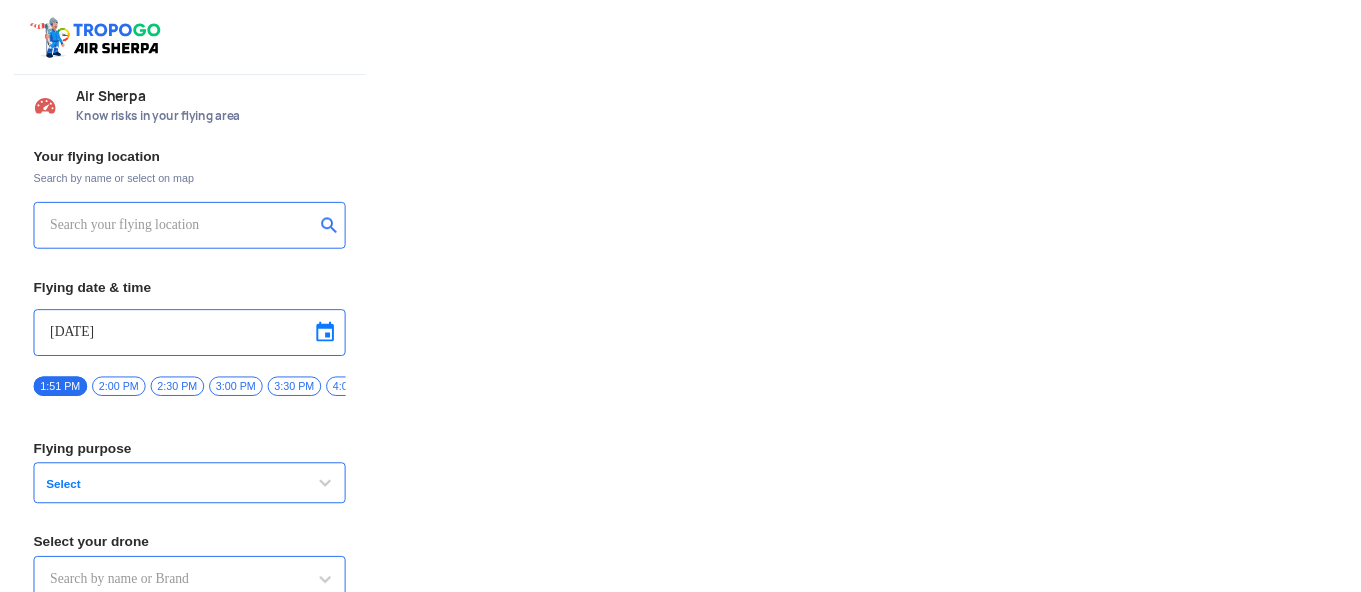 scroll, scrollTop: 0, scrollLeft: 0, axis: both 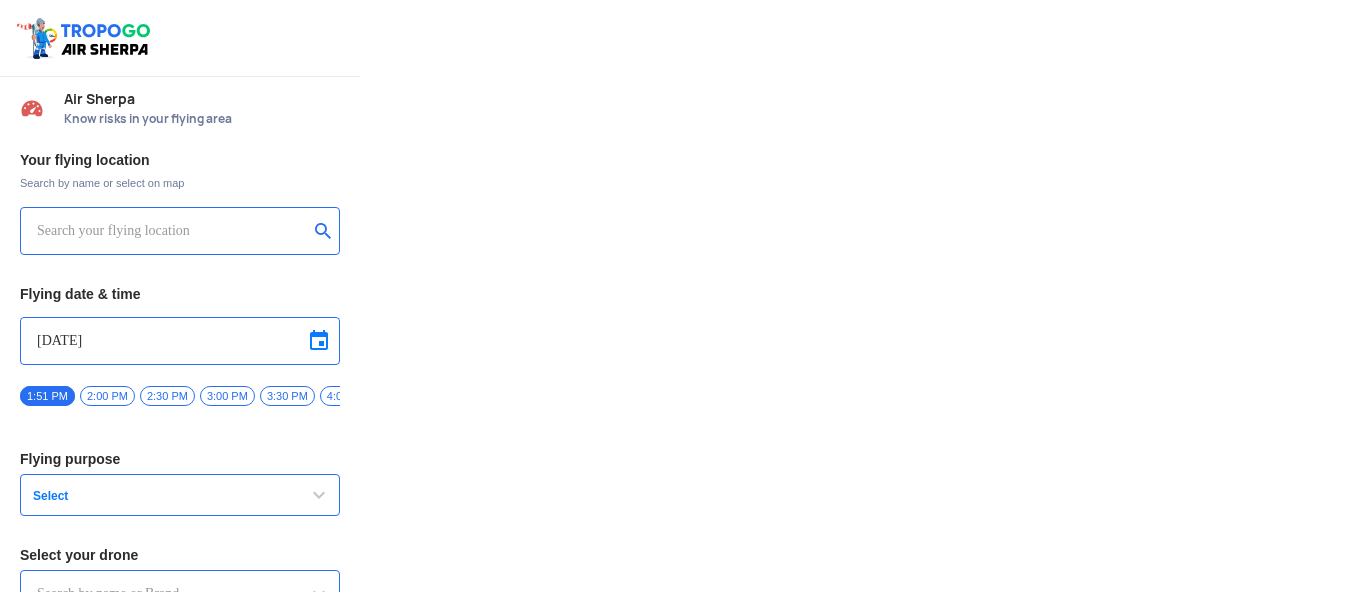 type on "Asteria A200" 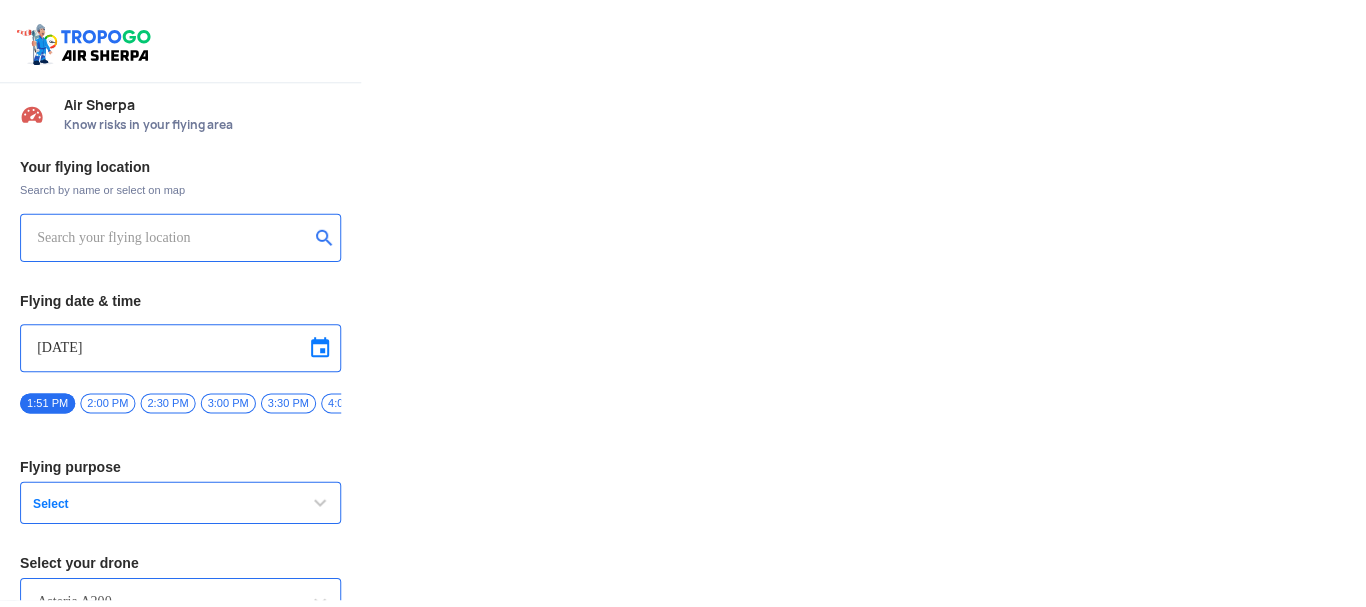 scroll, scrollTop: 0, scrollLeft: 0, axis: both 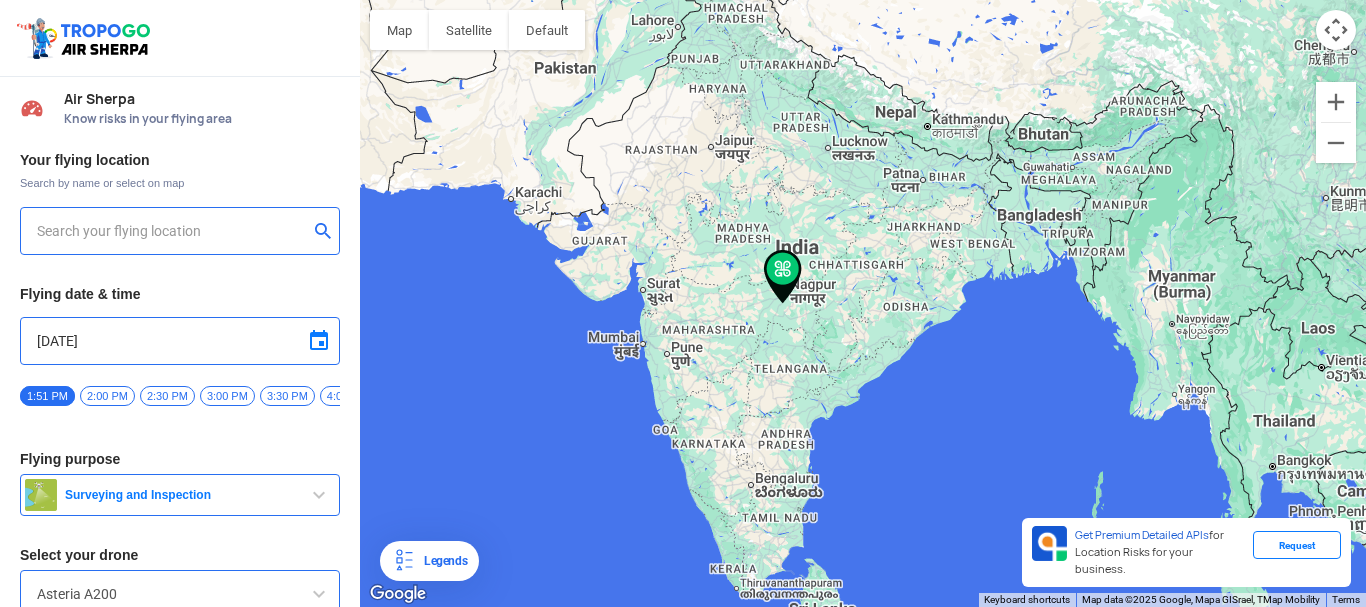 type on "[STREET_ADDRESS]" 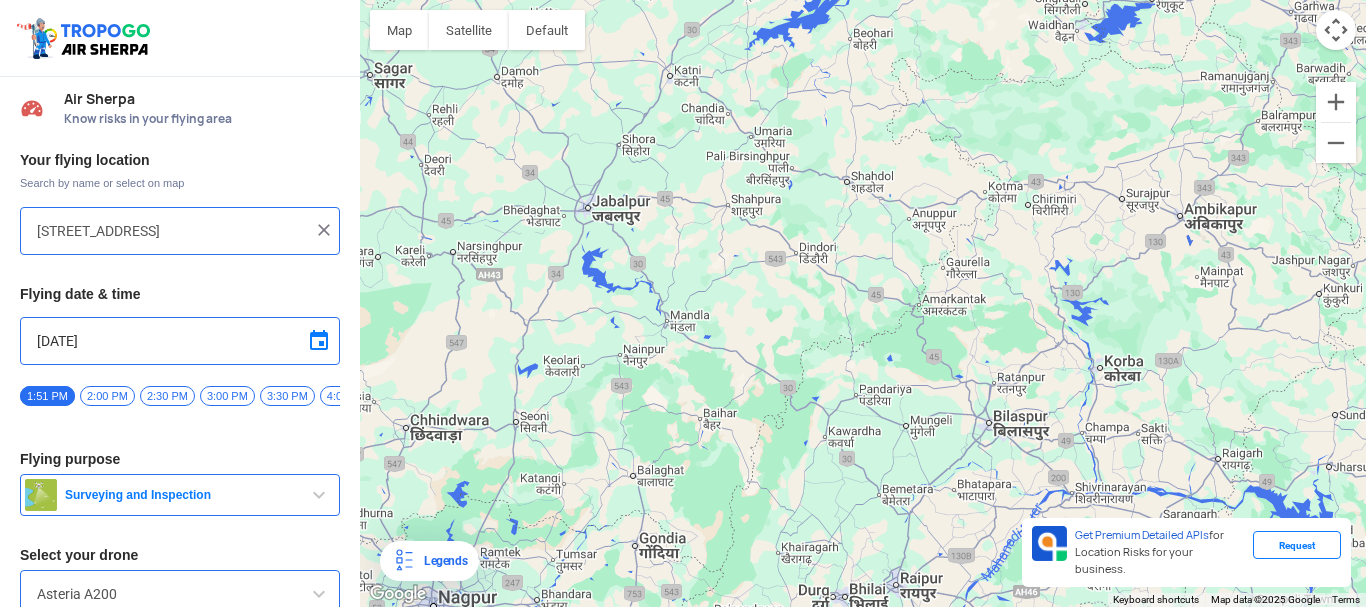 drag, startPoint x: 691, startPoint y: 350, endPoint x: 841, endPoint y: 120, distance: 274.5906 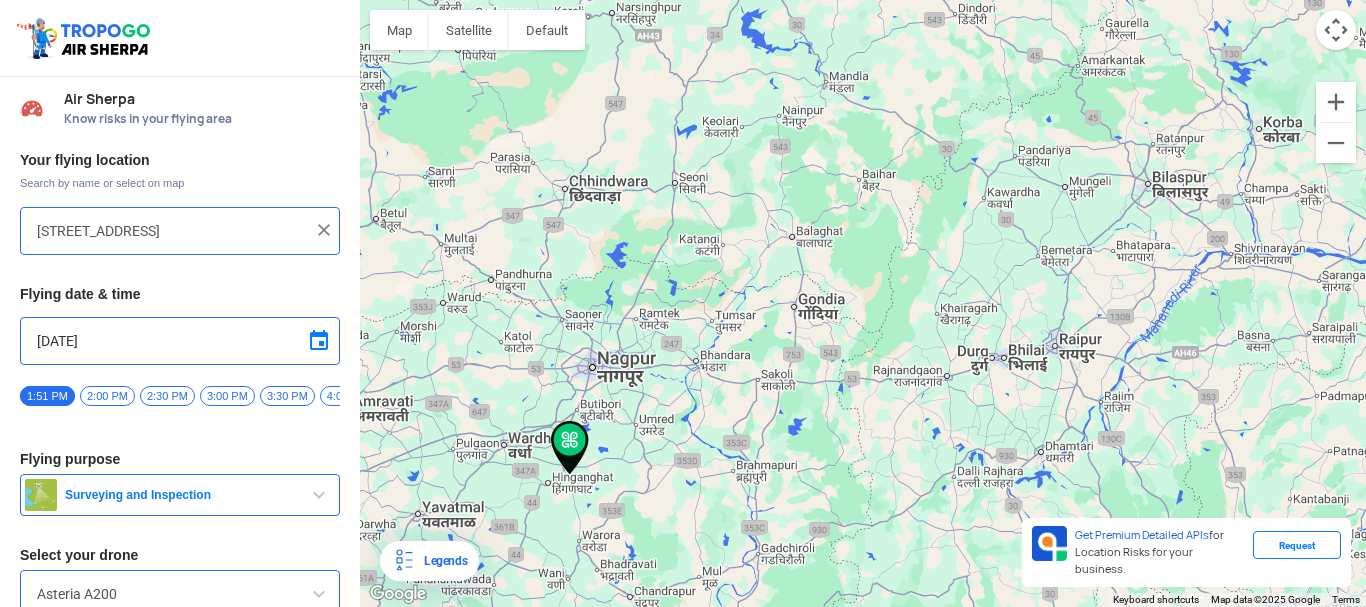click 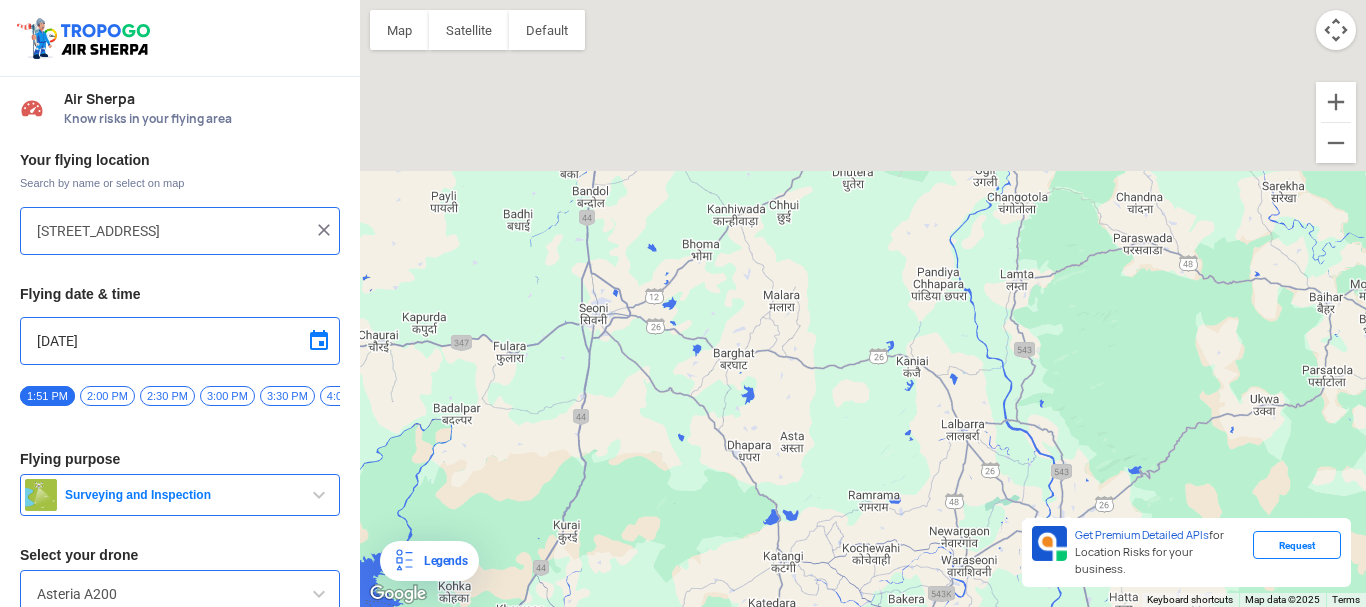 drag, startPoint x: 802, startPoint y: 129, endPoint x: 756, endPoint y: 485, distance: 358.9596 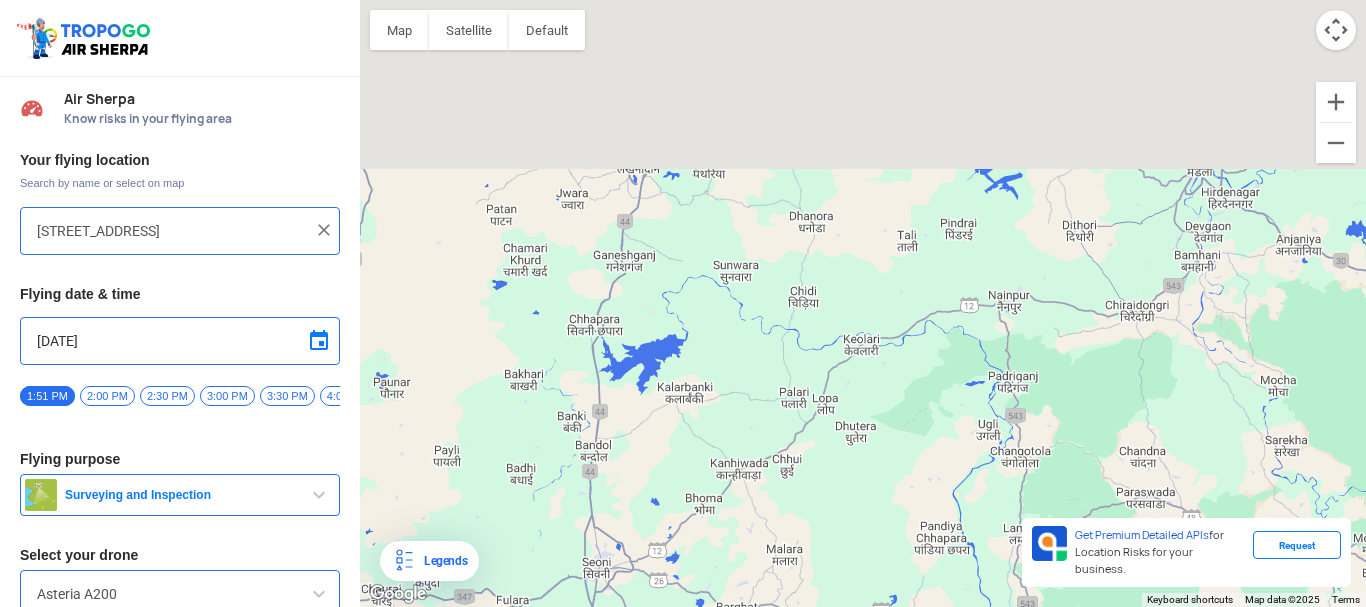 drag, startPoint x: 873, startPoint y: 141, endPoint x: 883, endPoint y: 372, distance: 231.21635 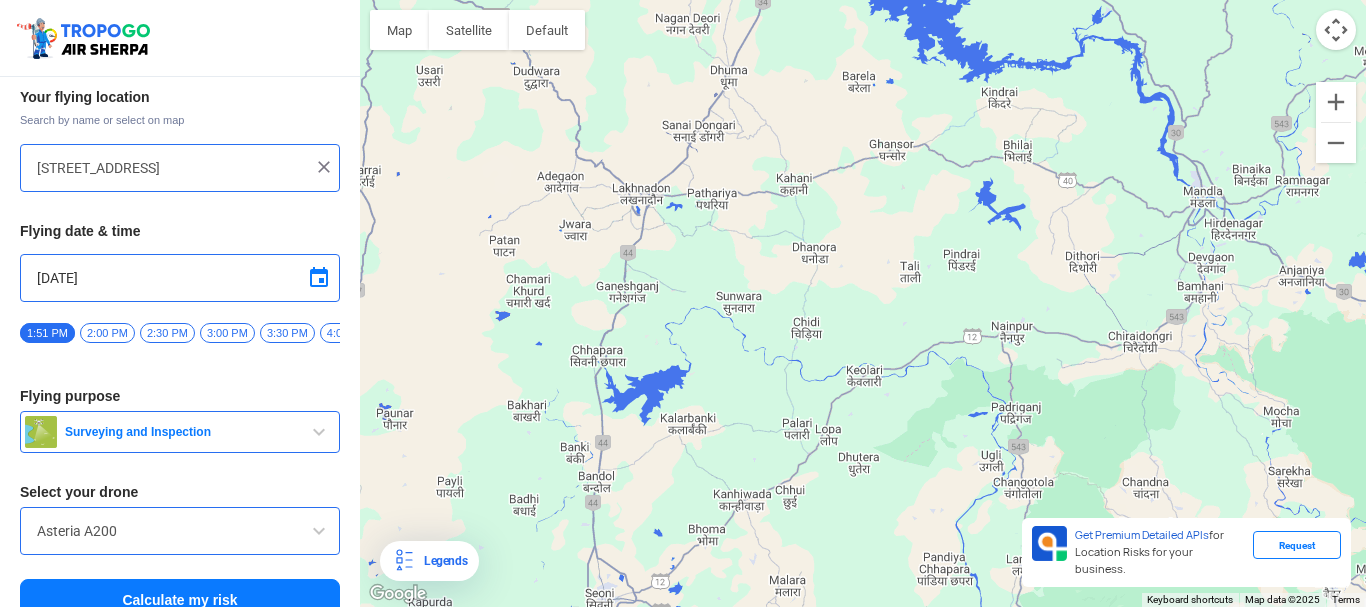 scroll, scrollTop: 97, scrollLeft: 0, axis: vertical 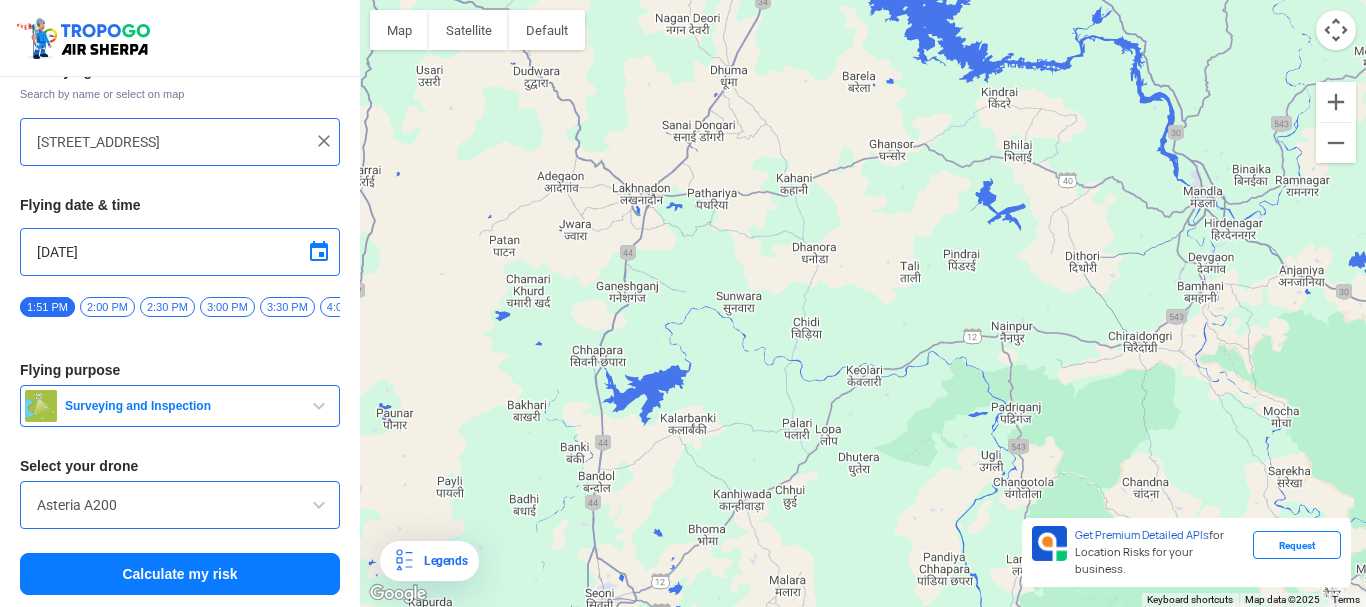 click on "Asteria A200" at bounding box center [180, 505] 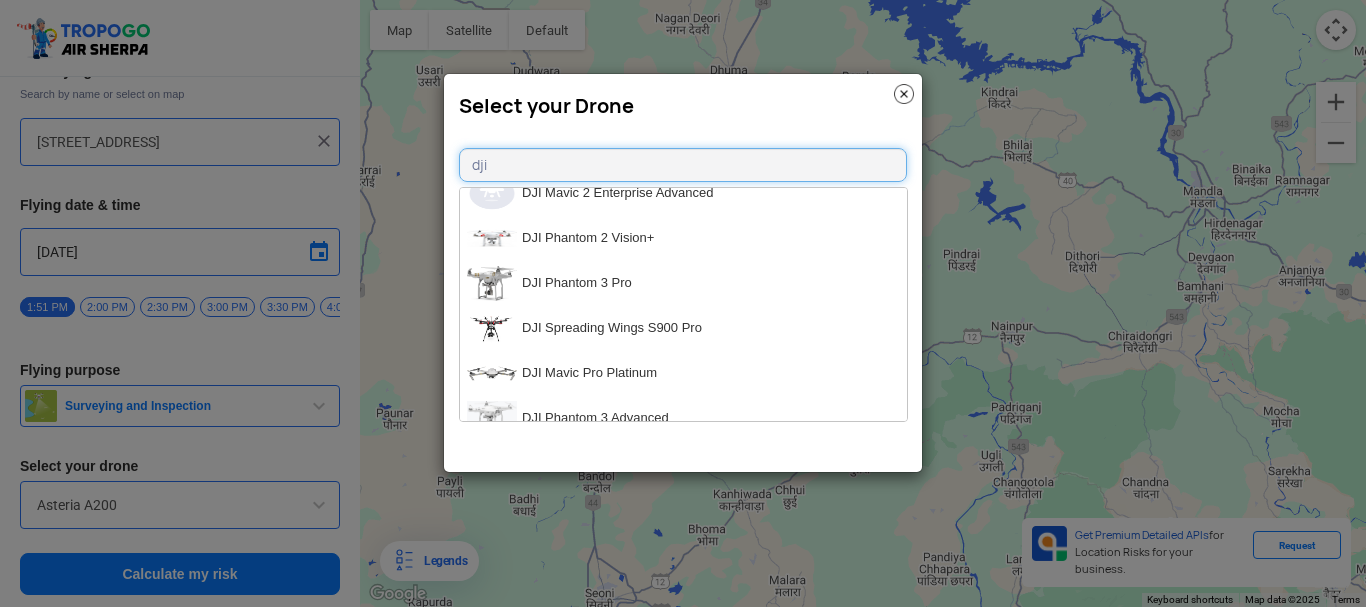 scroll, scrollTop: 0, scrollLeft: 0, axis: both 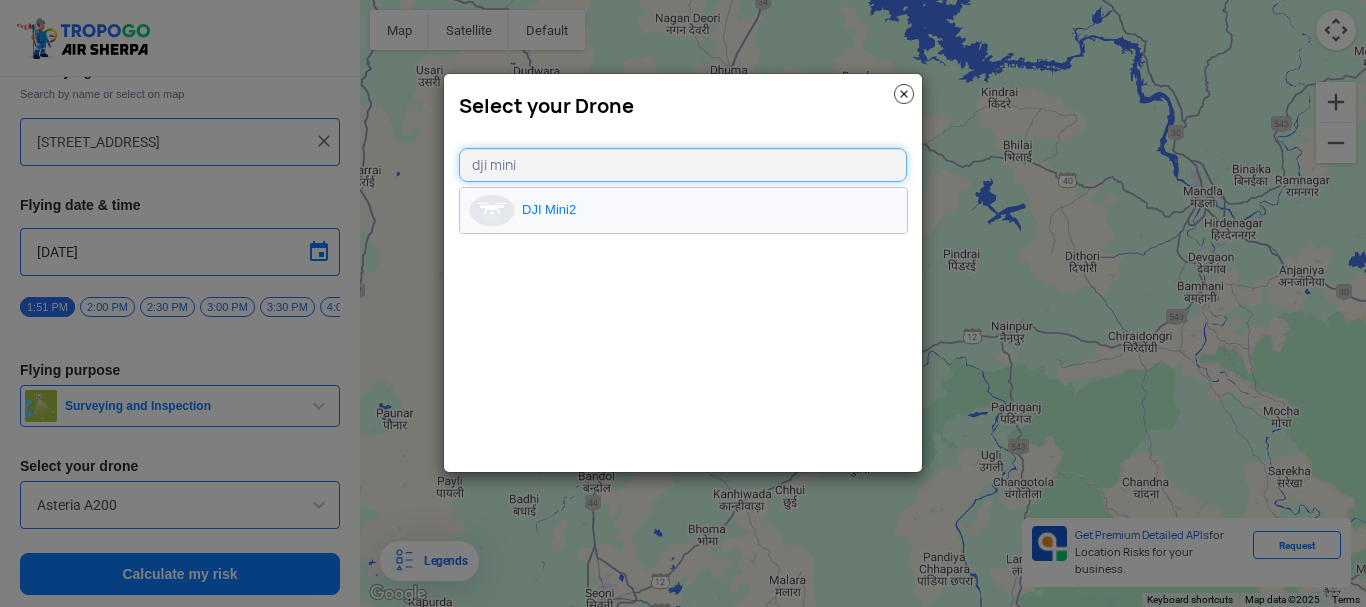 type on "dji mini" 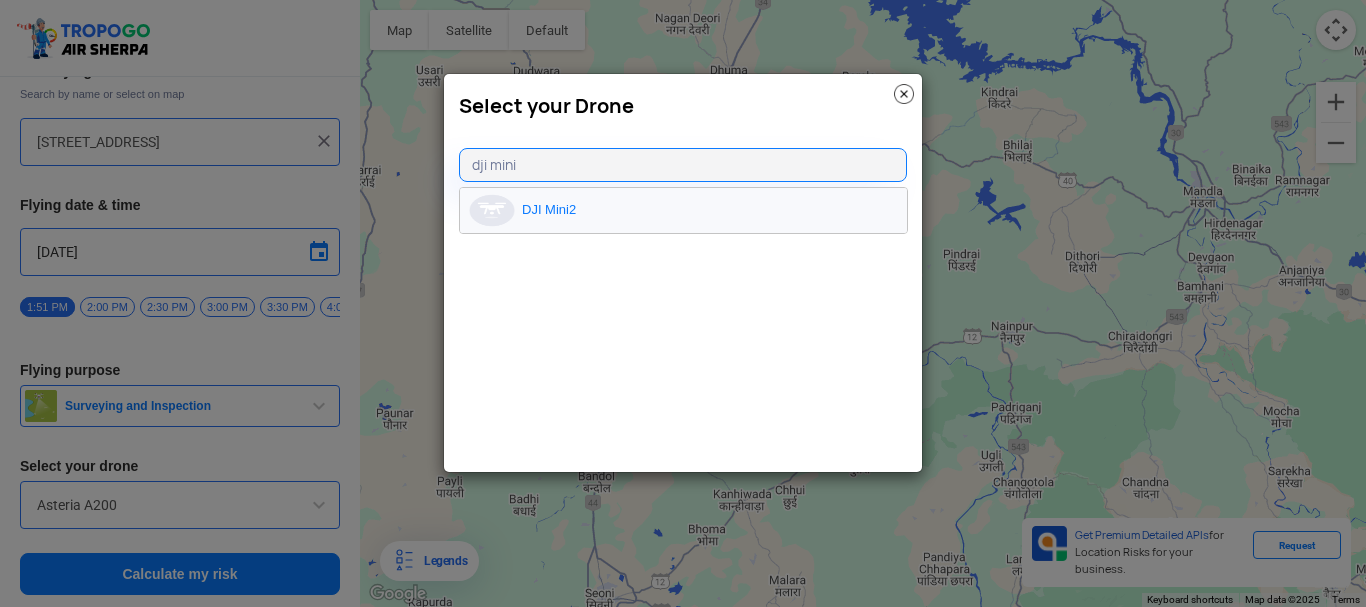 click on "DJI Mini2" 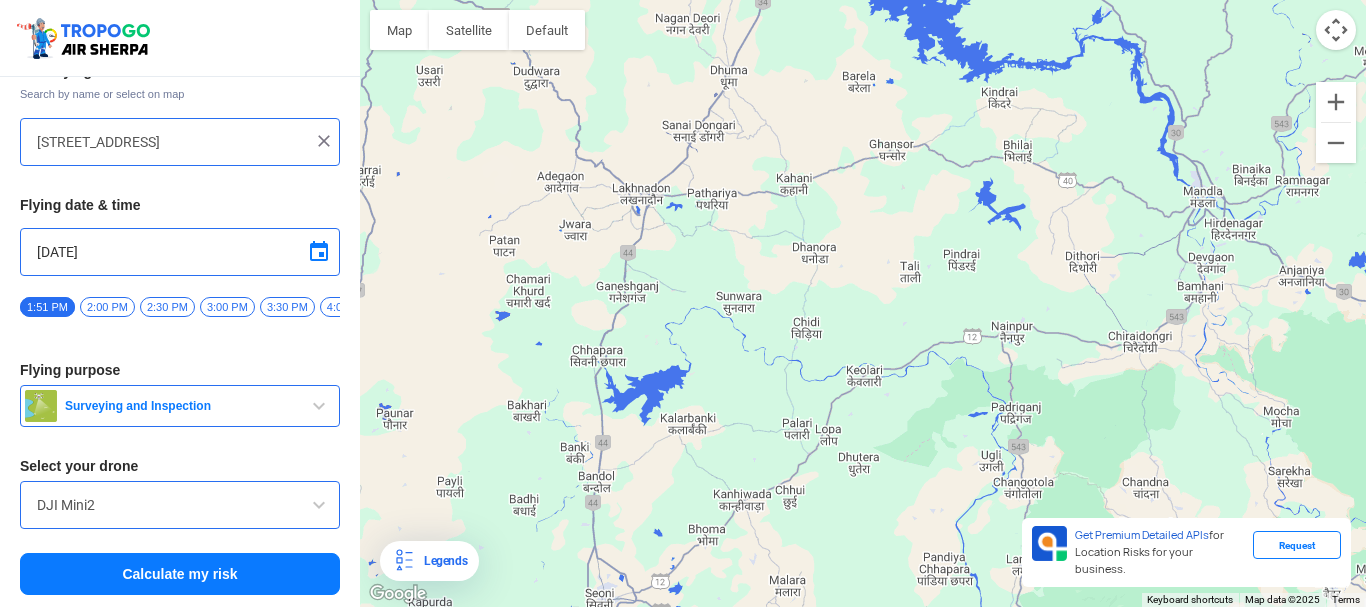 click on "Calculate my risk" at bounding box center (180, 574) 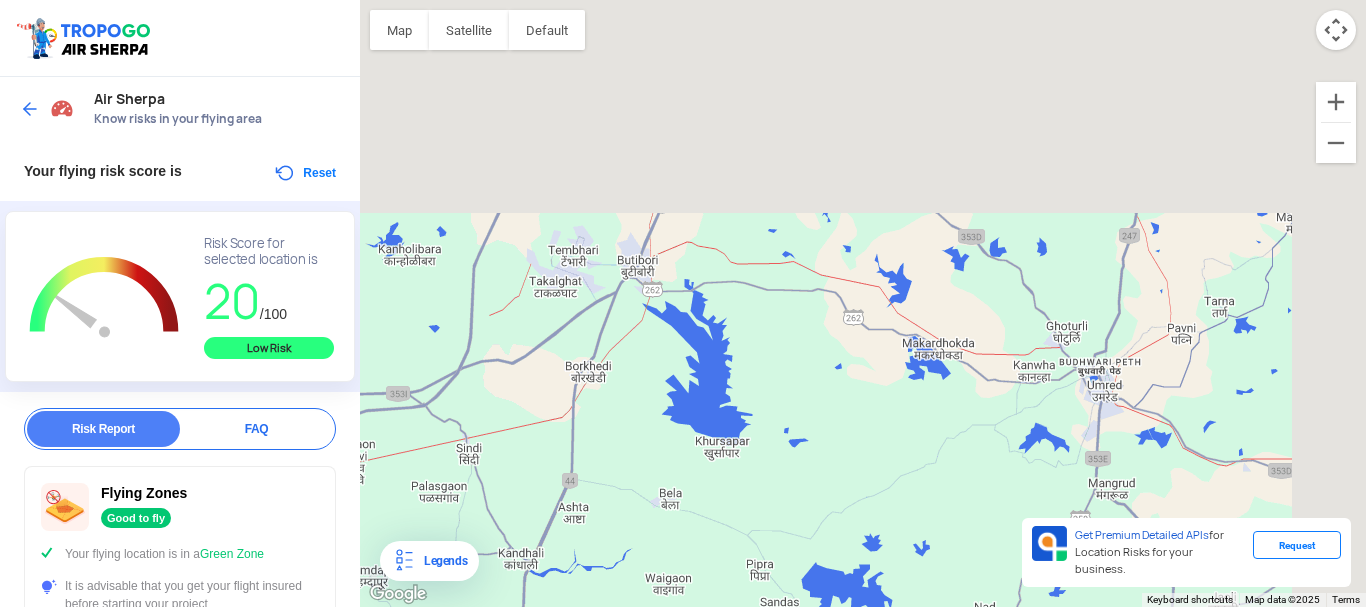 drag, startPoint x: 968, startPoint y: 171, endPoint x: 823, endPoint y: 547, distance: 402.99008 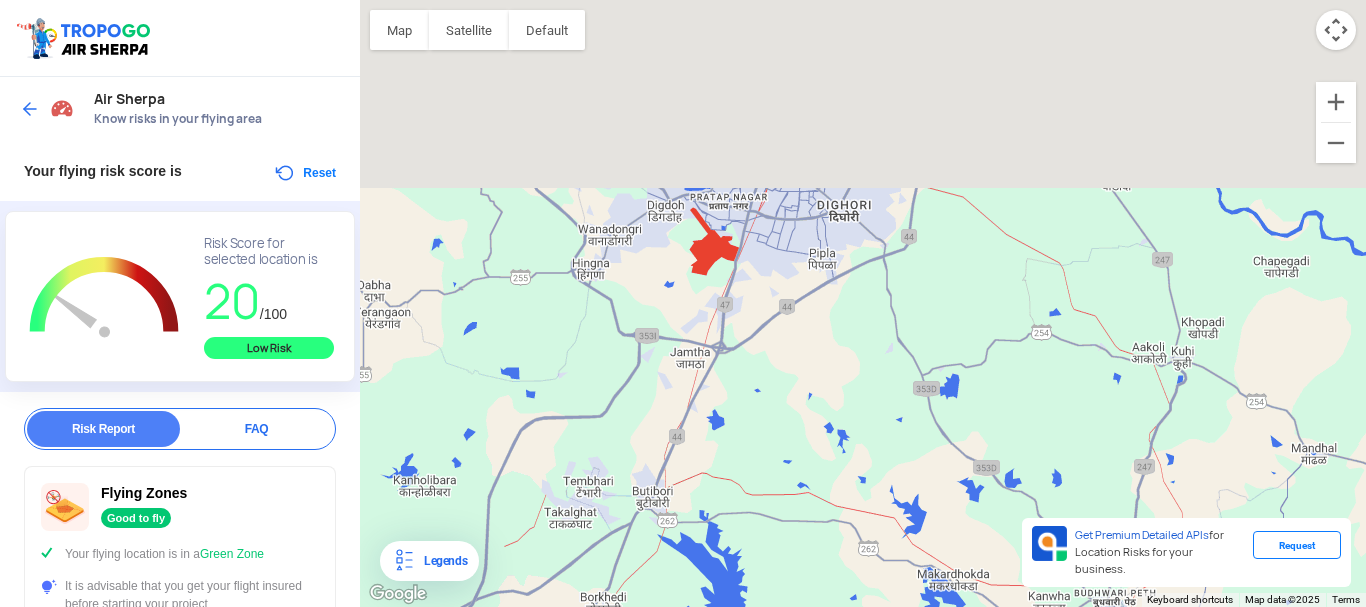 drag, startPoint x: 1107, startPoint y: 279, endPoint x: 1123, endPoint y: 526, distance: 247.51767 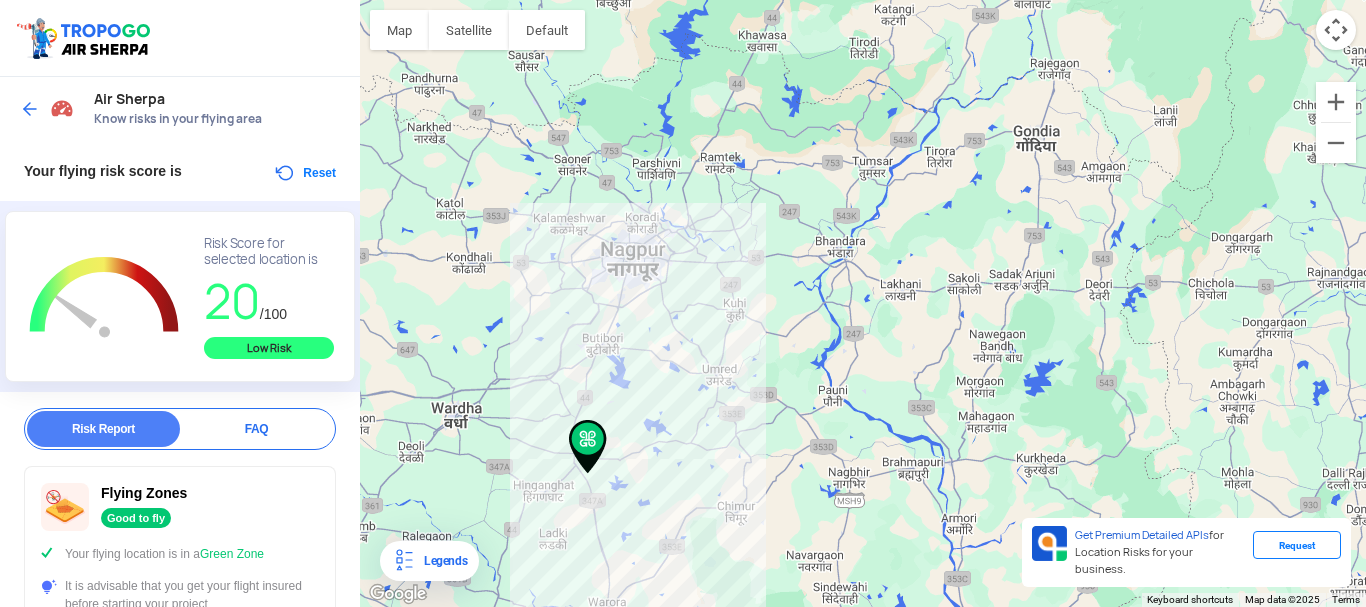 drag, startPoint x: 778, startPoint y: 299, endPoint x: 787, endPoint y: 646, distance: 347.1167 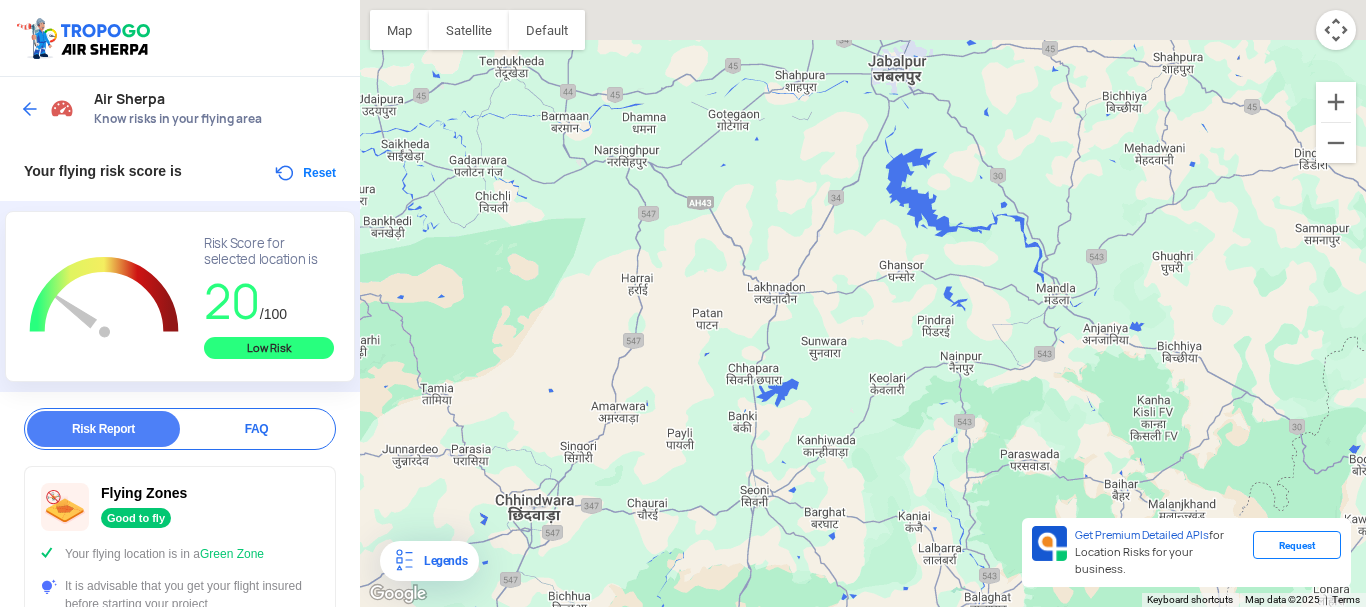 drag, startPoint x: 938, startPoint y: 21, endPoint x: 871, endPoint y: 256, distance: 244.36449 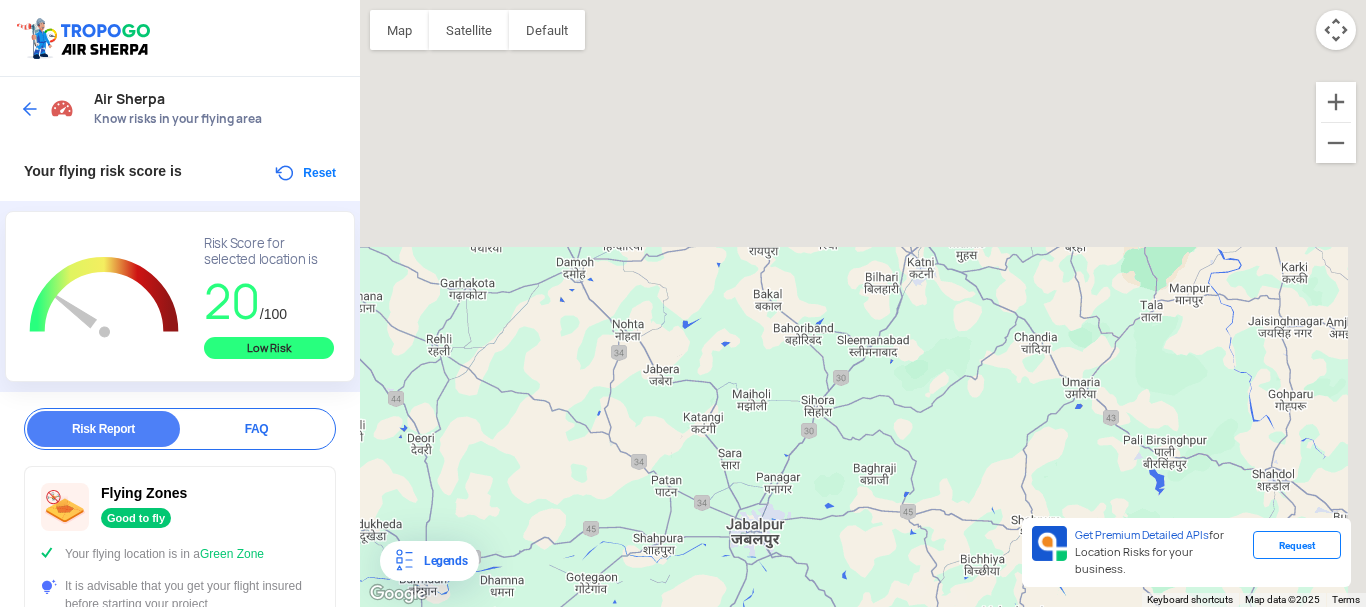 drag, startPoint x: 968, startPoint y: 122, endPoint x: 855, endPoint y: 488, distance: 383.047 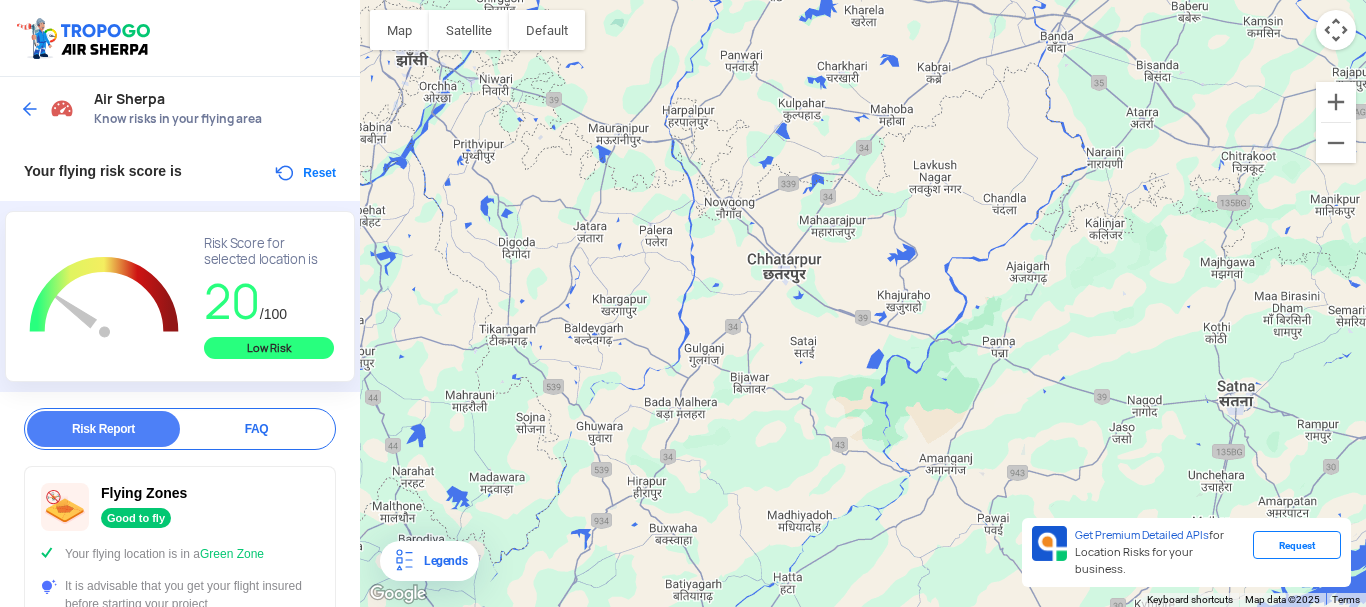 drag, startPoint x: 964, startPoint y: 226, endPoint x: 1123, endPoint y: 646, distance: 449.08908 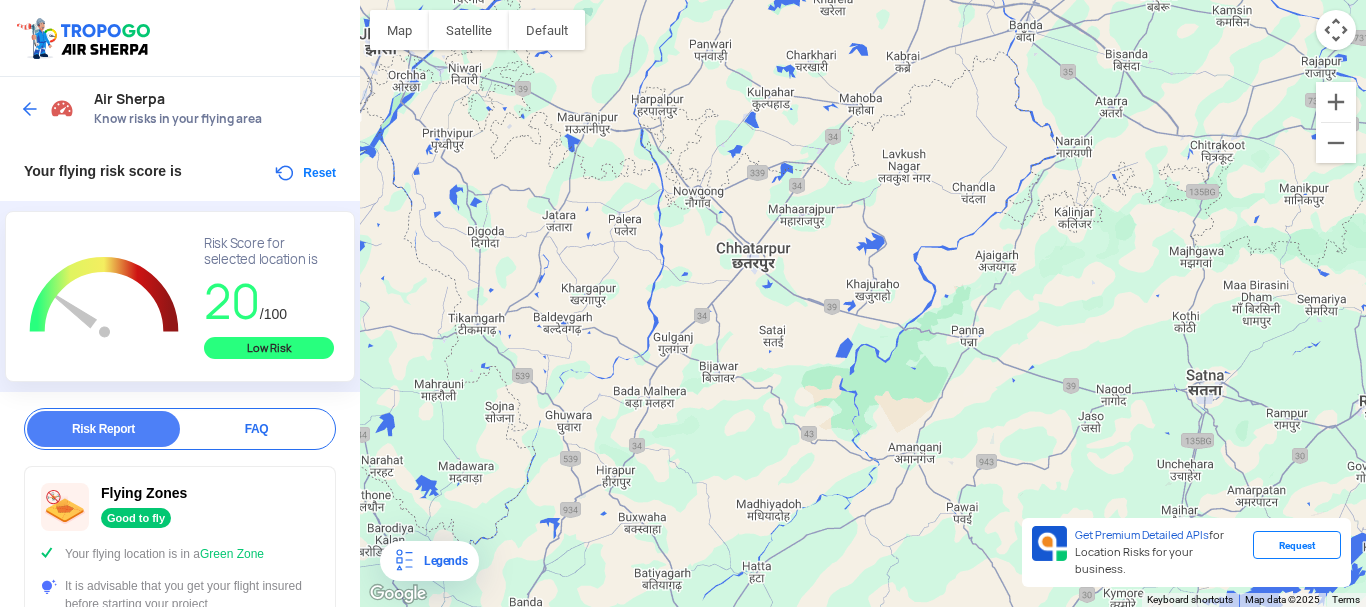 drag, startPoint x: 933, startPoint y: 346, endPoint x: 556, endPoint y: 194, distance: 406.48862 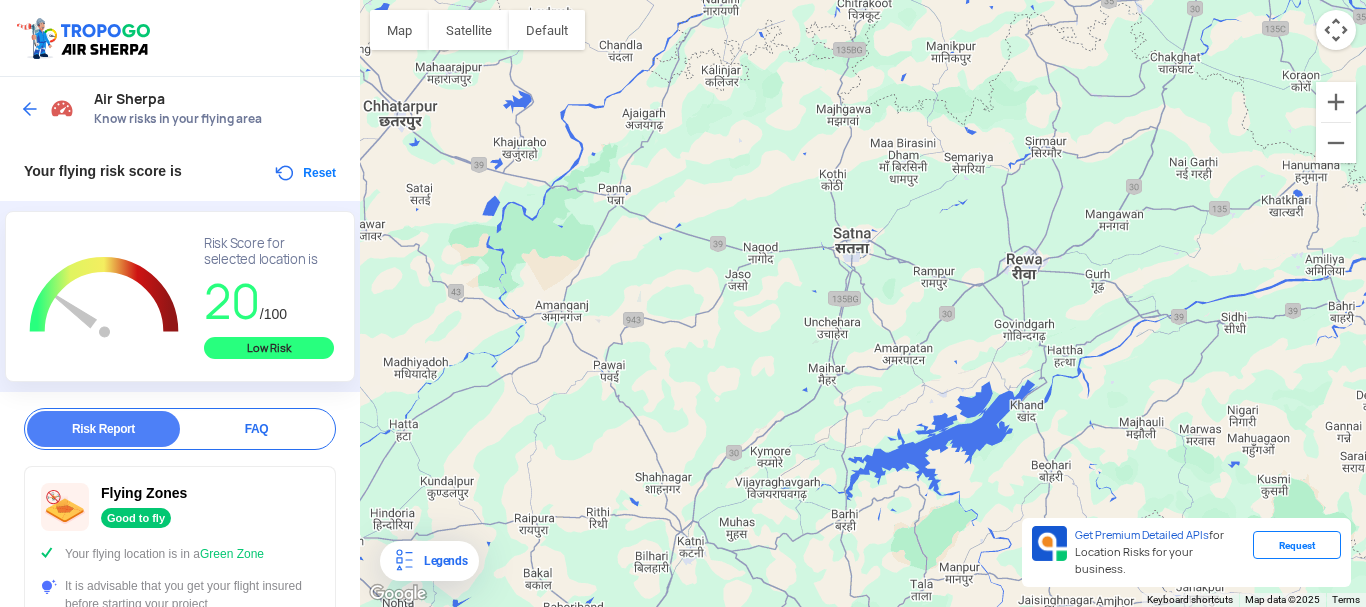 drag, startPoint x: 843, startPoint y: 225, endPoint x: 791, endPoint y: 240, distance: 54.120235 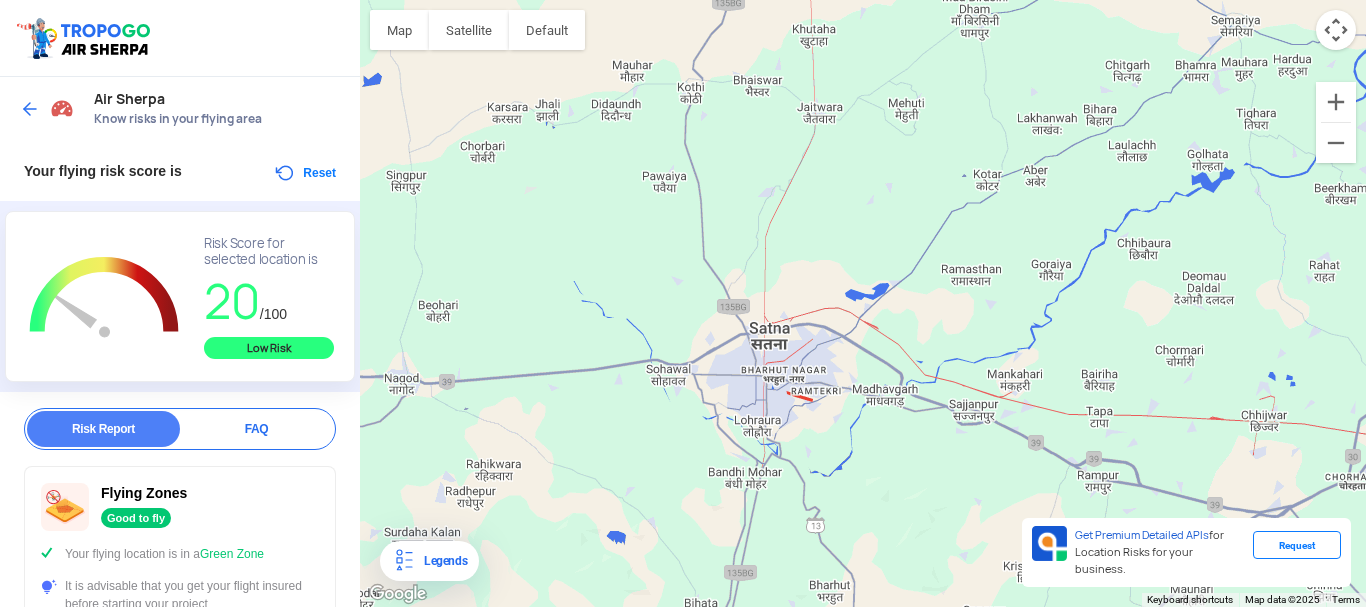 click on "To navigate, press the arrow keys." 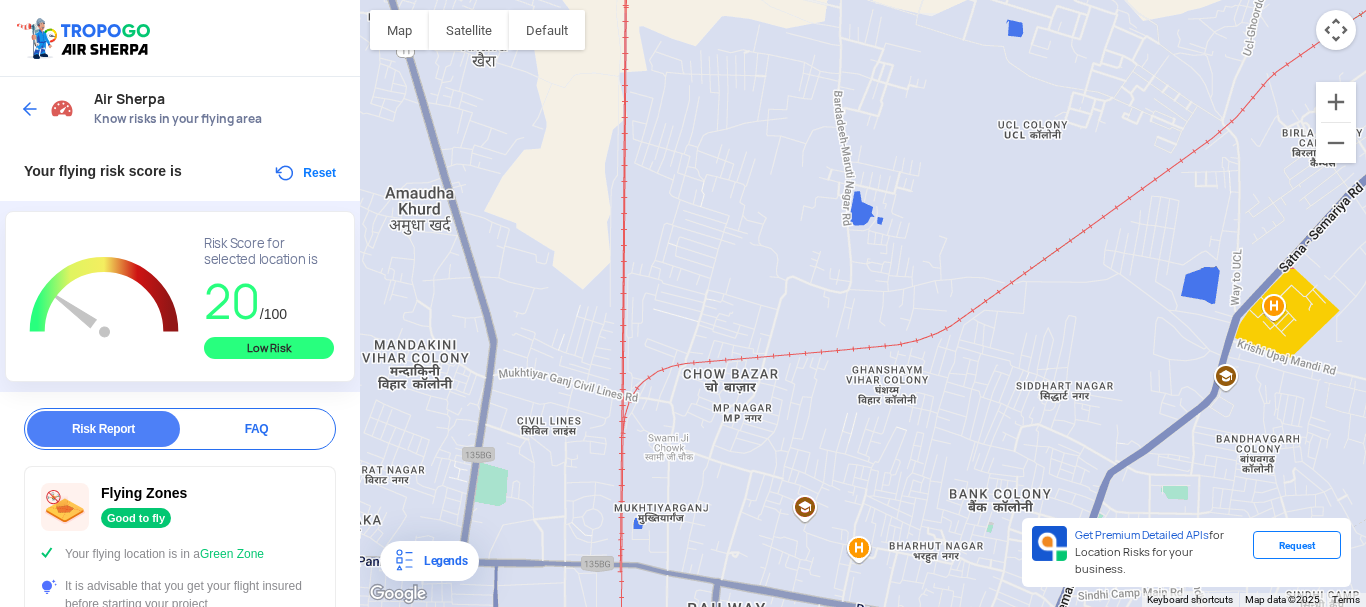 drag, startPoint x: 582, startPoint y: 247, endPoint x: 790, endPoint y: 215, distance: 210.44714 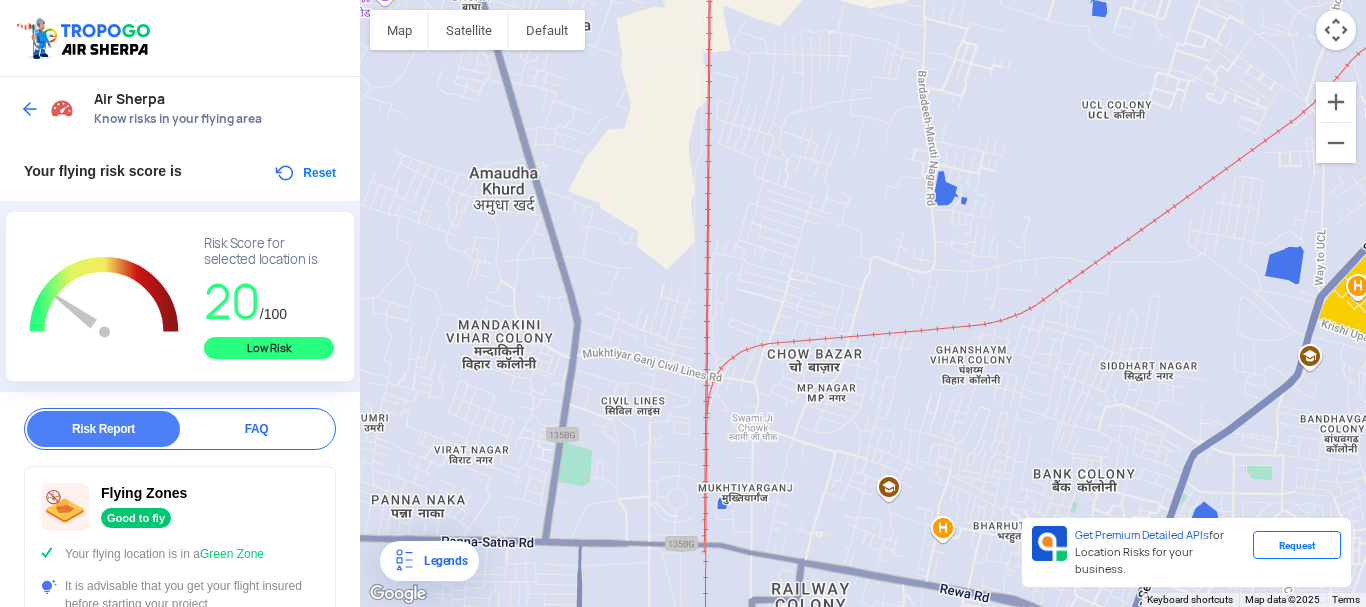click on "To navigate, press the arrow keys." 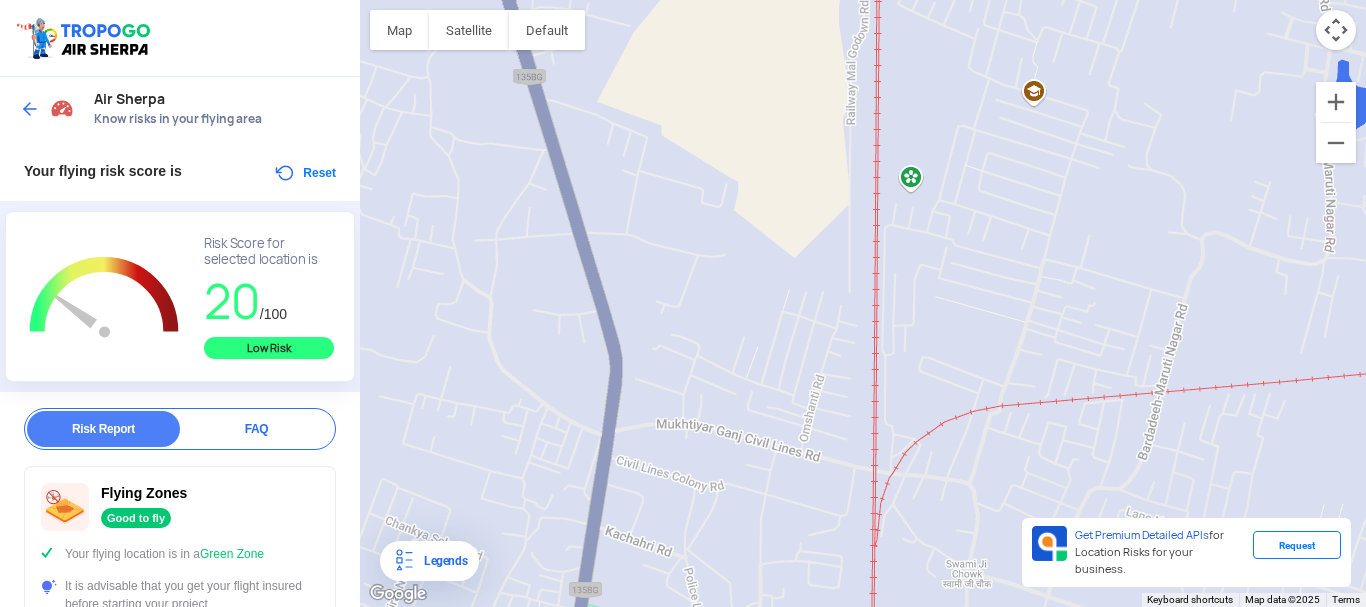 click at bounding box center (30, 109) 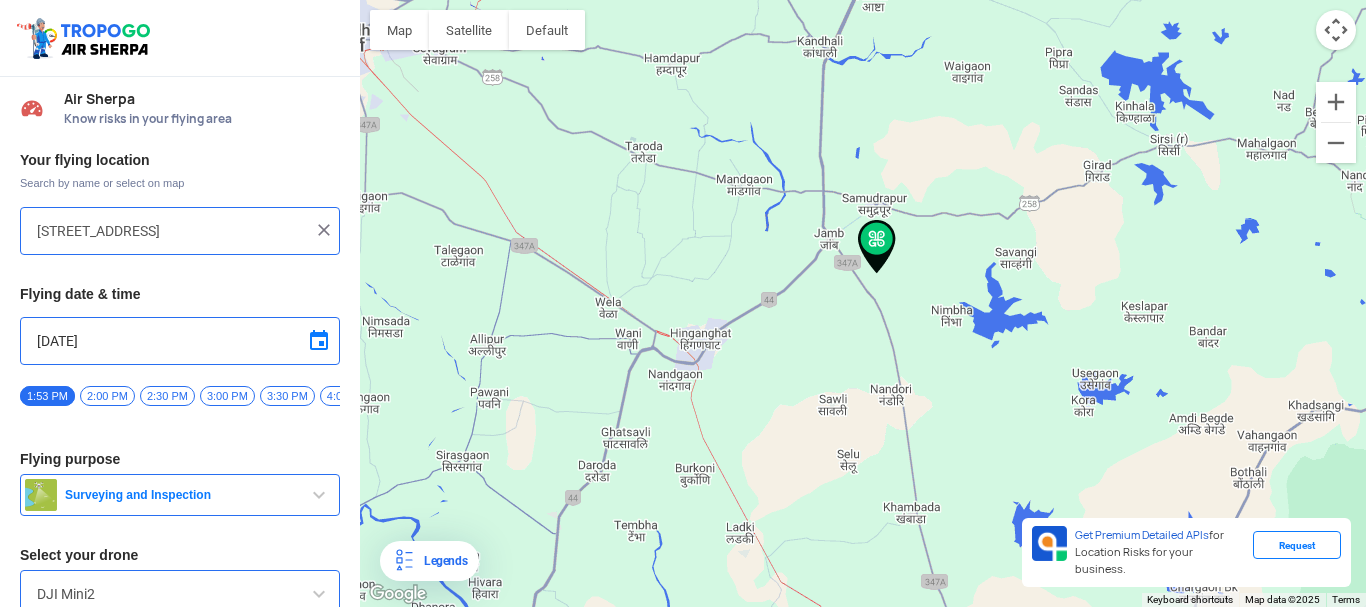 drag, startPoint x: 864, startPoint y: 283, endPoint x: 879, endPoint y: 251, distance: 35.341194 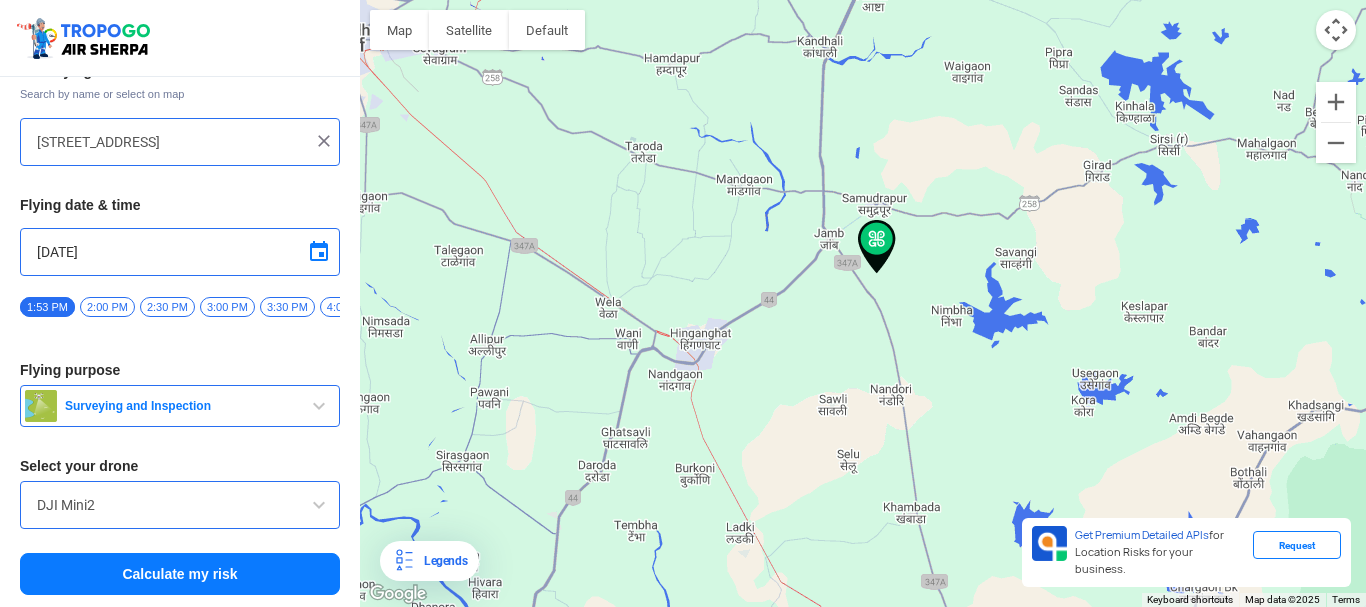 click on "Surveying and Inspection" at bounding box center [182, 406] 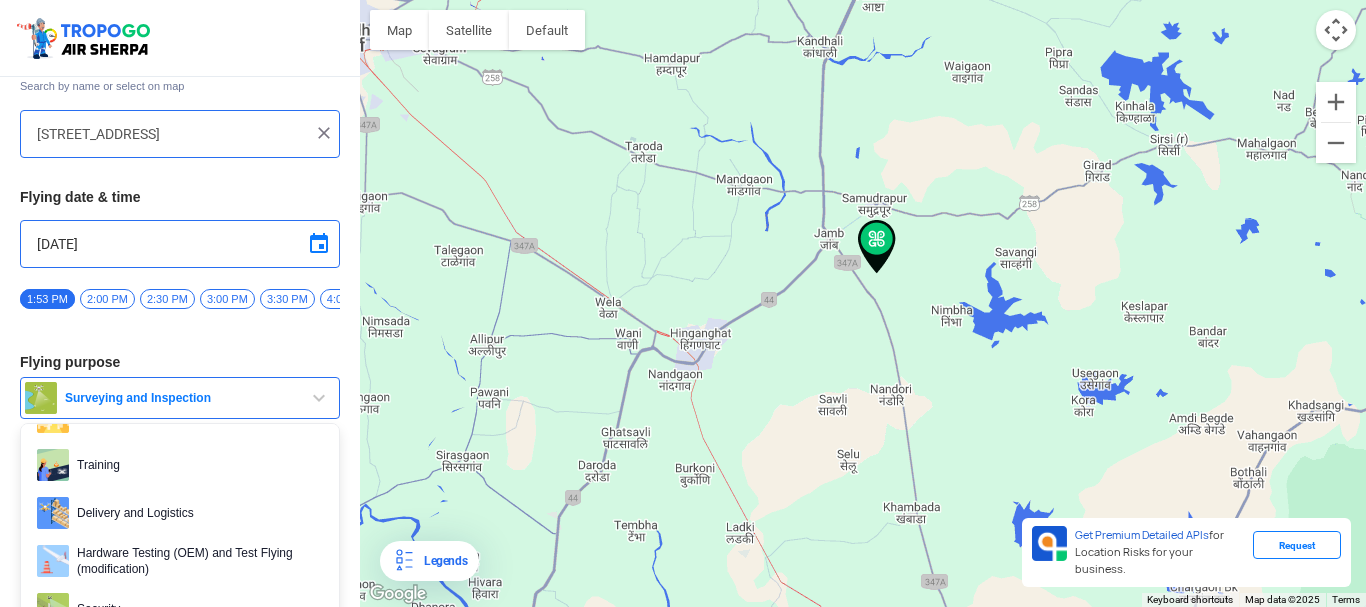 scroll, scrollTop: 100, scrollLeft: 0, axis: vertical 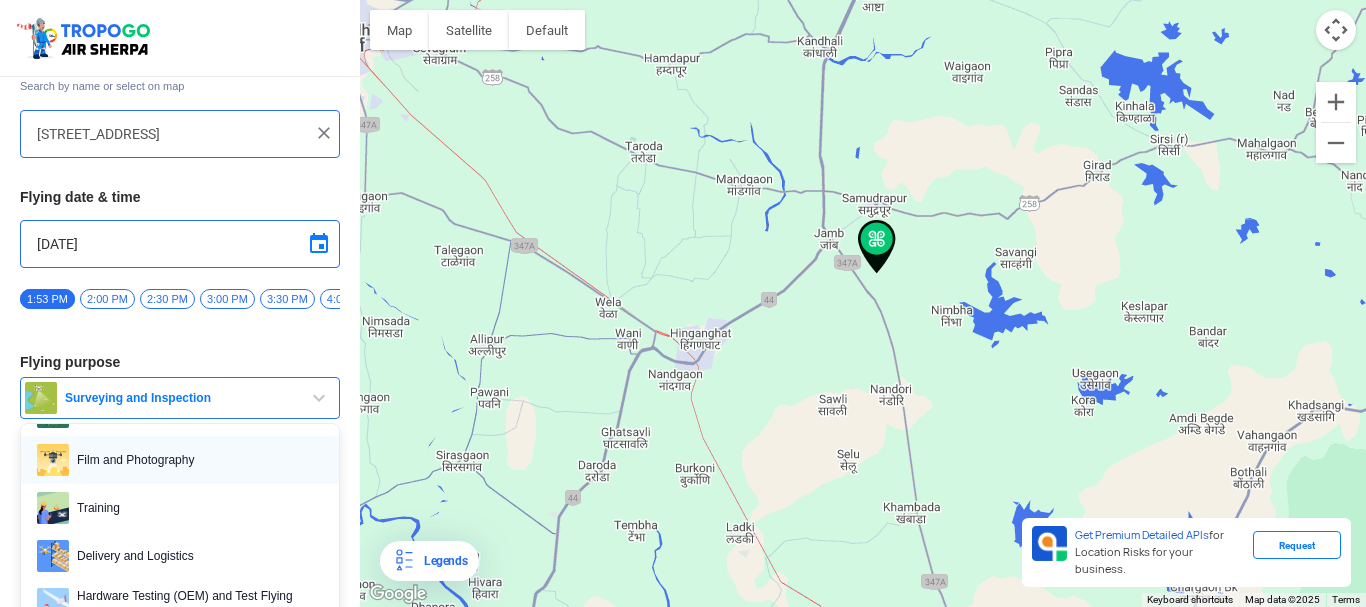 click on "Film and Photography" at bounding box center (196, 460) 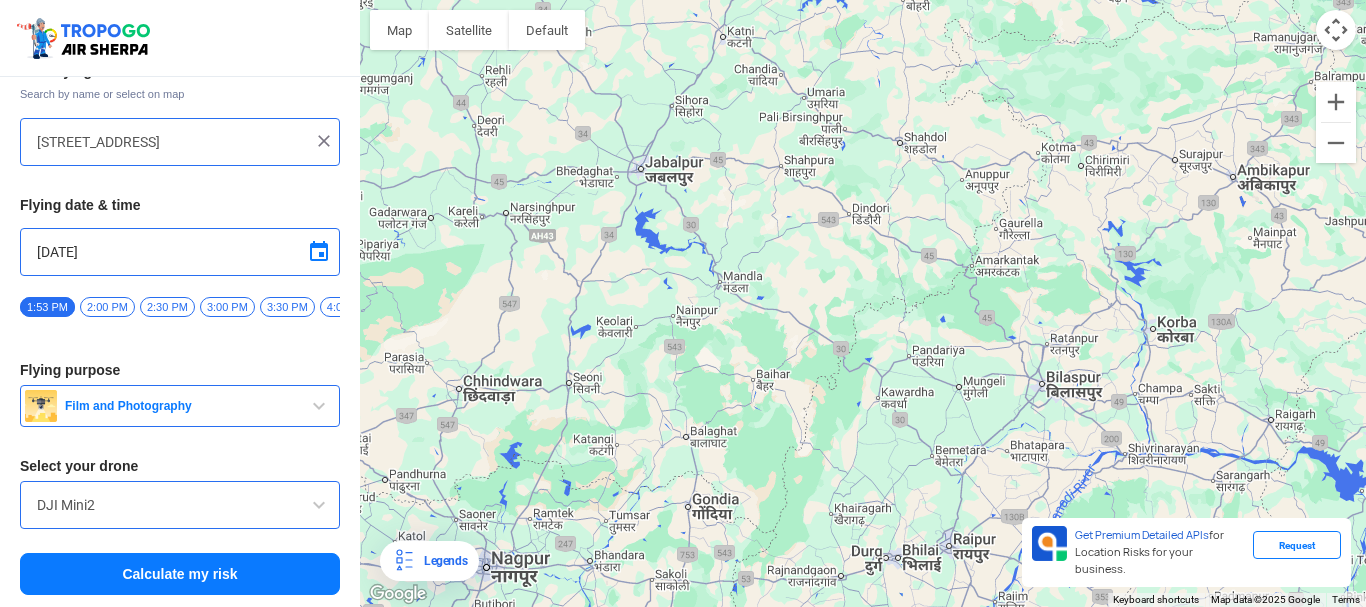 drag, startPoint x: 817, startPoint y: 258, endPoint x: 469, endPoint y: 646, distance: 521.1986 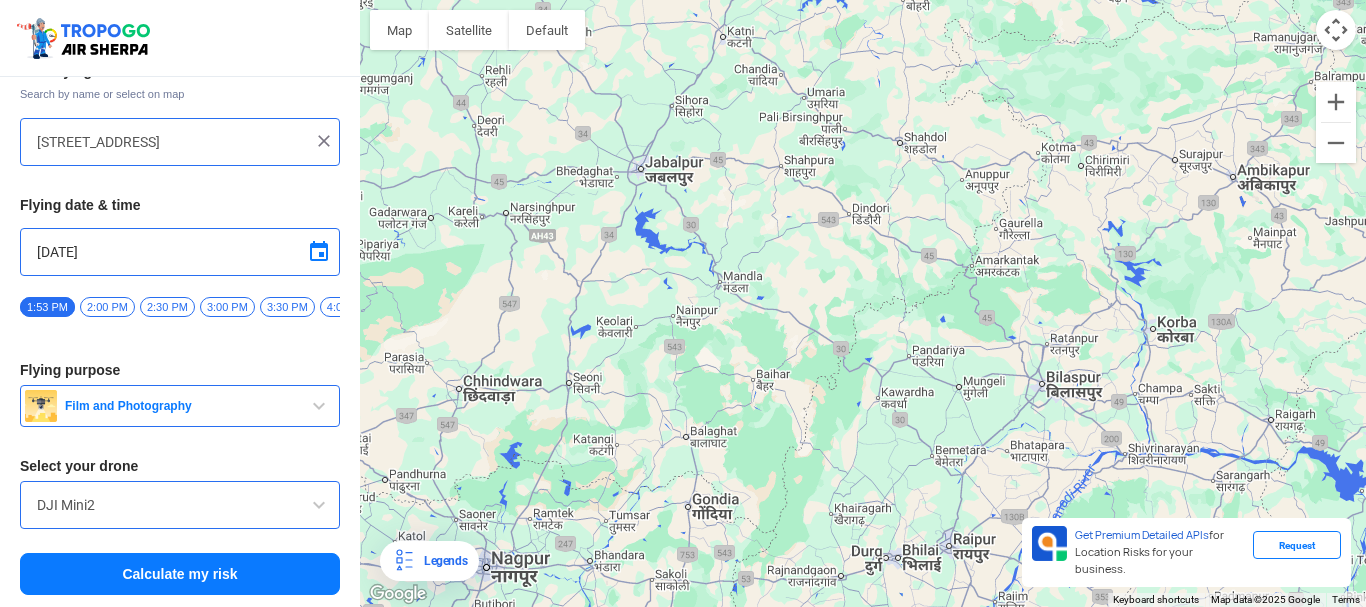 click on "Location Risk Score Air Sherpa Know risks in your flying area Your flying location Search by name or select on map [STREET_ADDRESS] Flying date & time [DATE] 1:53 PM 2:00 PM 2:30 PM 3:00 PM 3:30 PM 4:00 PM 4:30 PM 5:00 PM 5:30 PM 6:00 PM 6:30 PM 7:00 PM 7:30 PM 8:00 PM 8:30 PM 9:00 PM 9:30 PM 10:00 PM 10:30 PM 11:00 PM 11:30 PM Flying purpose Film and Photography Surveying and Inspection Agriculture Film and Photography Training Delivery and Logistics Hardware Testing (OEM) and Test Flying (modification) Security Emergency Services (Time Critical Applications) Search and Rescue Academy/Research Sporting Entertainment Recreational Select your drone DJI Mini2  Calculate my risk  ← Move left → Move right ↑ Move up ↓ Move down + Zoom in - Zoom out Home Jump left by 75% End Jump right by 75% Page Up Jump up by 75% Page Down Jump down by 75% To navigate, press the arrow keys. Map Terrain Satellite Labels Legends Get Premium Detailed APIs" at bounding box center [683, 303] 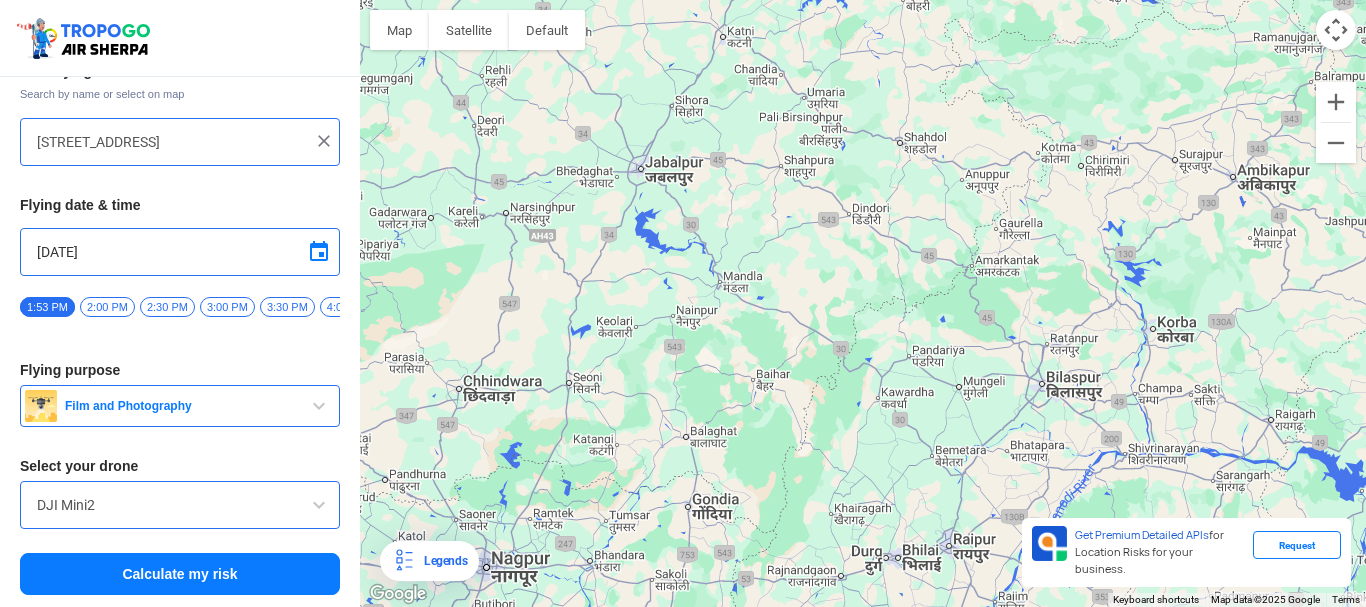 drag, startPoint x: 604, startPoint y: 194, endPoint x: 503, endPoint y: 547, distance: 367.16483 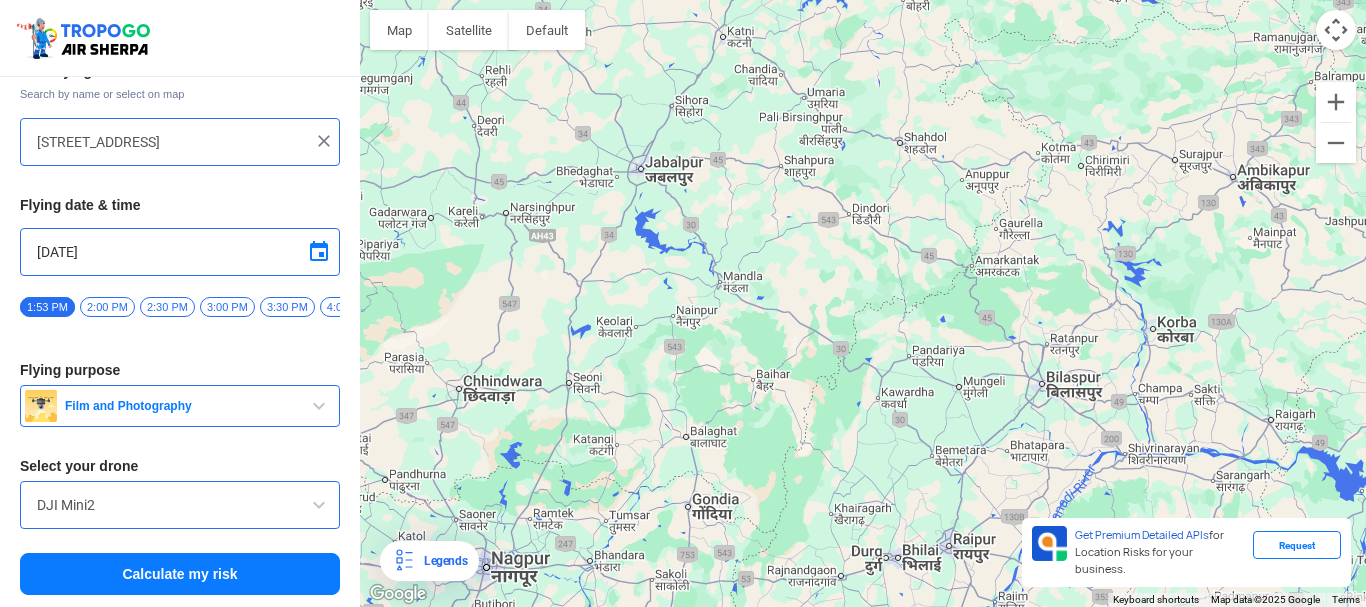 click on "To navigate, press the arrow keys." 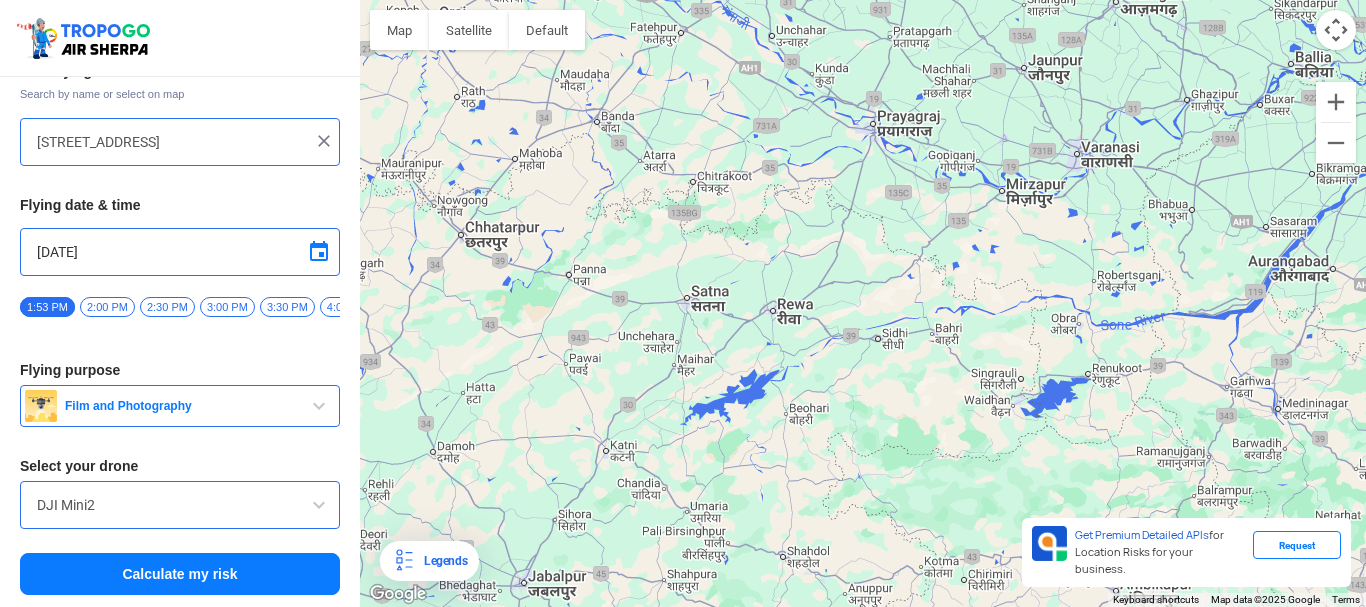 click on "To navigate, press the arrow keys." 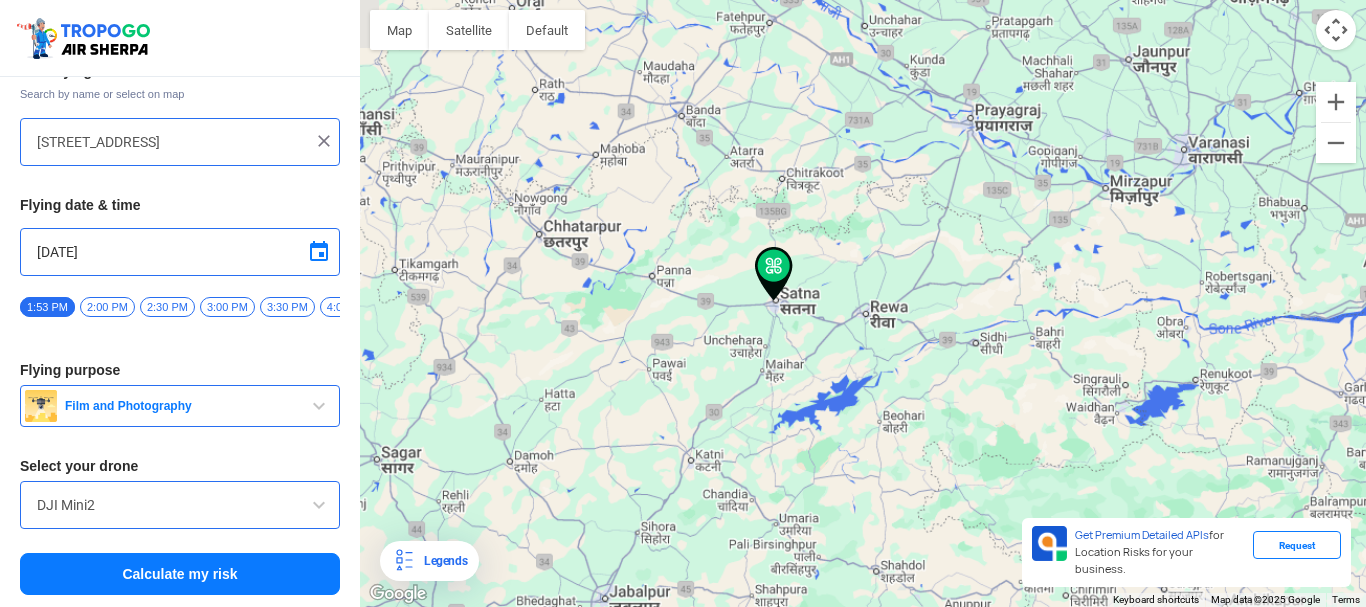 click on "To navigate, press the arrow keys." 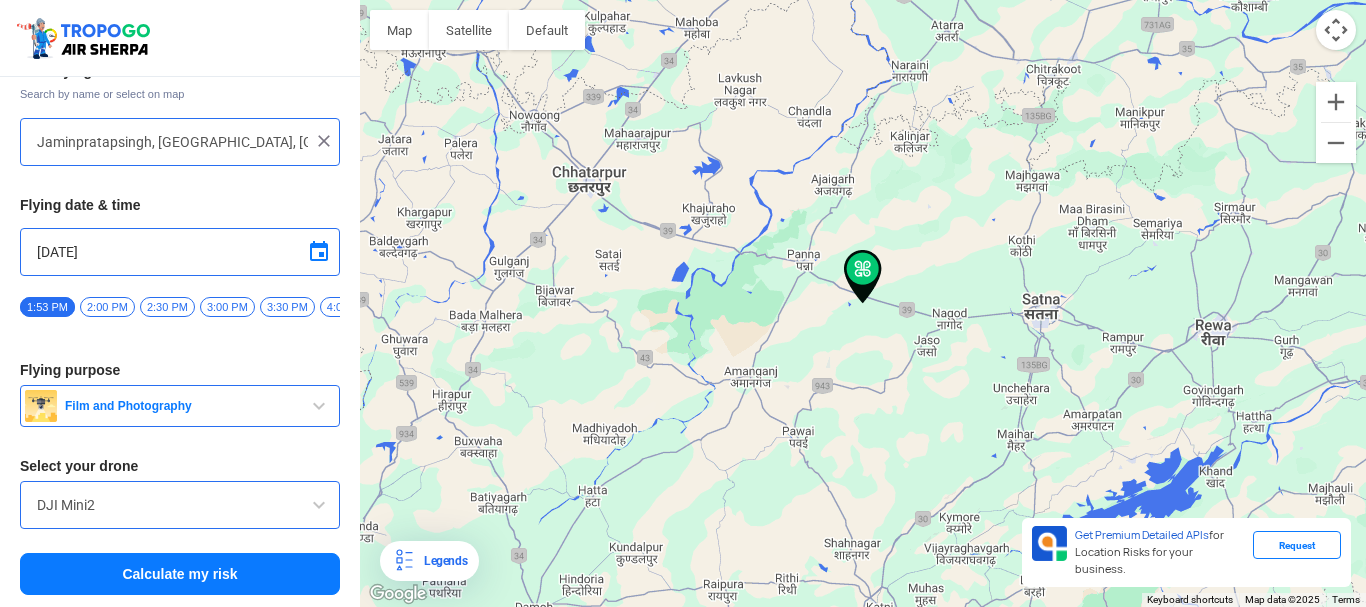click on "To navigate, press the arrow keys." 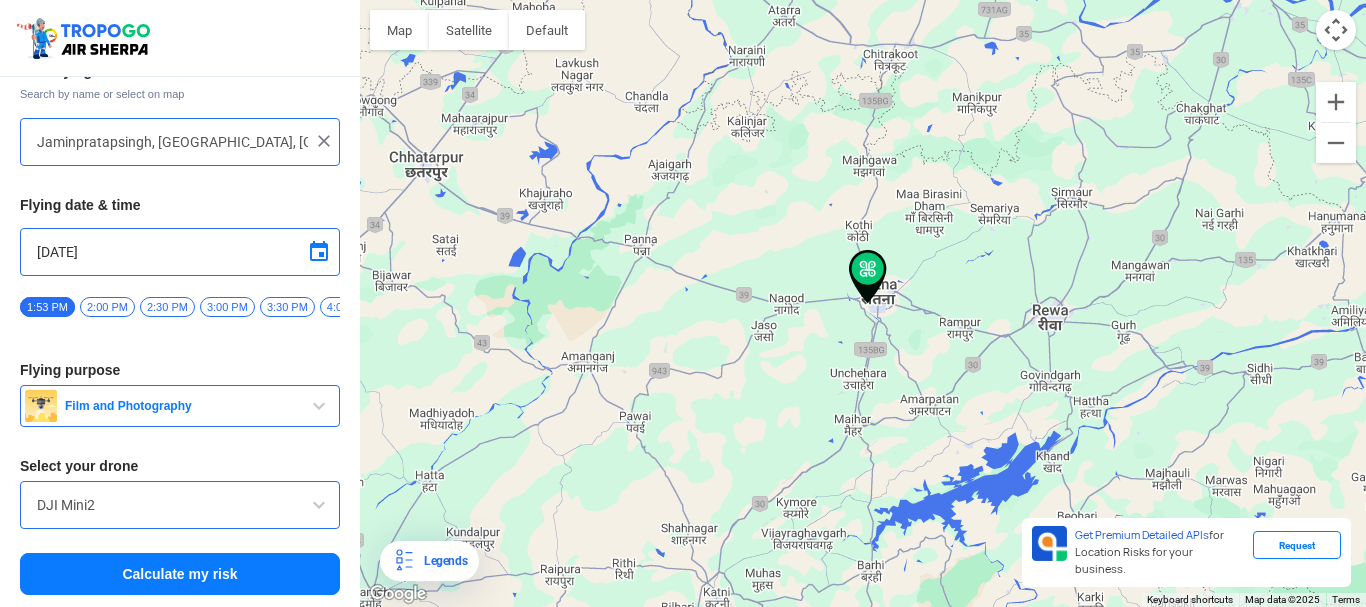 type on "[PERSON_NAME], [GEOGRAPHIC_DATA], [GEOGRAPHIC_DATA] 485001, [GEOGRAPHIC_DATA]" 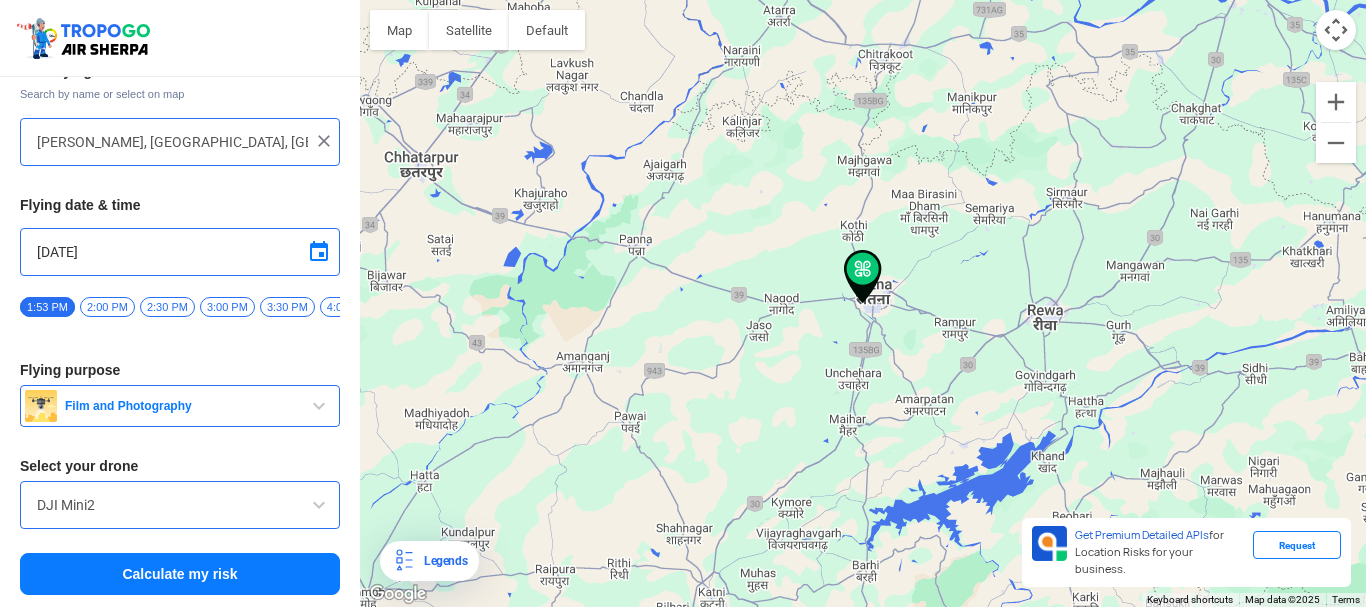 click on "Calculate my risk" at bounding box center (180, 574) 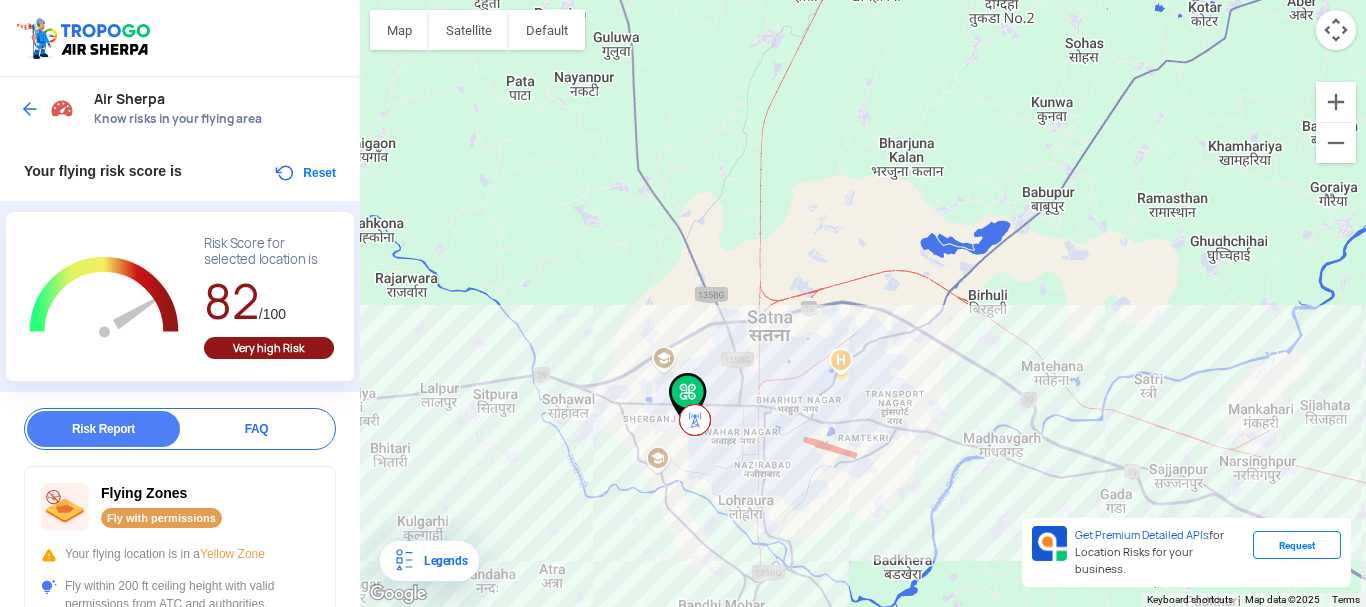 click on "To navigate, press the arrow keys." 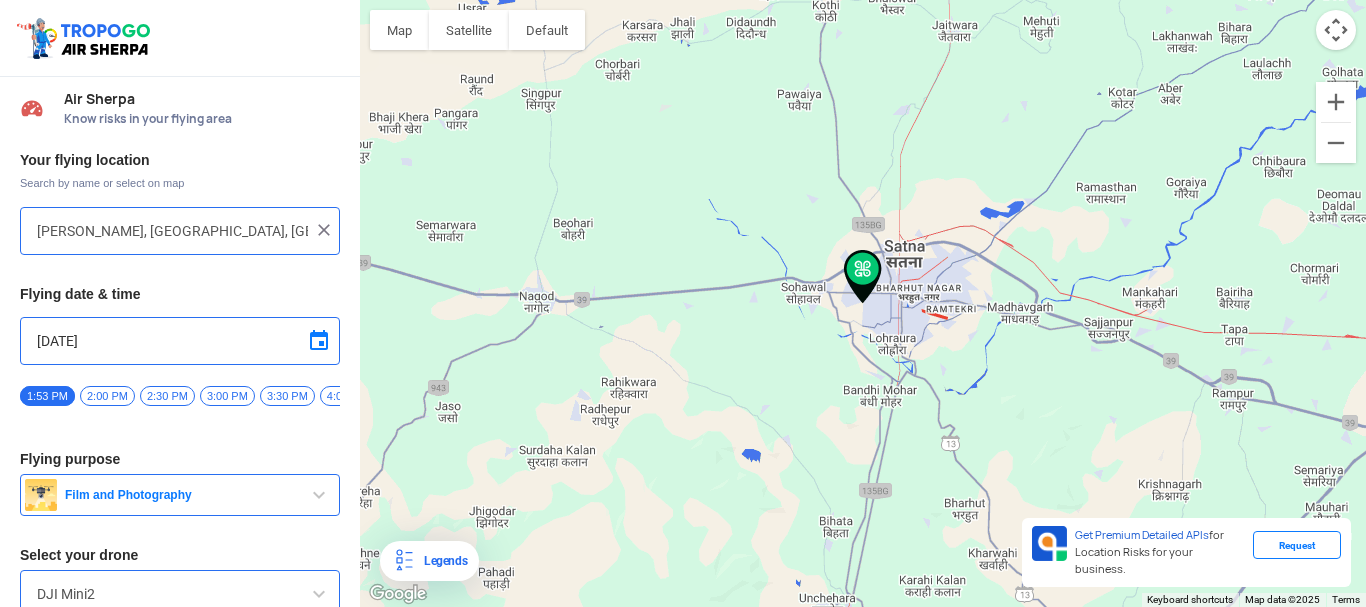 click on "To navigate, press the arrow keys." 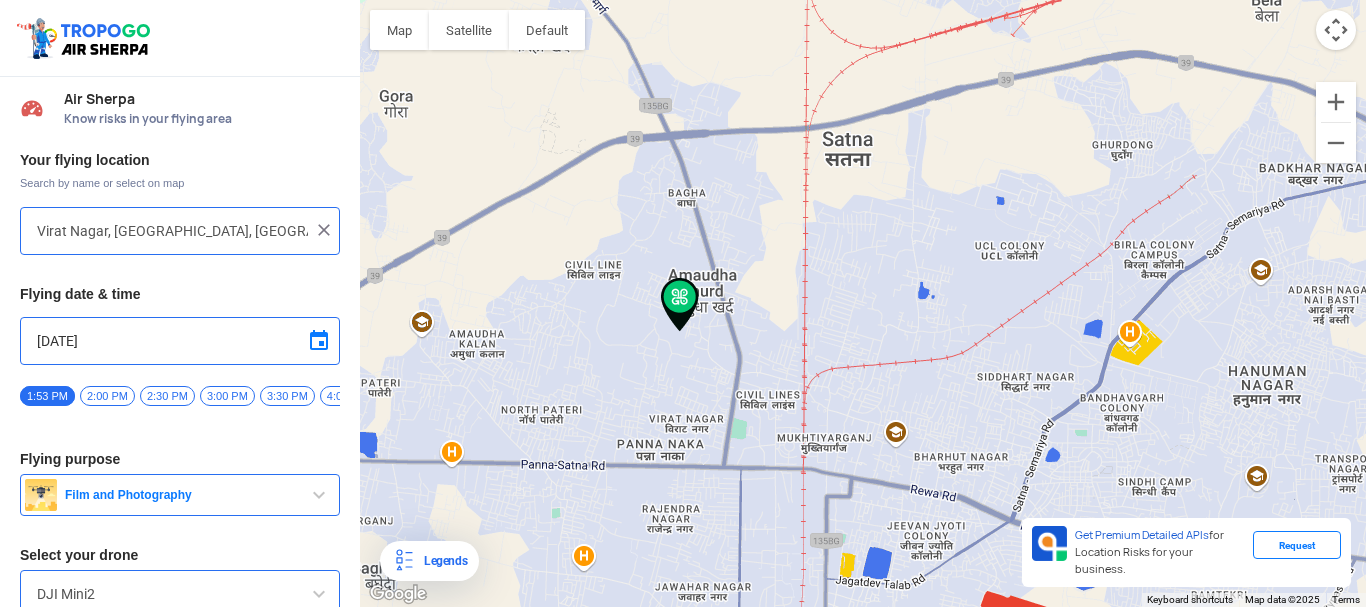 drag, startPoint x: 732, startPoint y: 484, endPoint x: 746, endPoint y: 289, distance: 195.50192 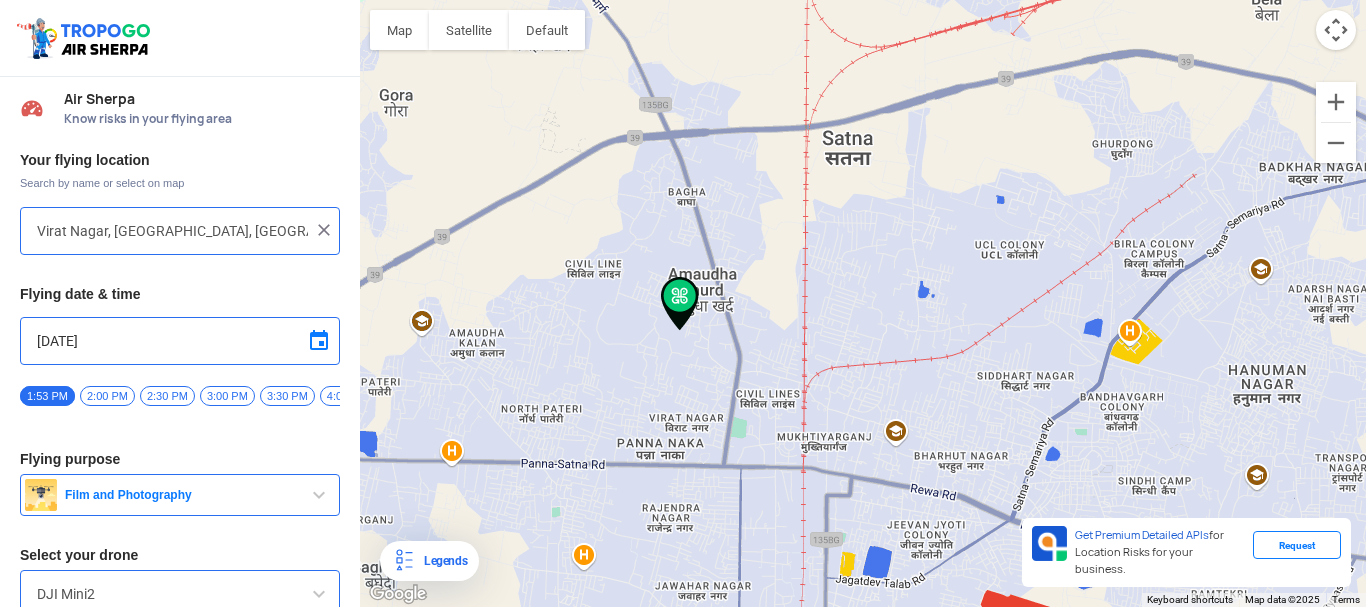 click on "To navigate, press the arrow keys." 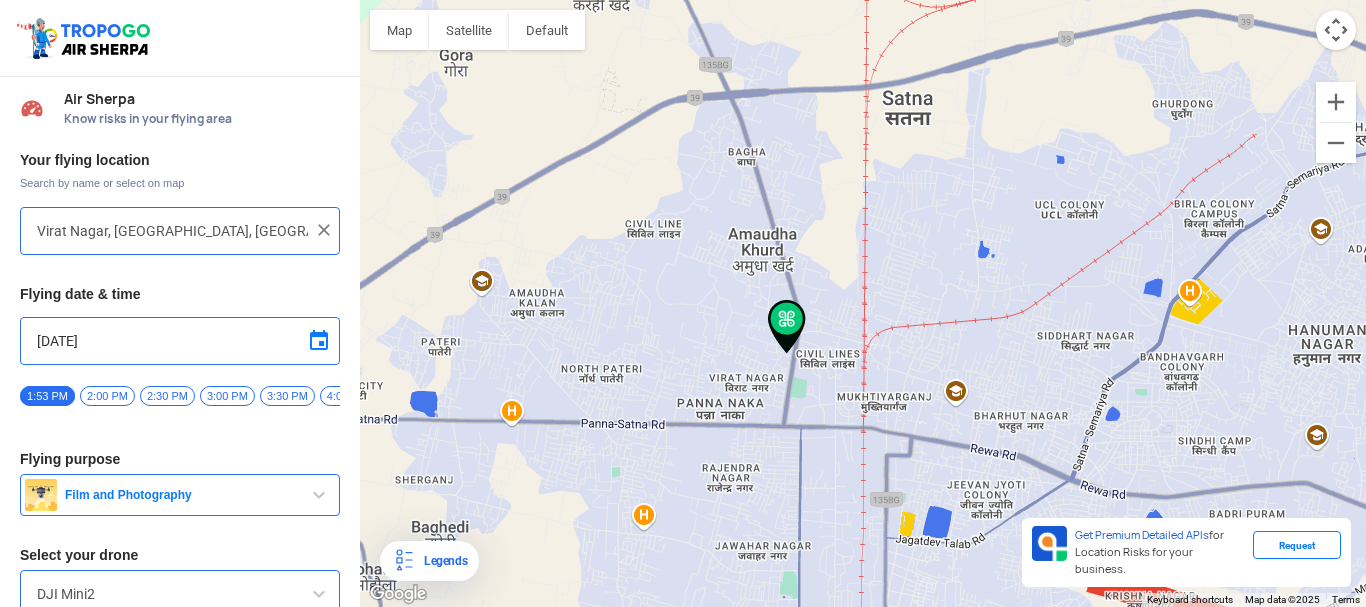 type on "[STREET_ADDRESS]" 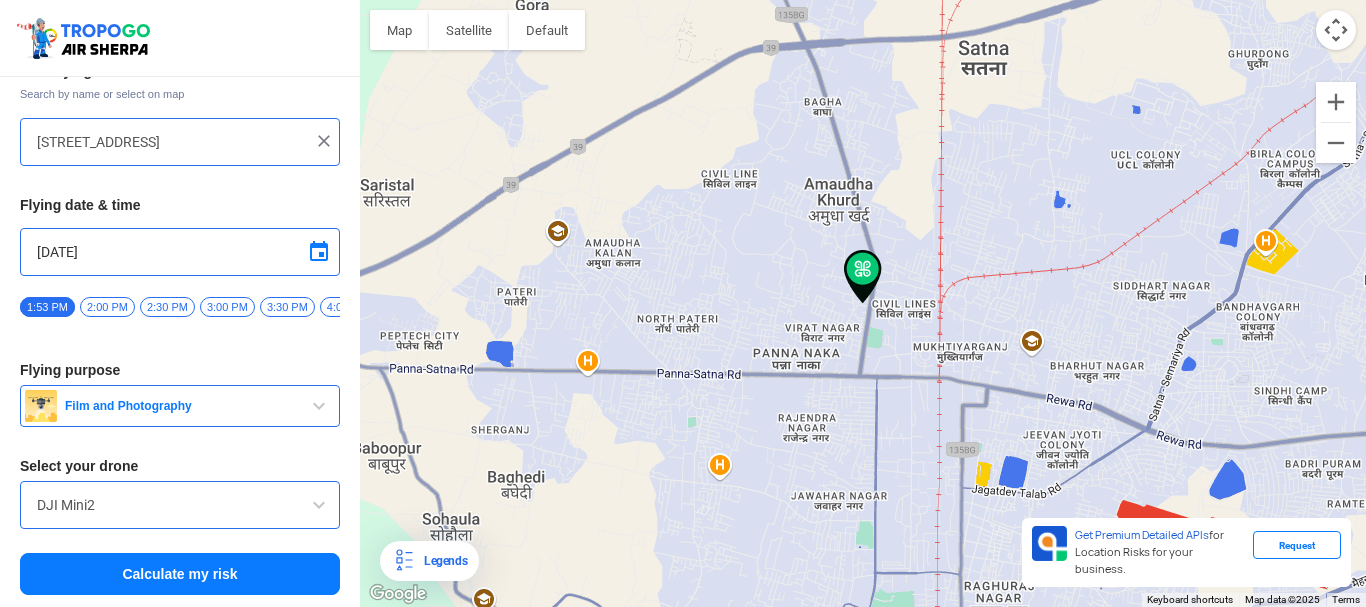 scroll, scrollTop: 97, scrollLeft: 0, axis: vertical 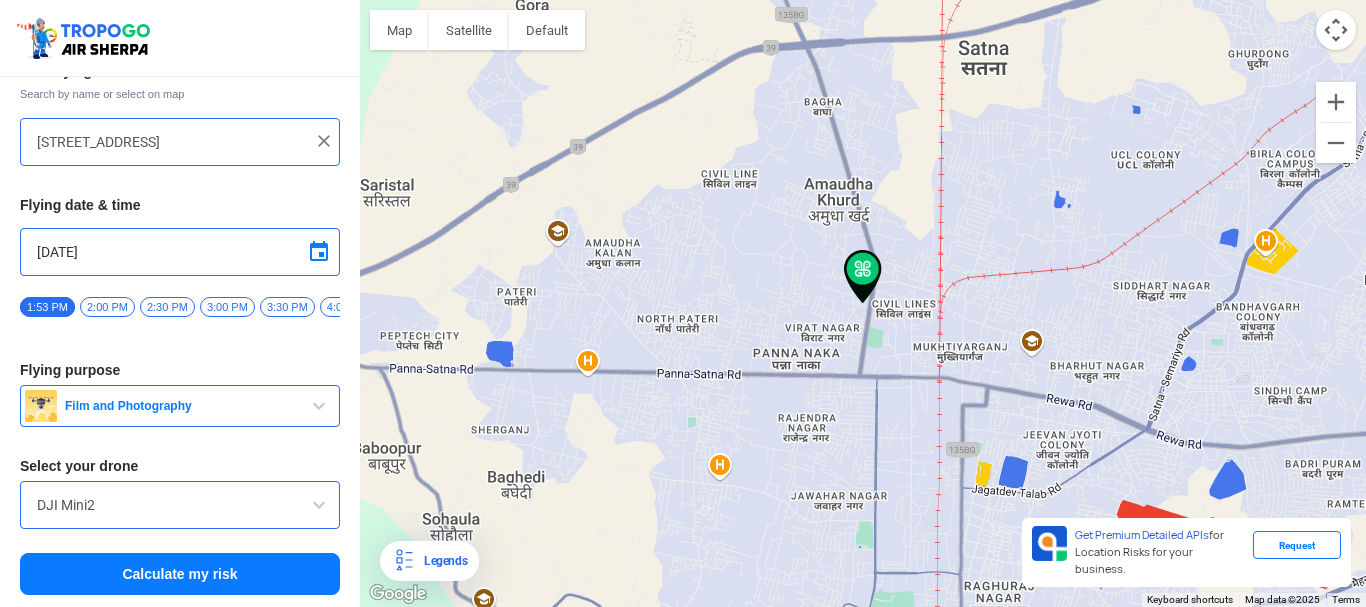 click on "Calculate my risk" at bounding box center (180, 574) 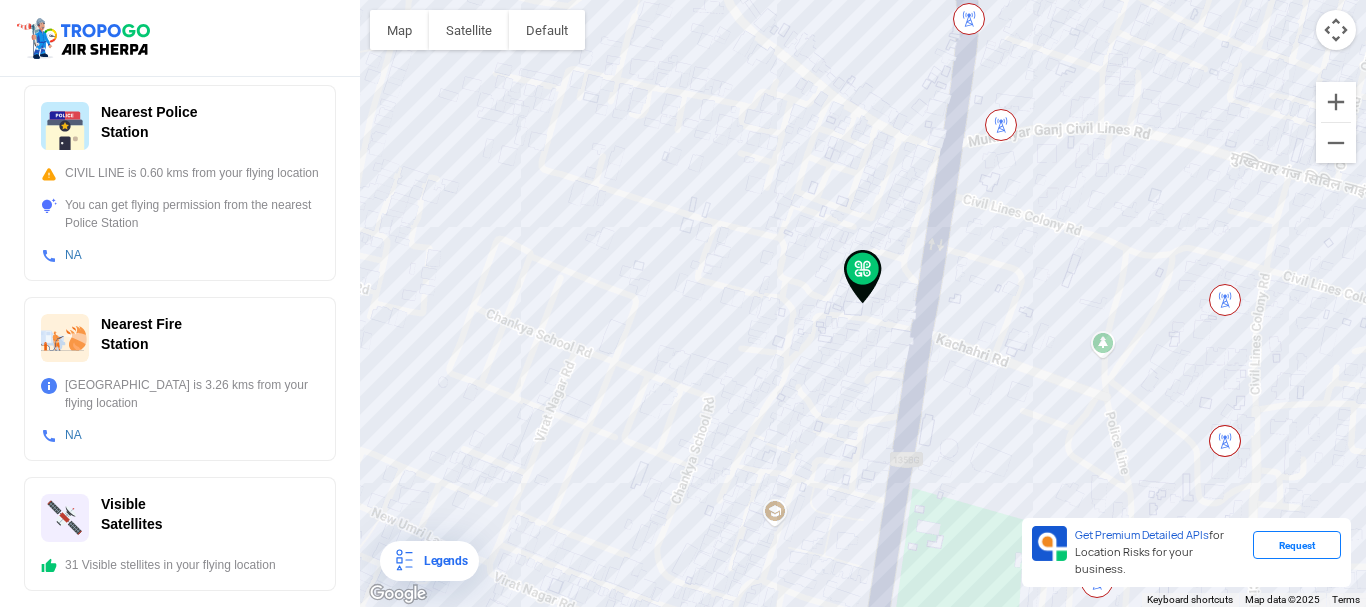 scroll, scrollTop: 791, scrollLeft: 0, axis: vertical 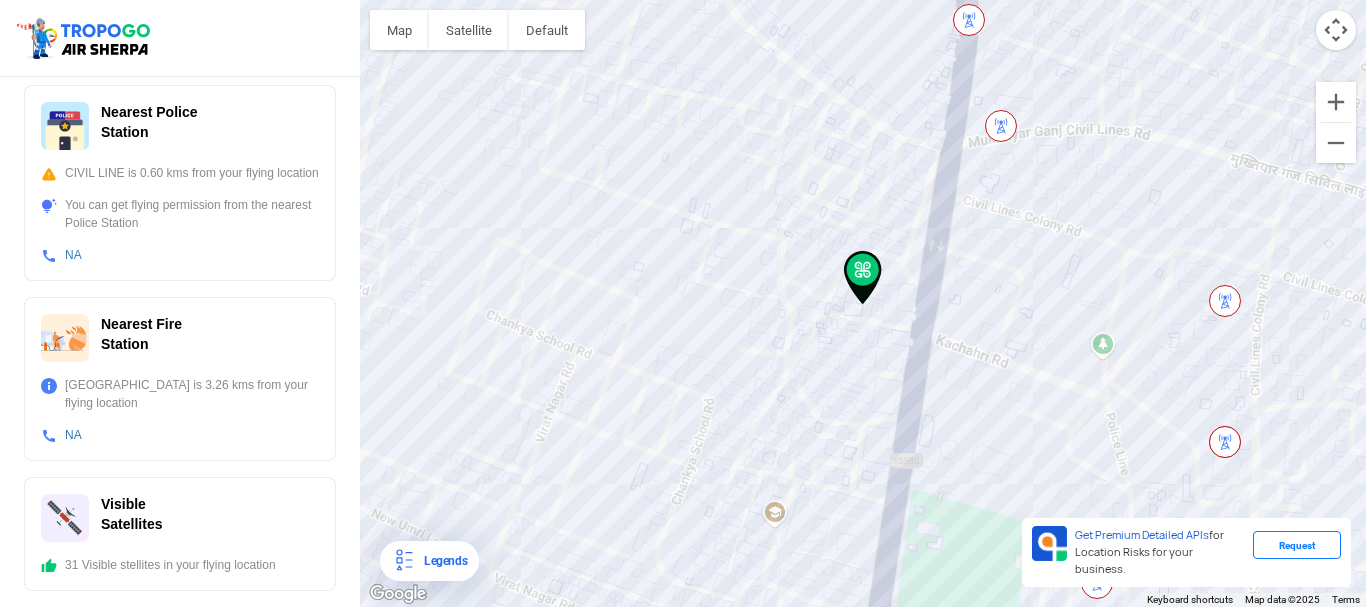 click 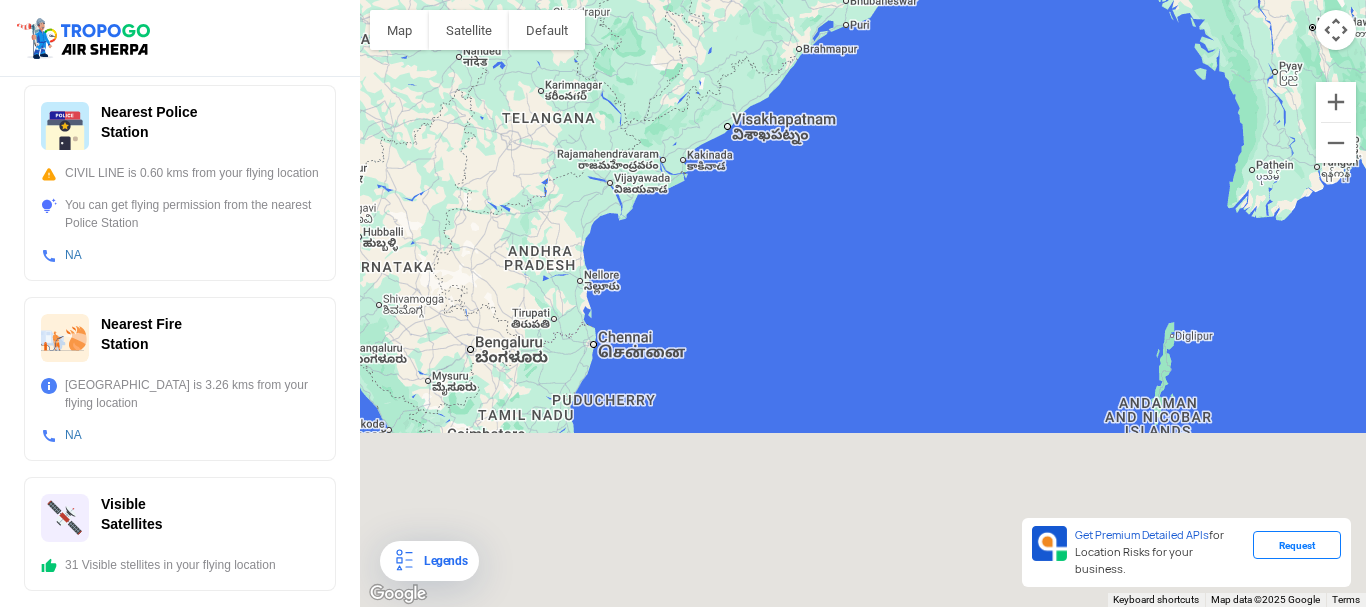 drag, startPoint x: 930, startPoint y: 511, endPoint x: 685, endPoint y: 313, distance: 315.00635 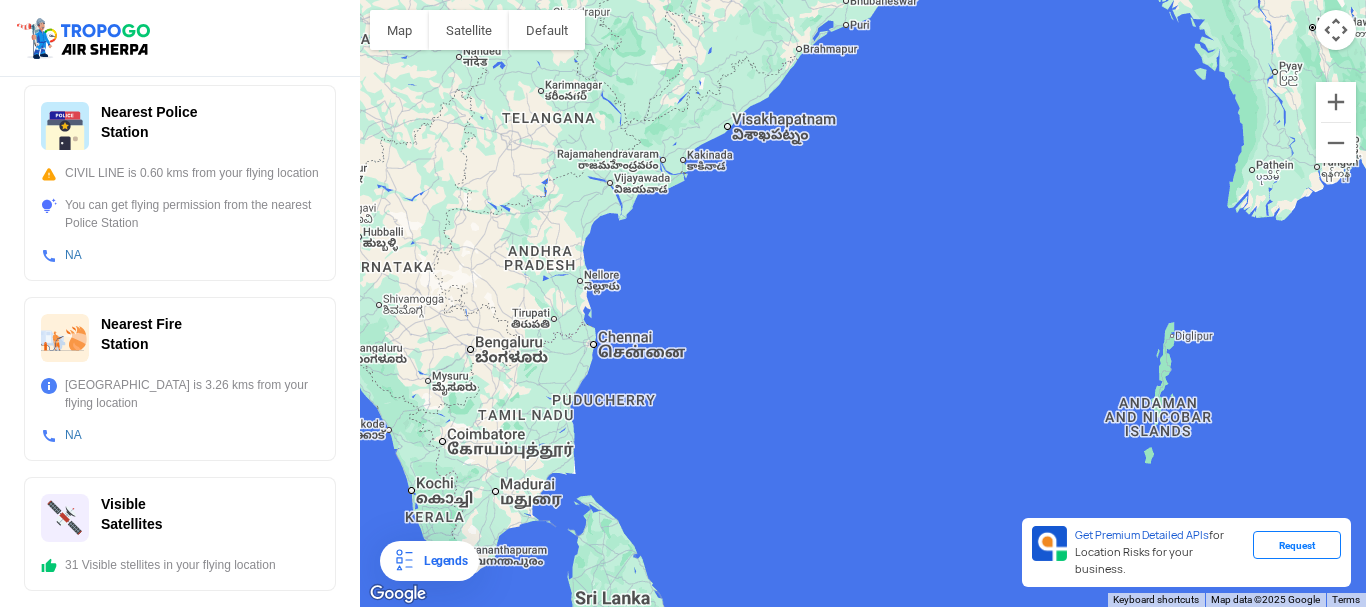 drag, startPoint x: 1188, startPoint y: 426, endPoint x: 974, endPoint y: 408, distance: 214.75568 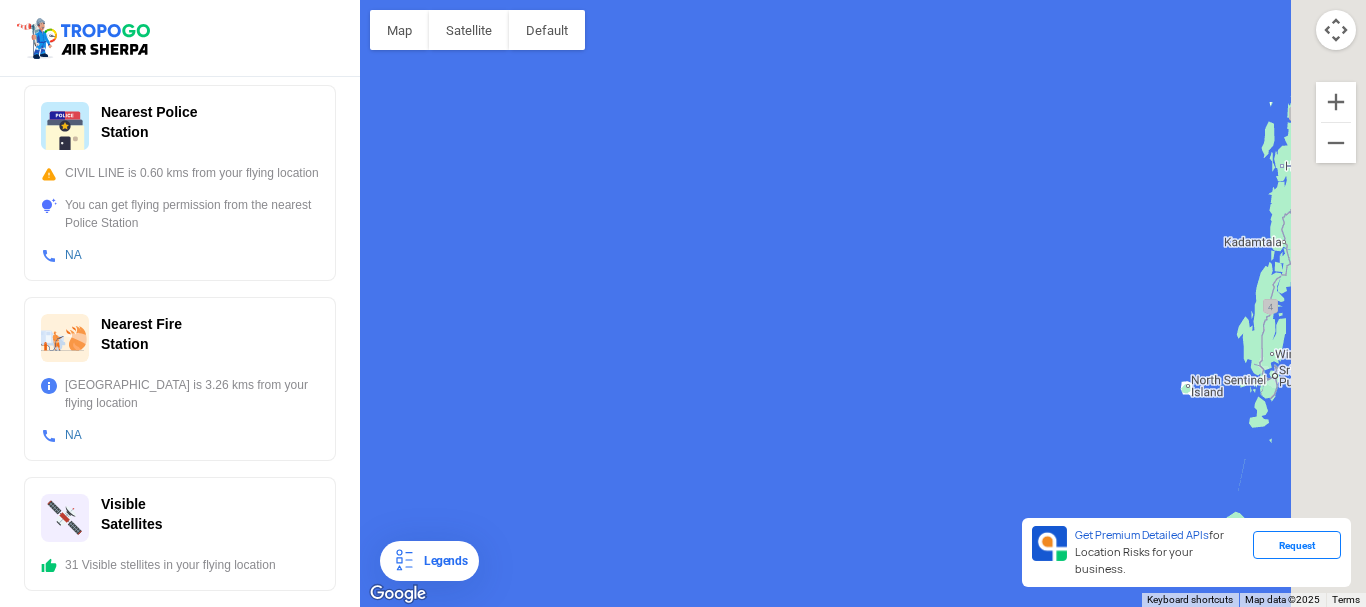 drag, startPoint x: 1365, startPoint y: 432, endPoint x: 892, endPoint y: 384, distance: 475.4293 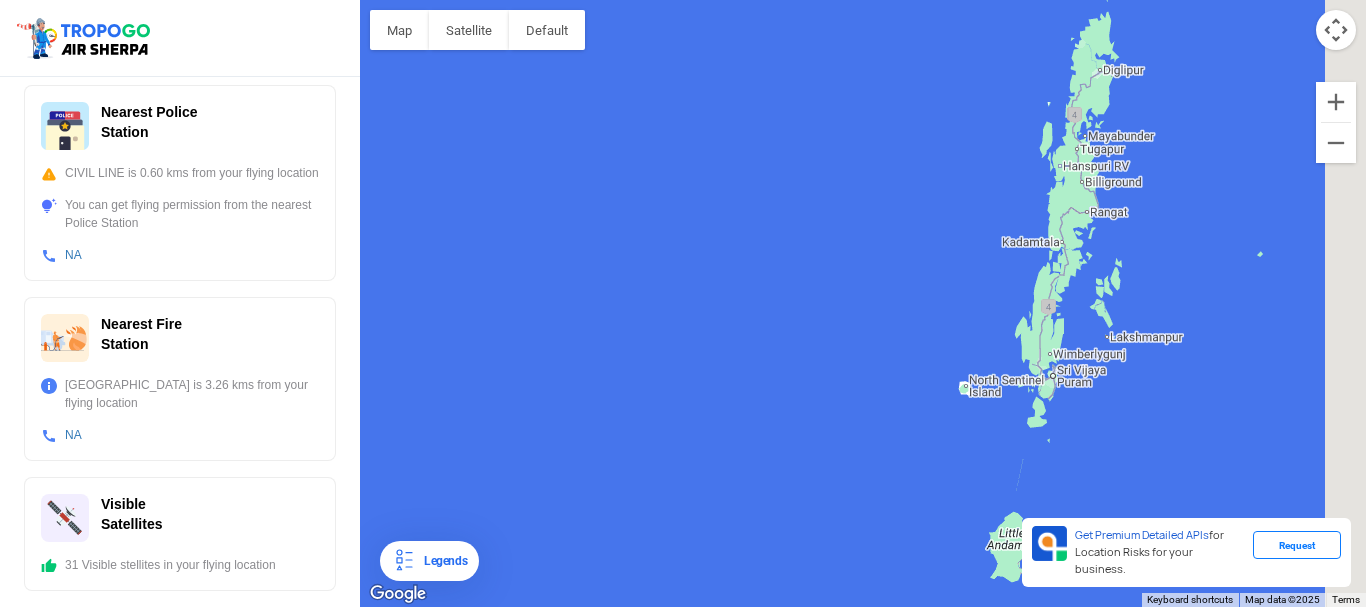 drag, startPoint x: 1243, startPoint y: 339, endPoint x: 915, endPoint y: 343, distance: 328.02438 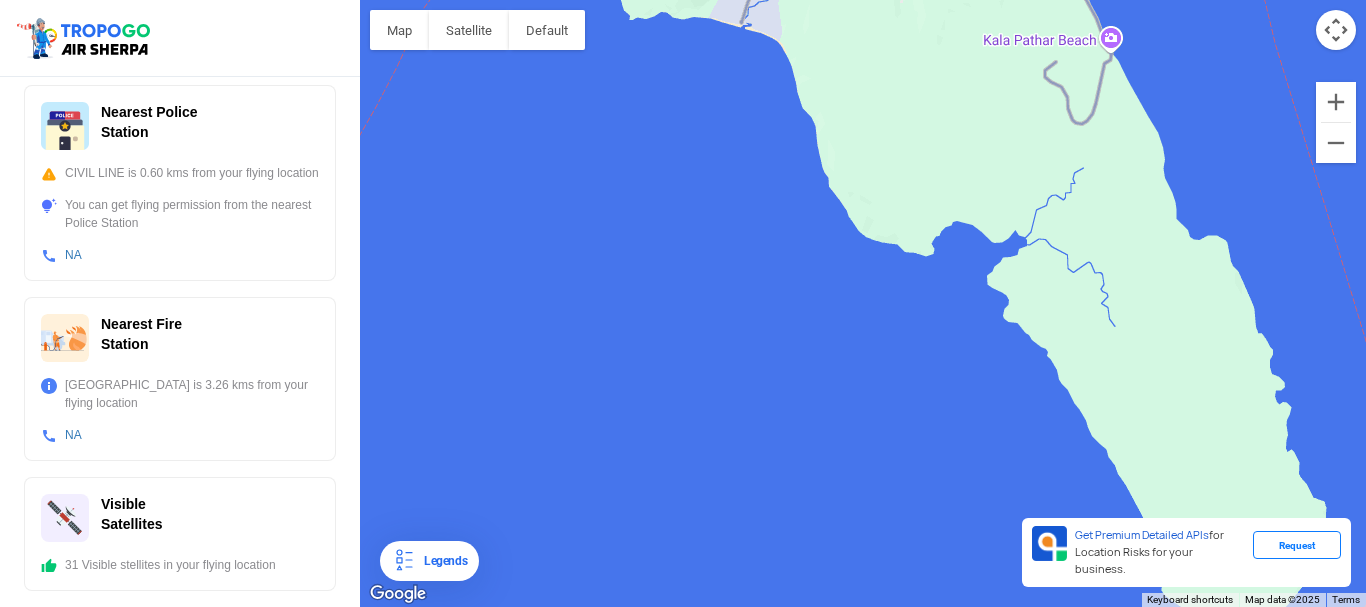 drag, startPoint x: 928, startPoint y: 59, endPoint x: 1053, endPoint y: 337, distance: 304.80978 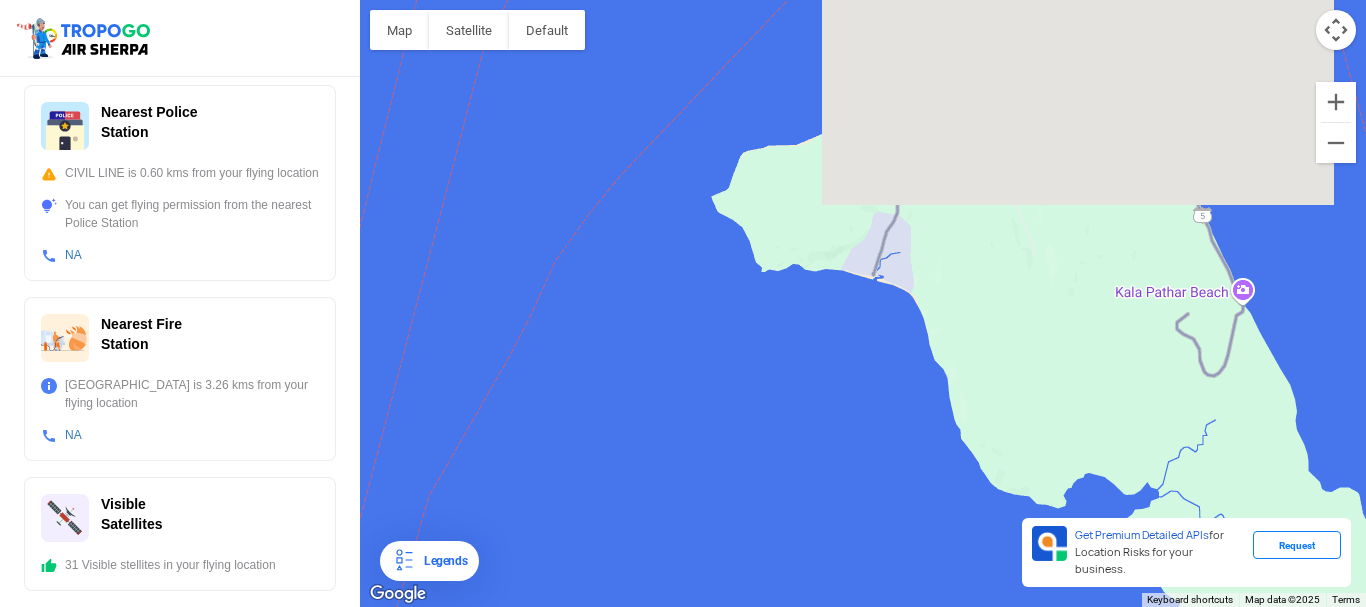 drag, startPoint x: 818, startPoint y: 196, endPoint x: 958, endPoint y: 436, distance: 277.84888 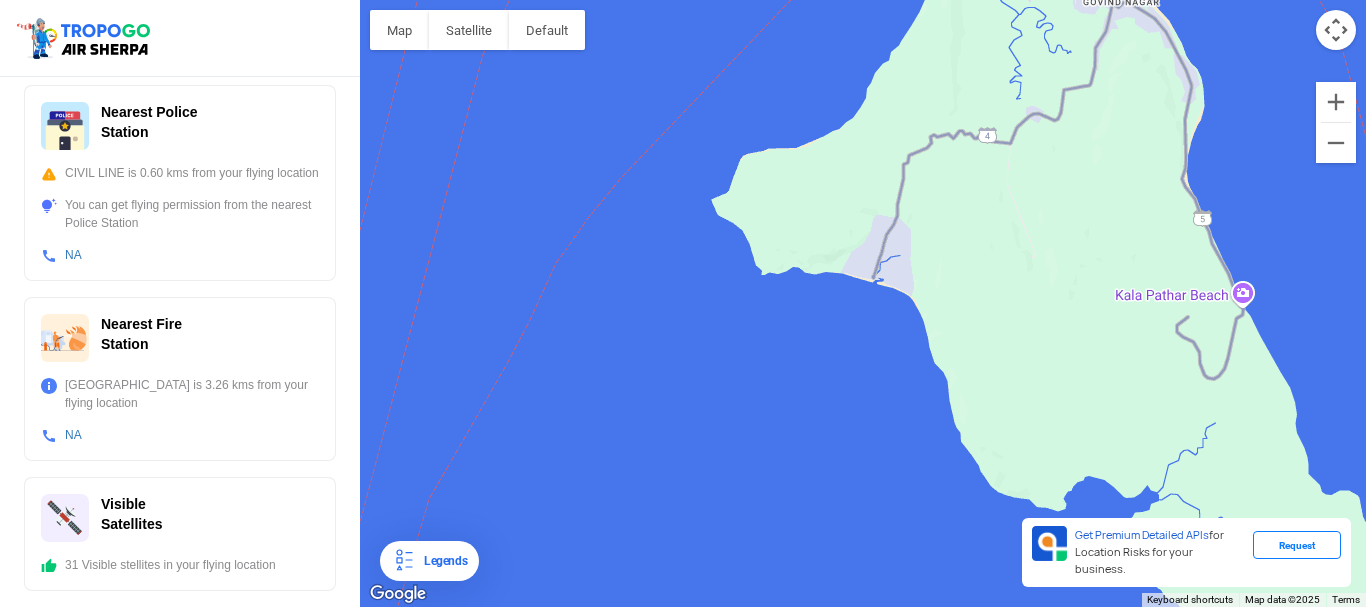 scroll, scrollTop: 0, scrollLeft: 0, axis: both 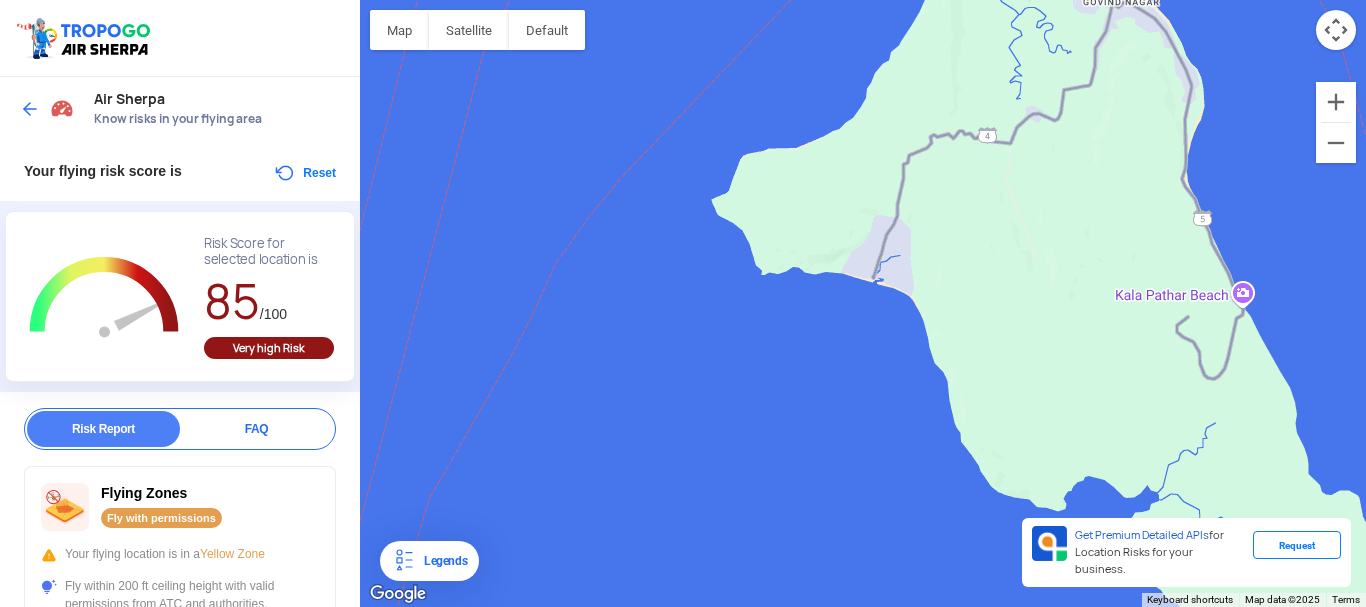 click at bounding box center [30, 109] 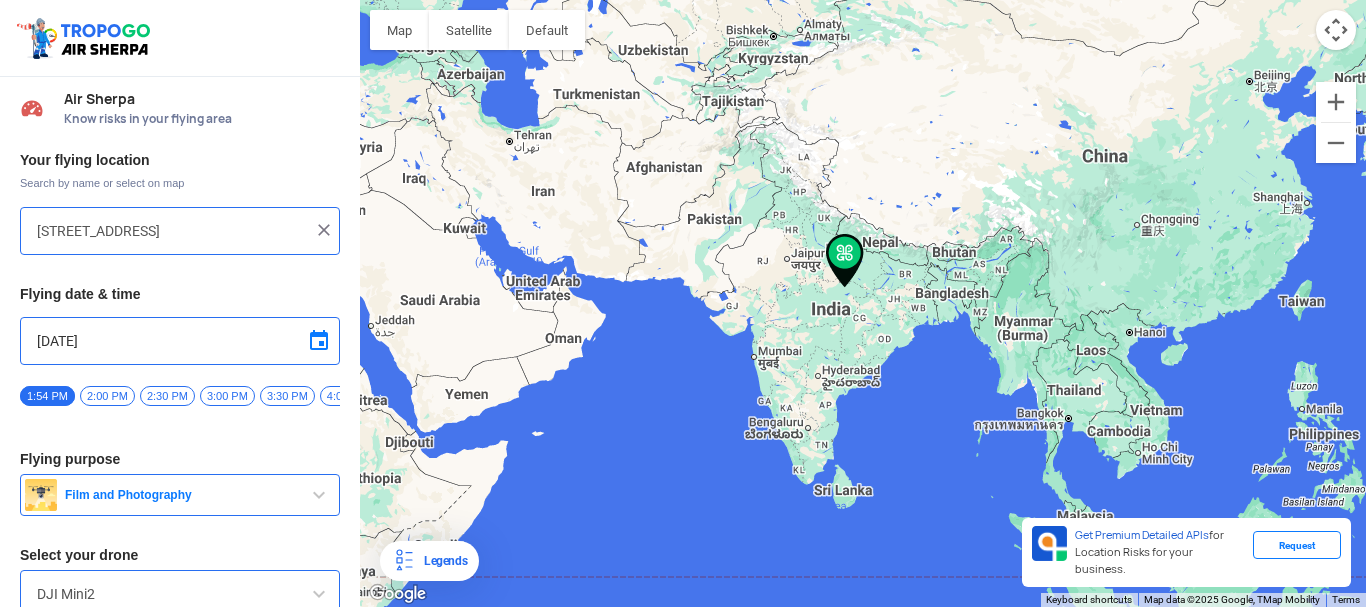 click on "To navigate, press the arrow keys." 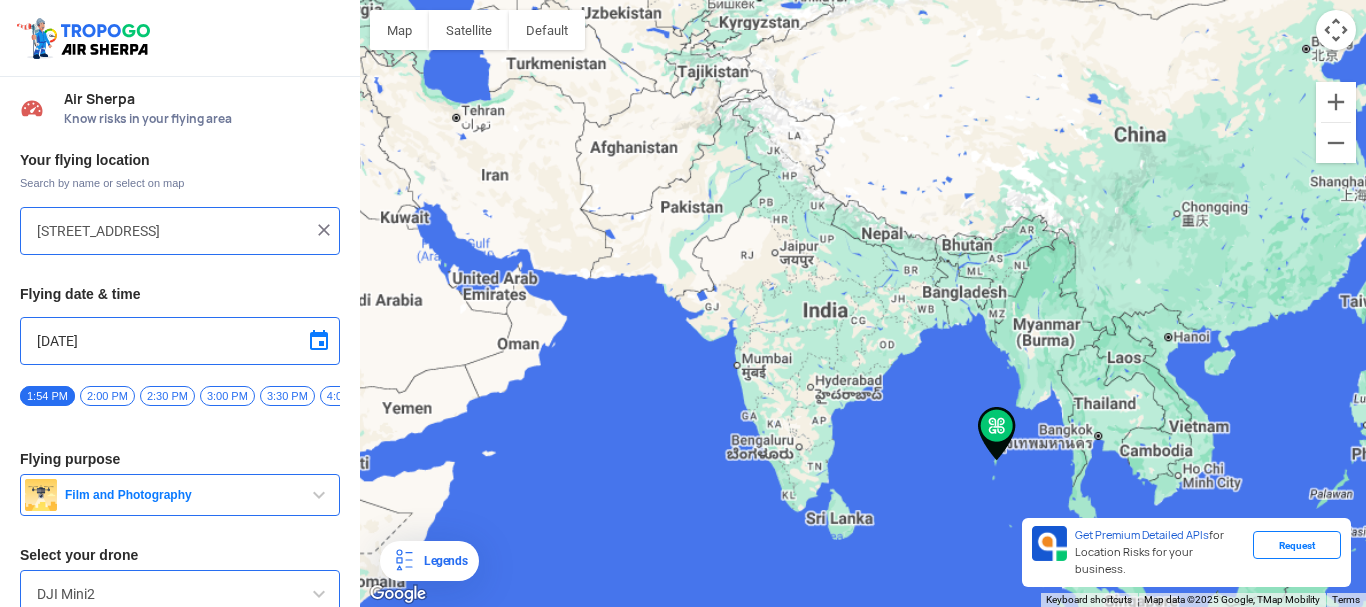 click on "To navigate, press the arrow keys." 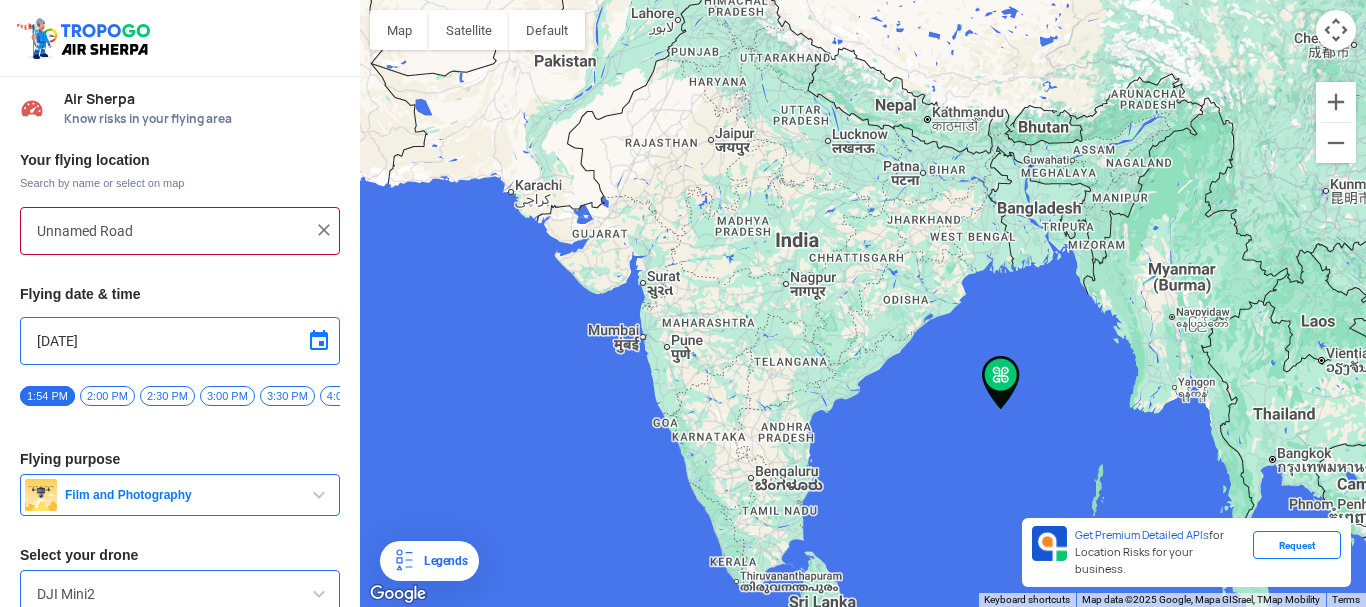 drag, startPoint x: 1086, startPoint y: 461, endPoint x: 910, endPoint y: 363, distance: 201.44478 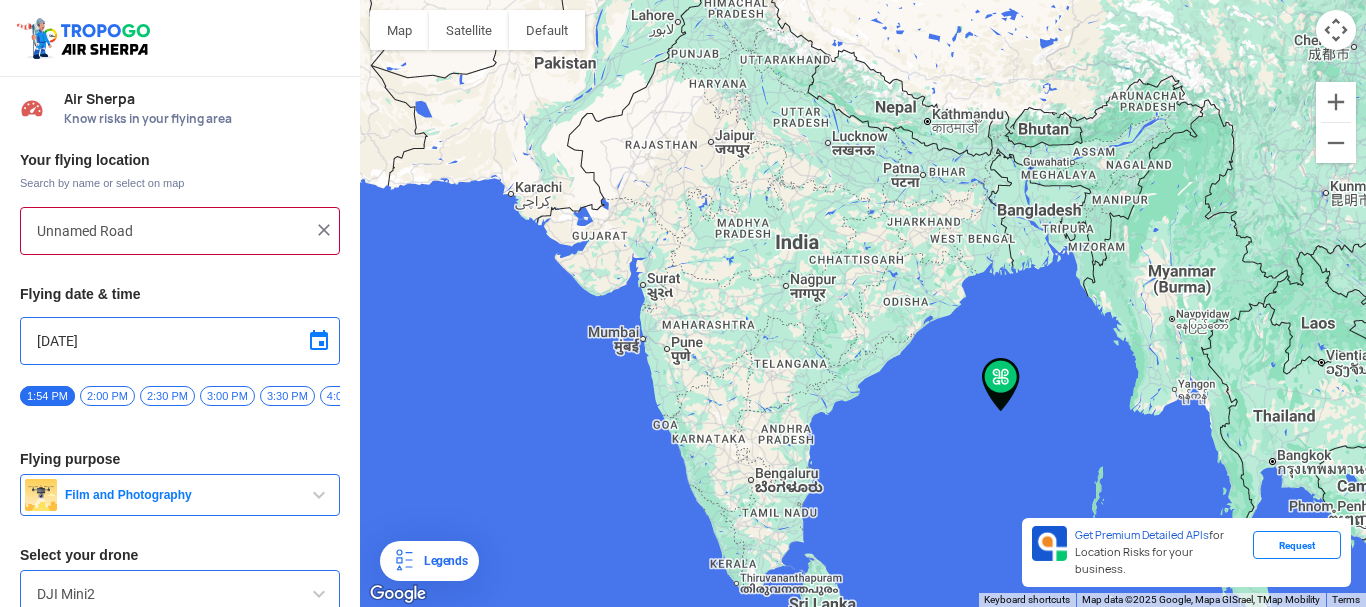drag, startPoint x: 1045, startPoint y: 480, endPoint x: 1101, endPoint y: 481, distance: 56.008926 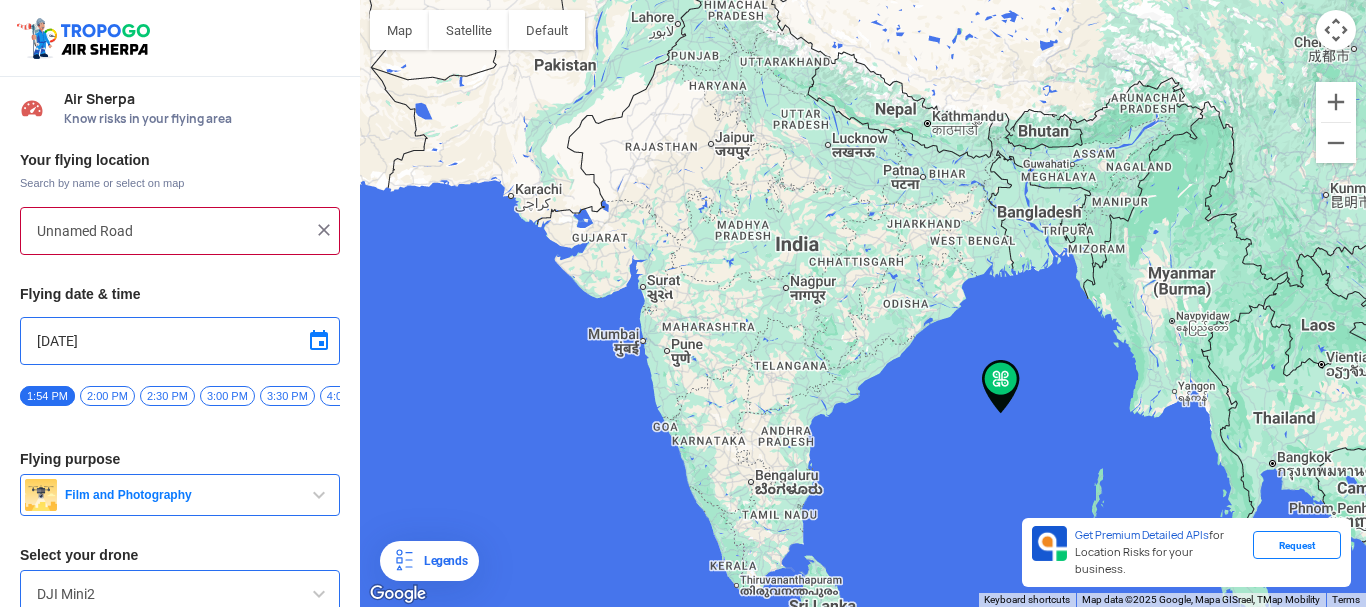 click on "To navigate, press the arrow keys." 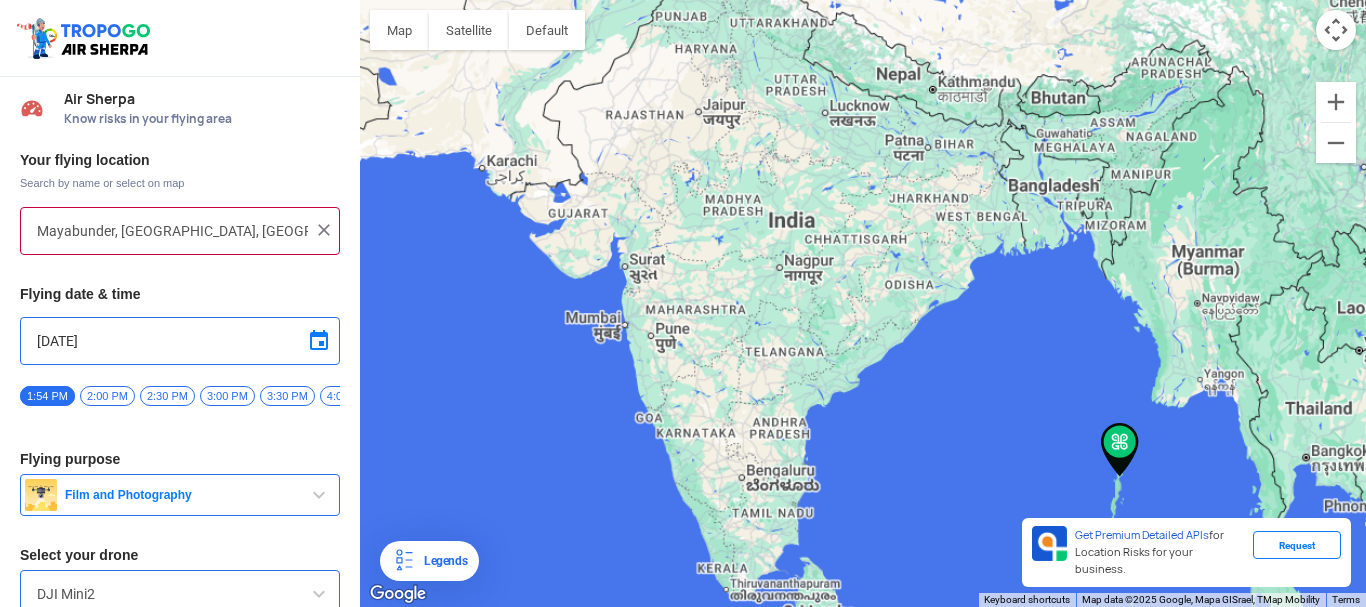 click on "To navigate, press the arrow keys." 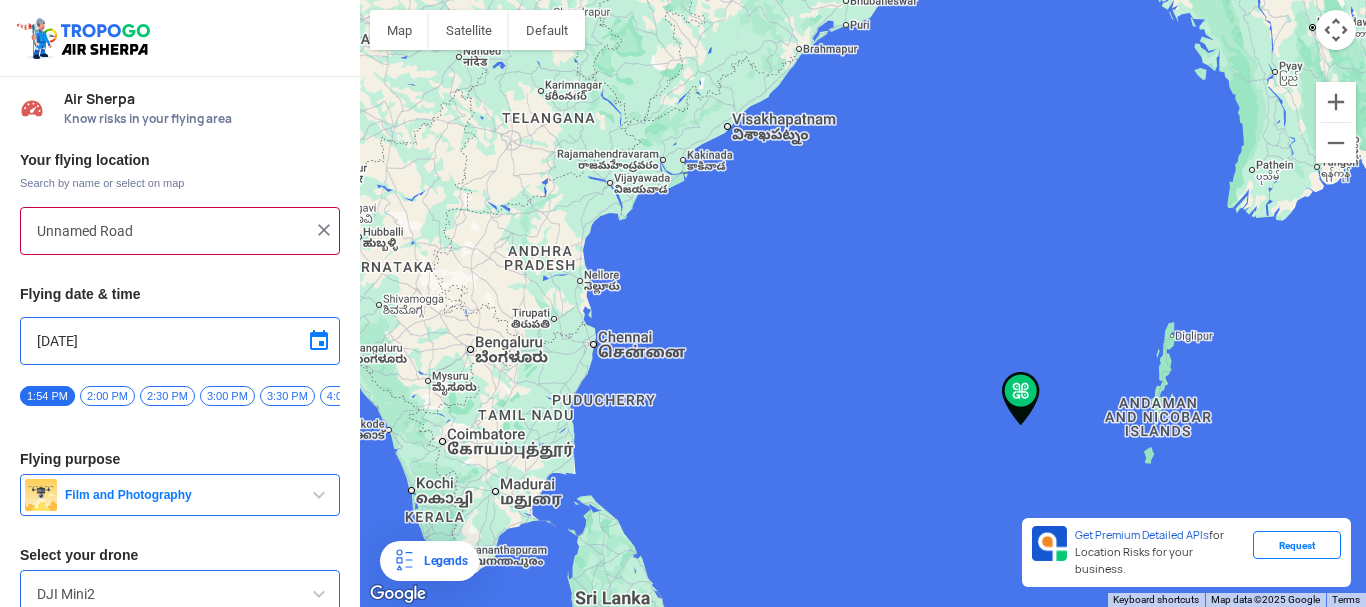 click on "To navigate, press the arrow keys." 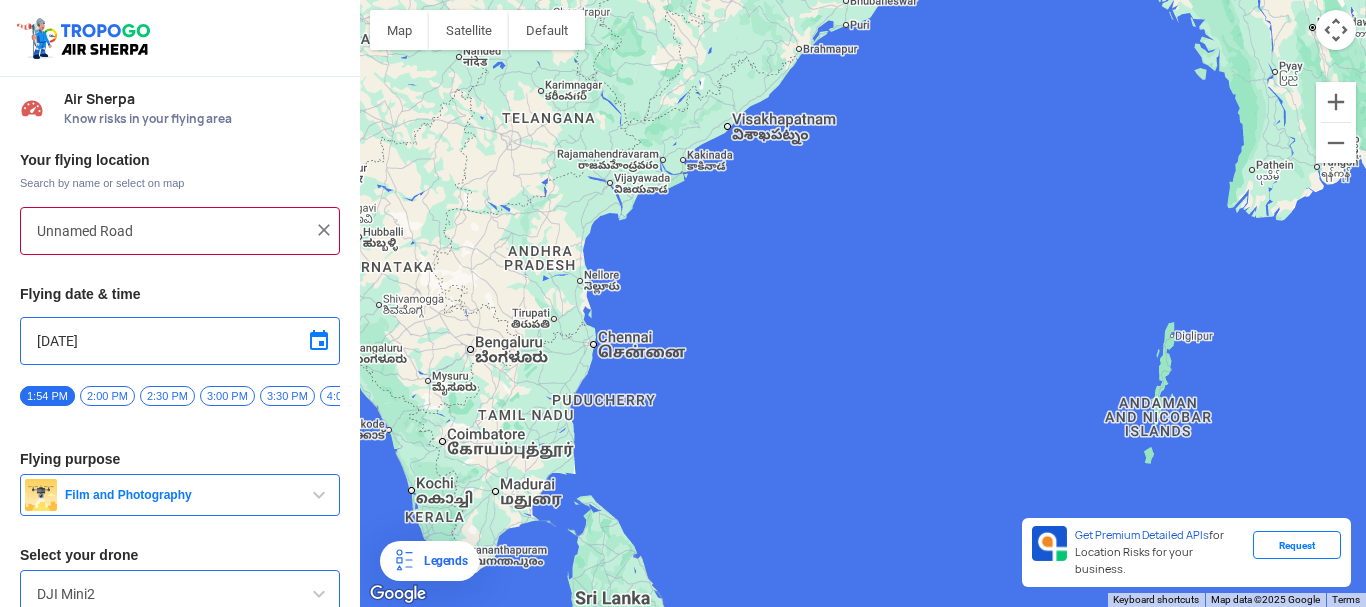 click on "To navigate, press the arrow keys." 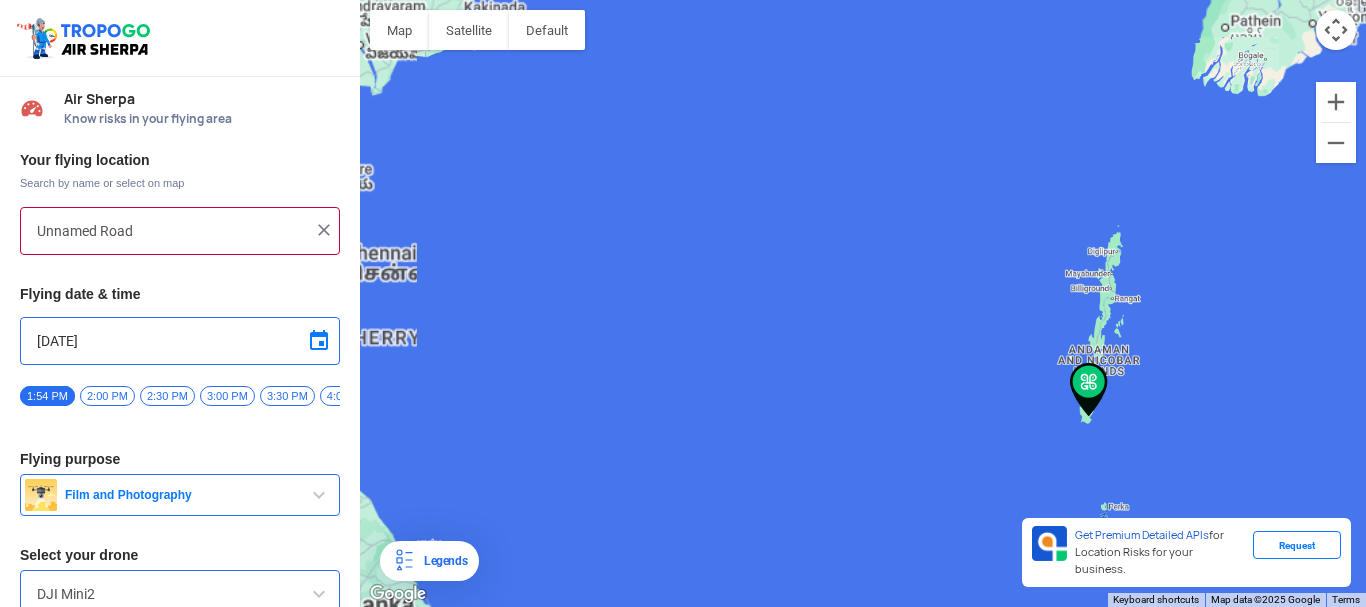 click on "To navigate, press the arrow keys." 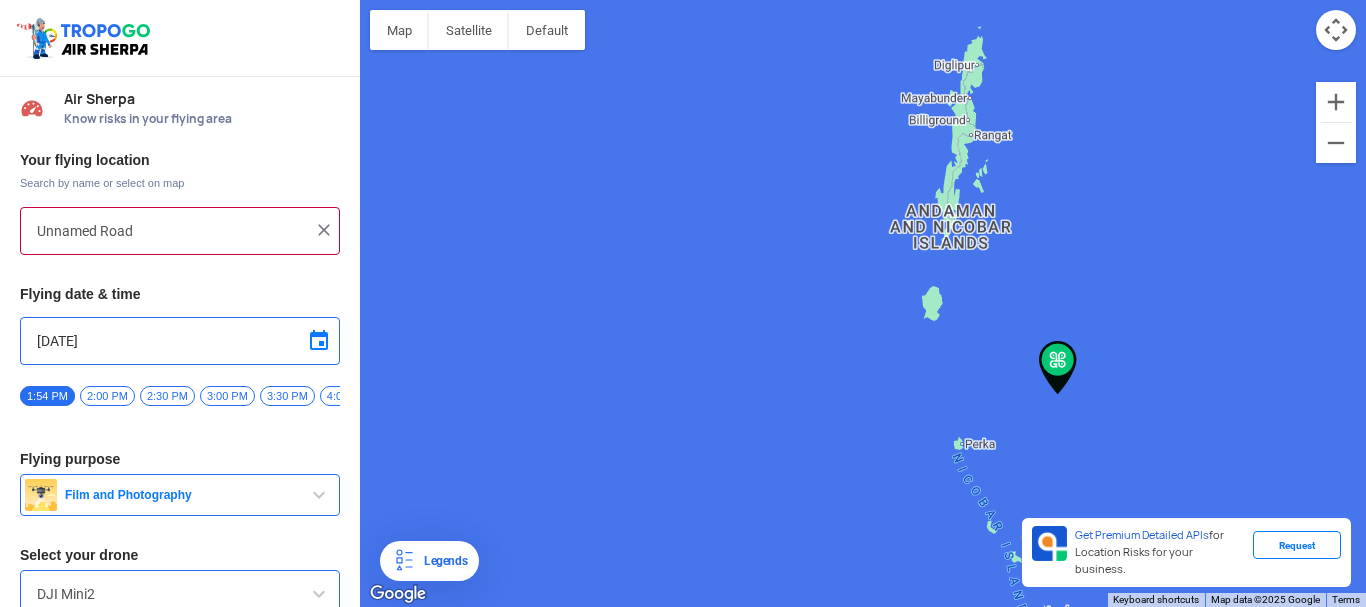 click on "To navigate, press the arrow keys." 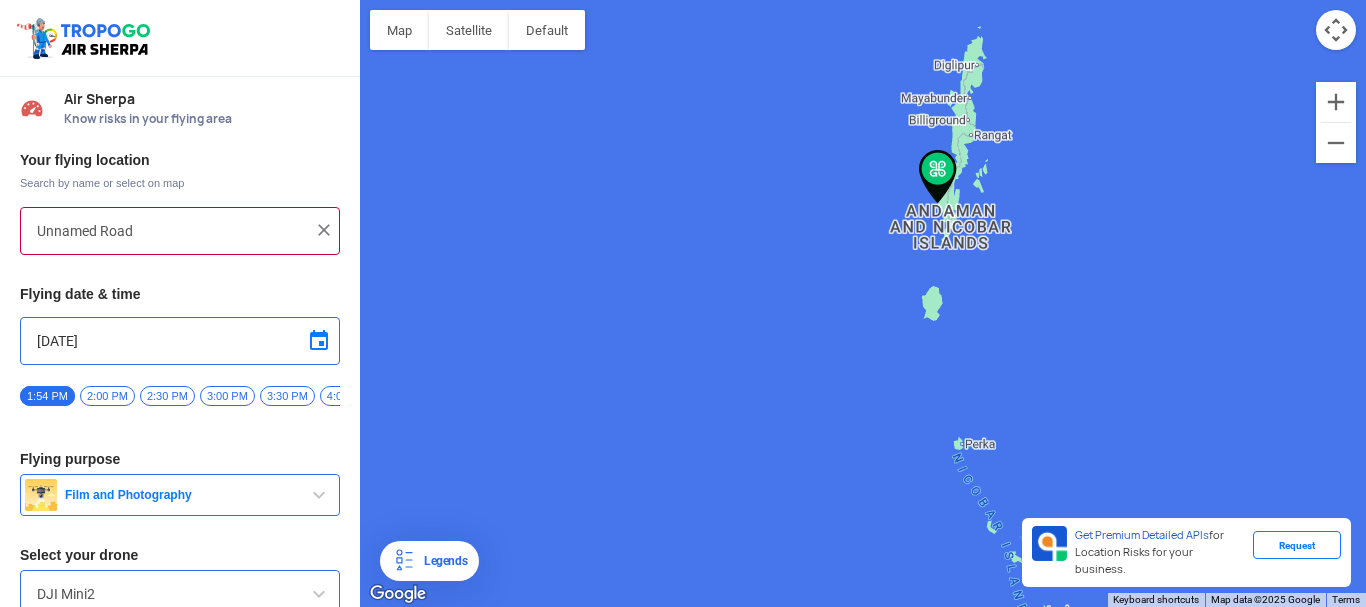 click on "To navigate, press the arrow keys." 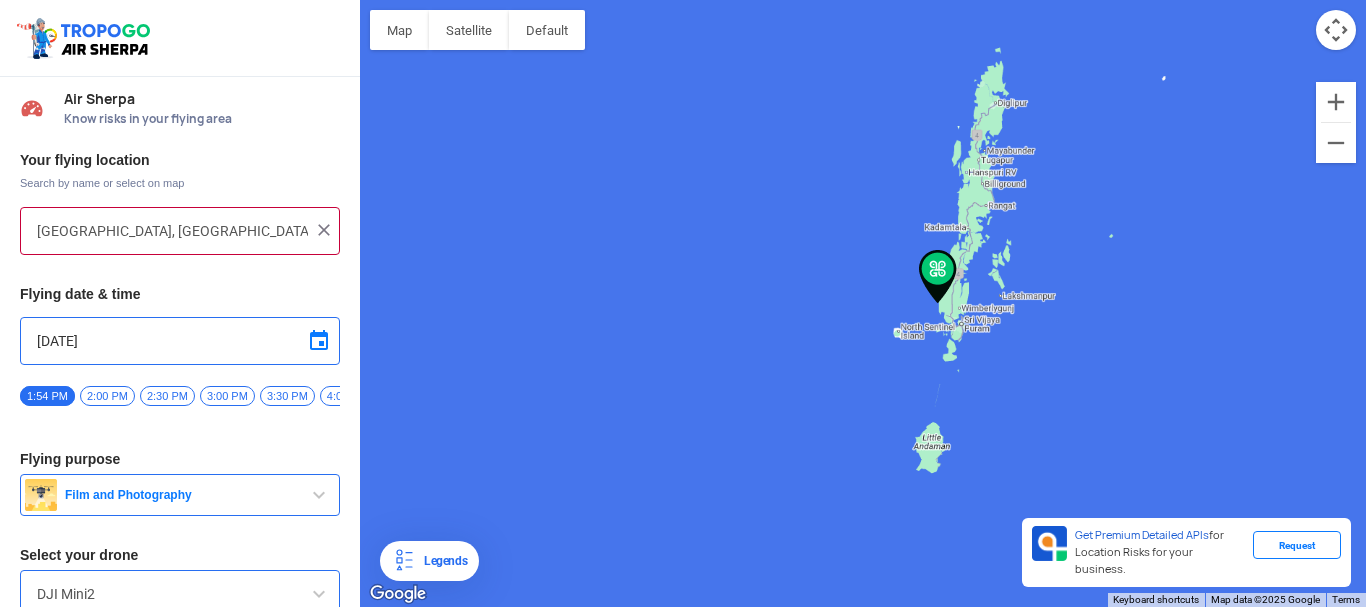 click on "To navigate, press the arrow keys." 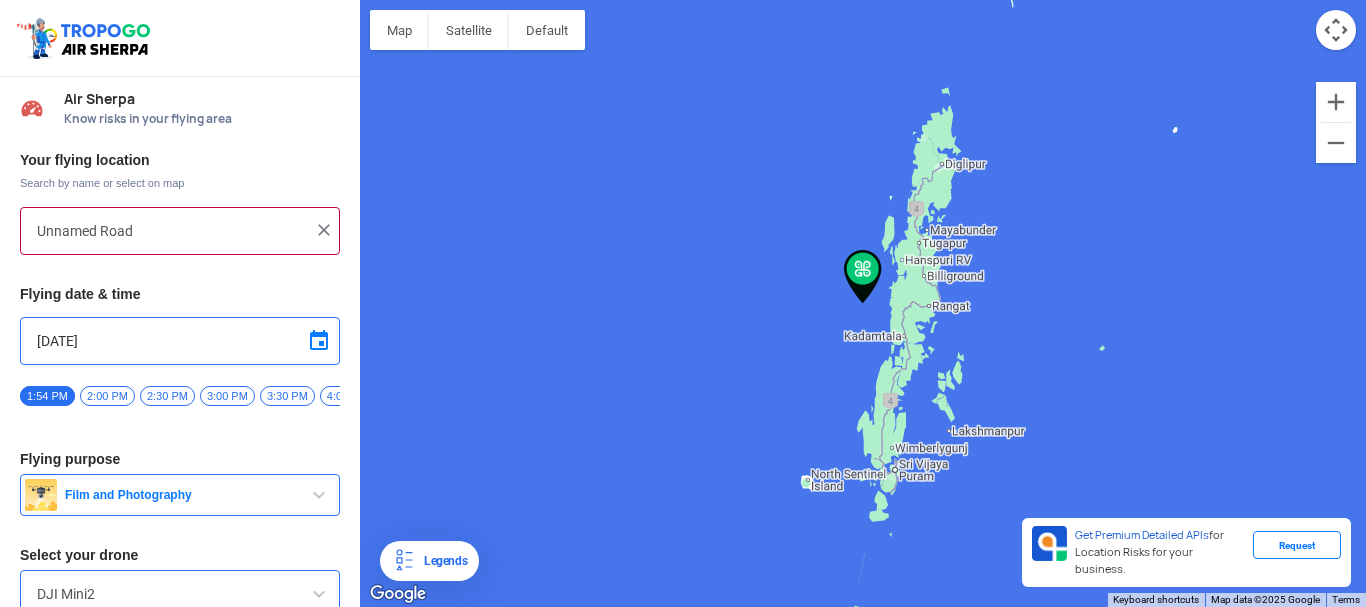 click on "To navigate, press the arrow keys." 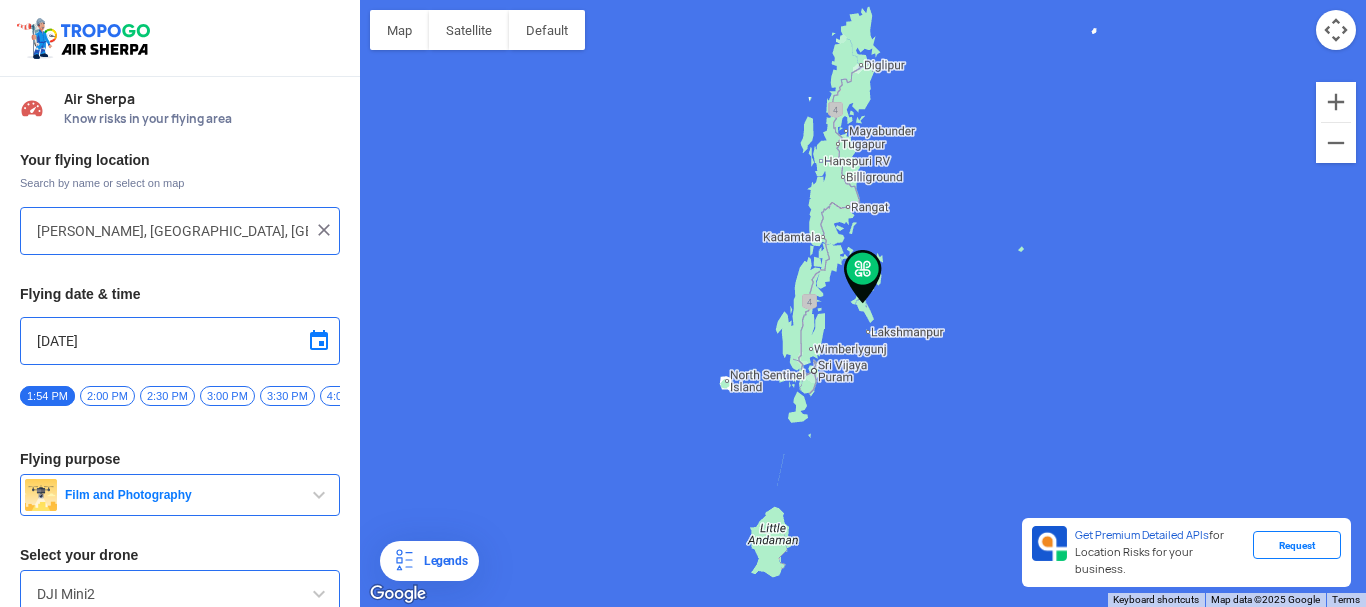 click 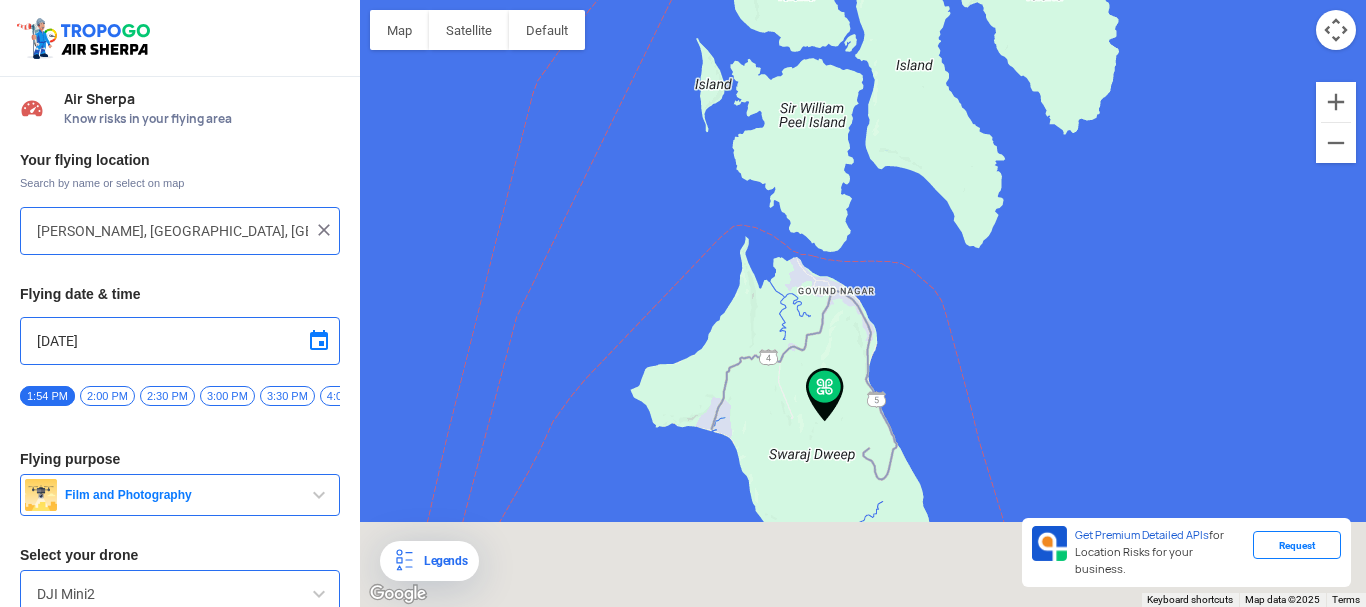 drag, startPoint x: 877, startPoint y: 419, endPoint x: 838, endPoint y: 240, distance: 183.19934 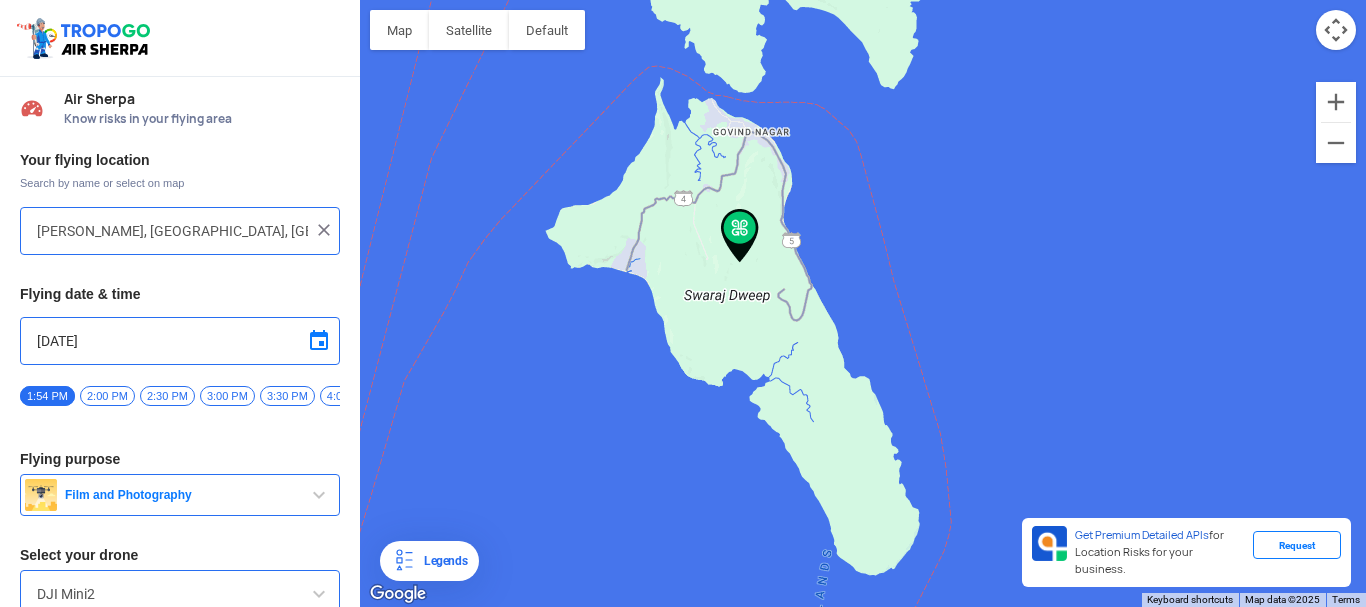 drag, startPoint x: 925, startPoint y: 514, endPoint x: 854, endPoint y: 415, distance: 121.82774 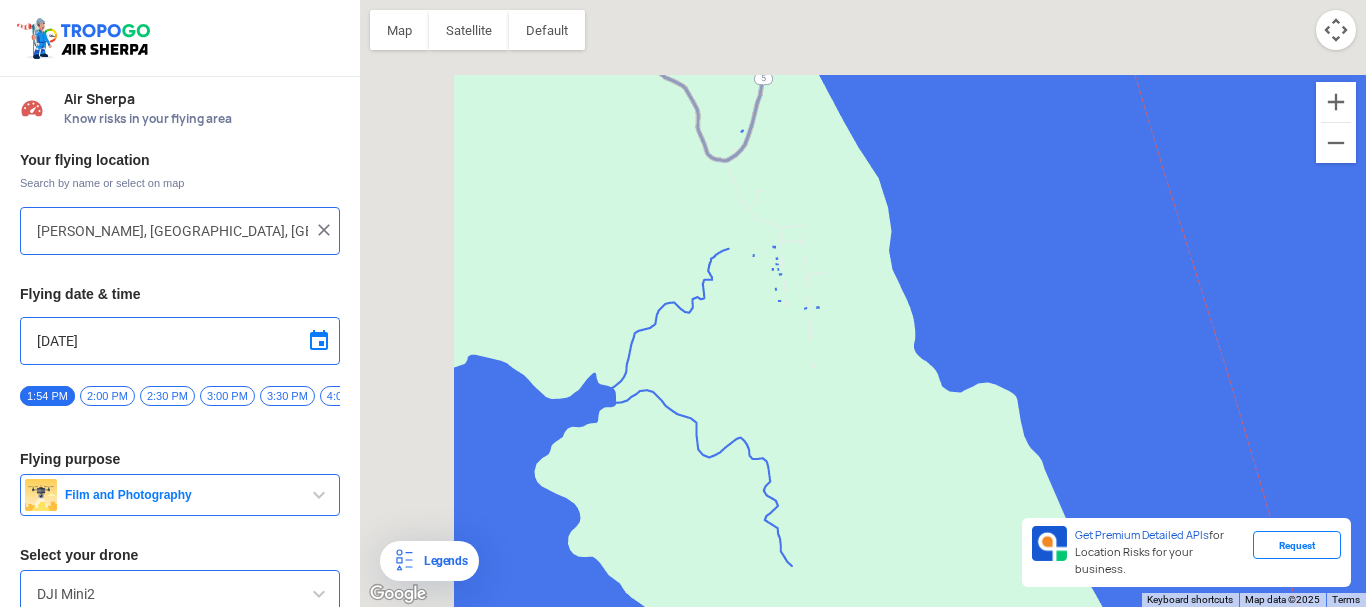 drag, startPoint x: 697, startPoint y: 184, endPoint x: 878, endPoint y: 453, distance: 324.22522 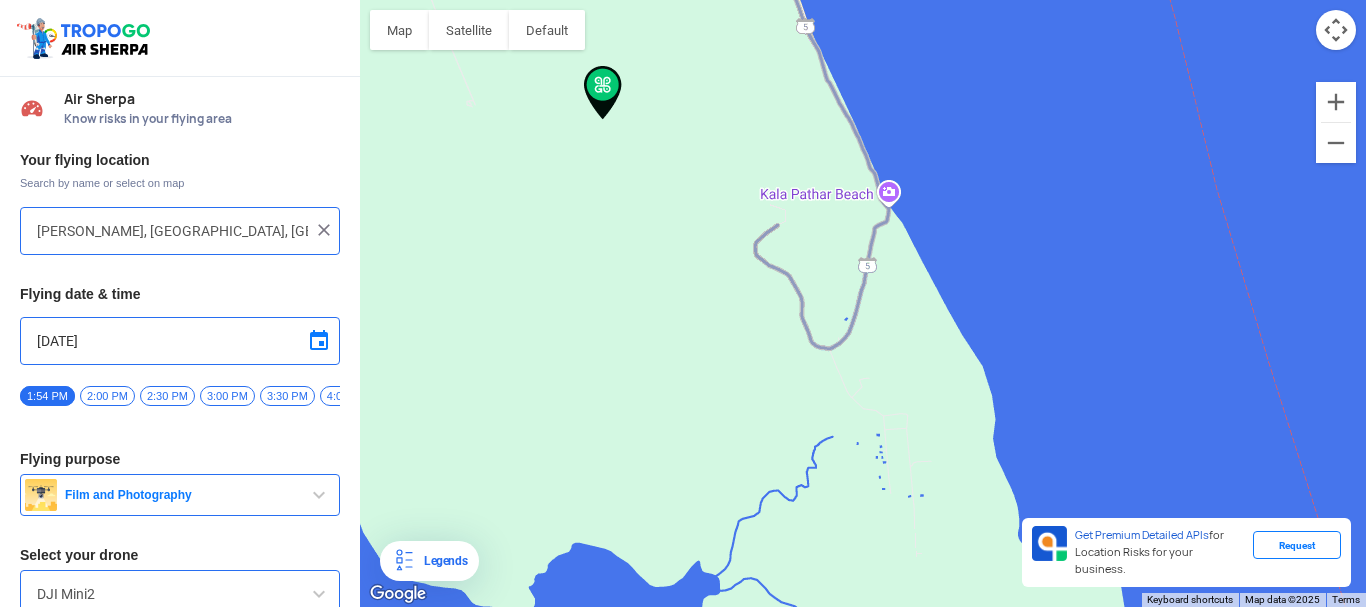 click on "To navigate, press the arrow keys." 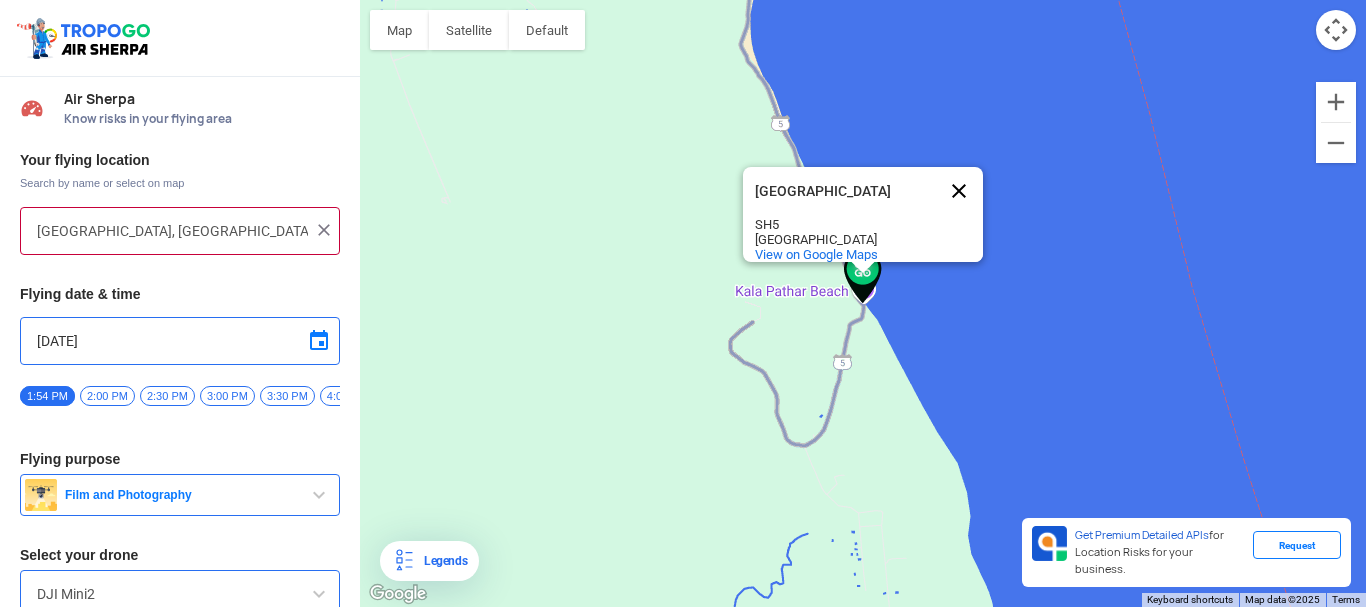 click 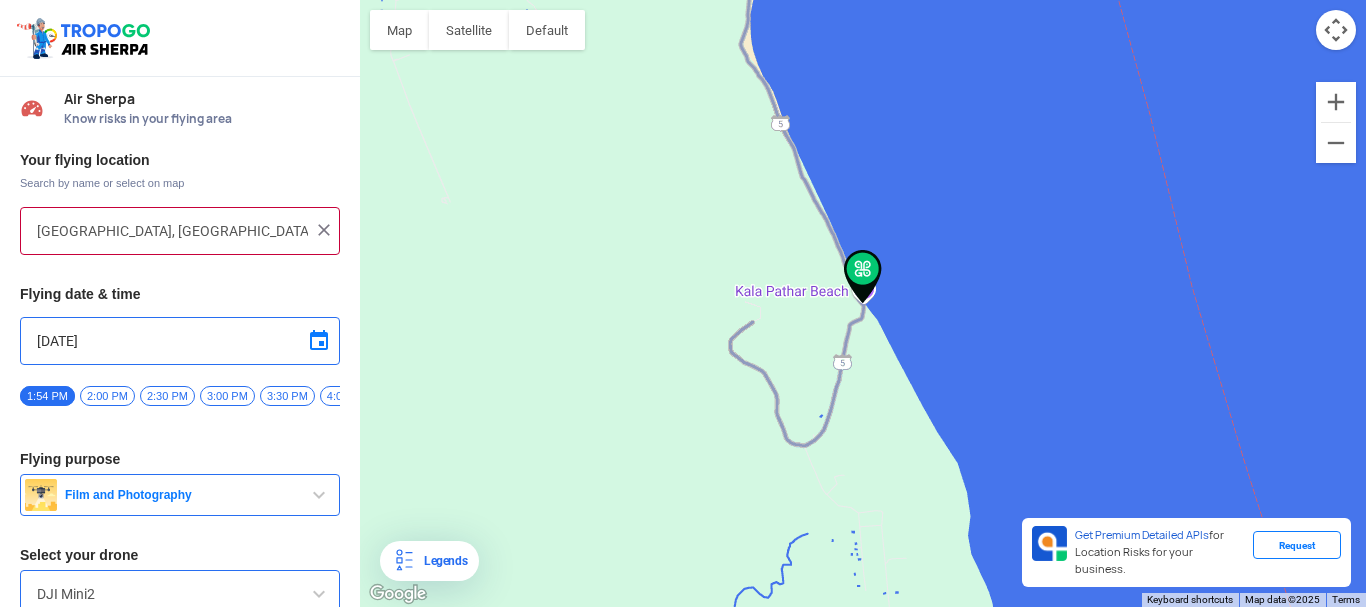 scroll, scrollTop: 128, scrollLeft: 0, axis: vertical 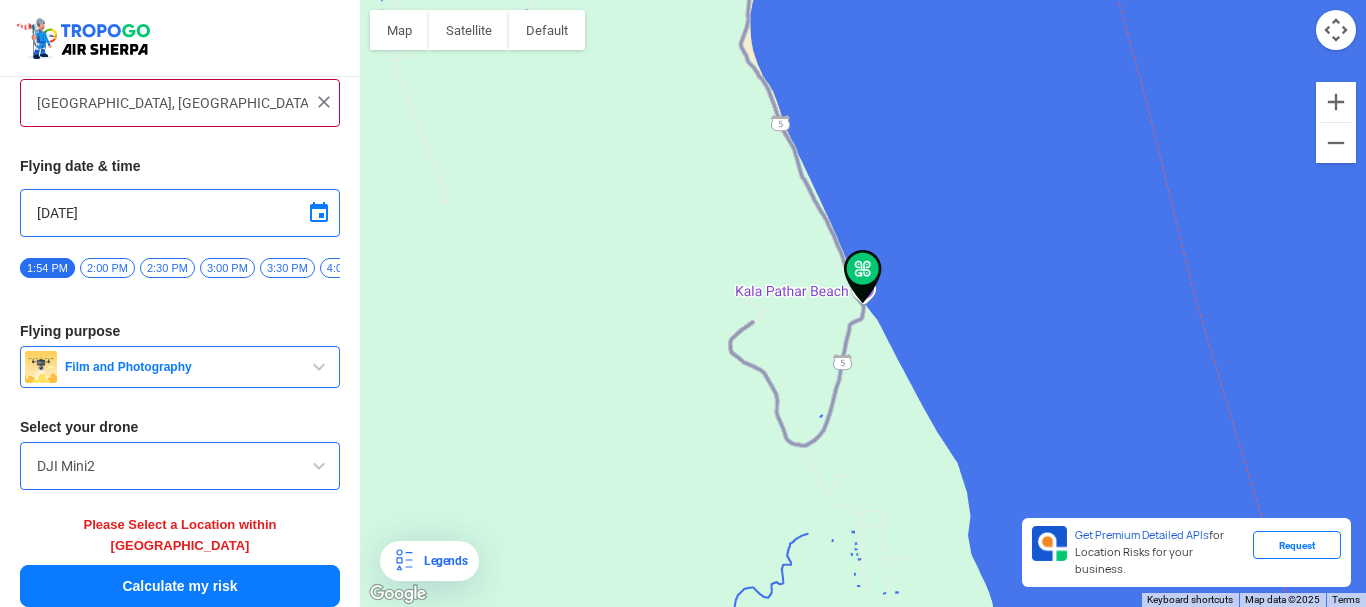 click on "Calculate my risk" at bounding box center [180, 586] 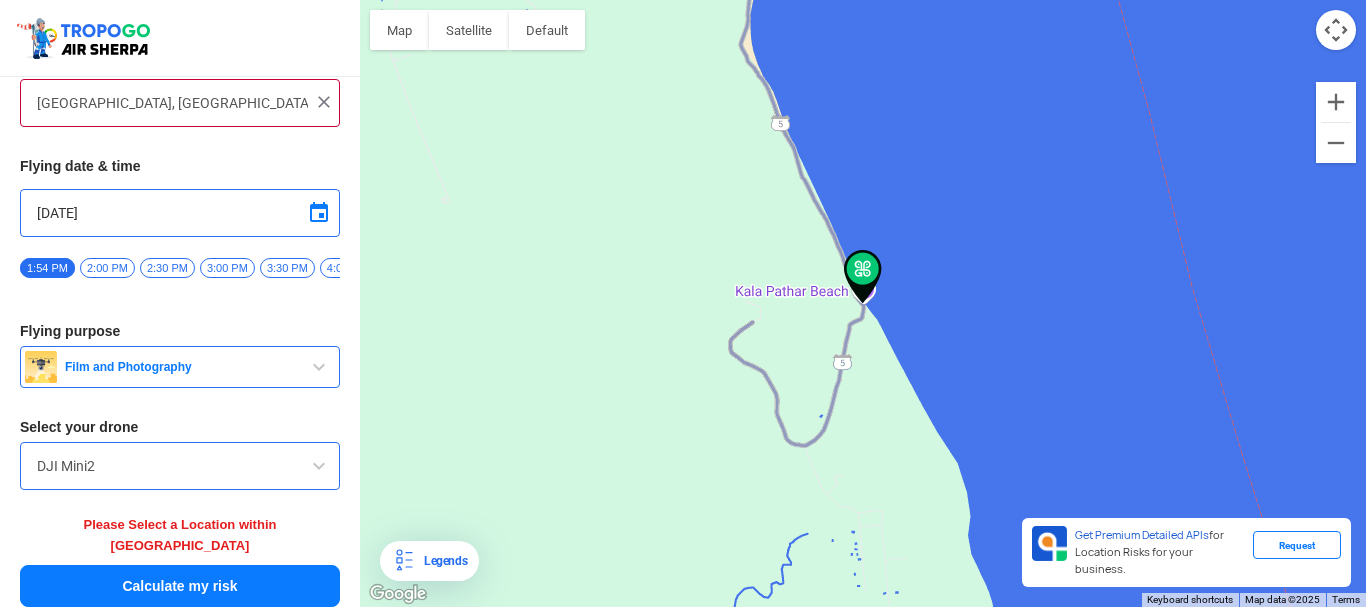 click on "Calculate my risk" at bounding box center [180, 586] 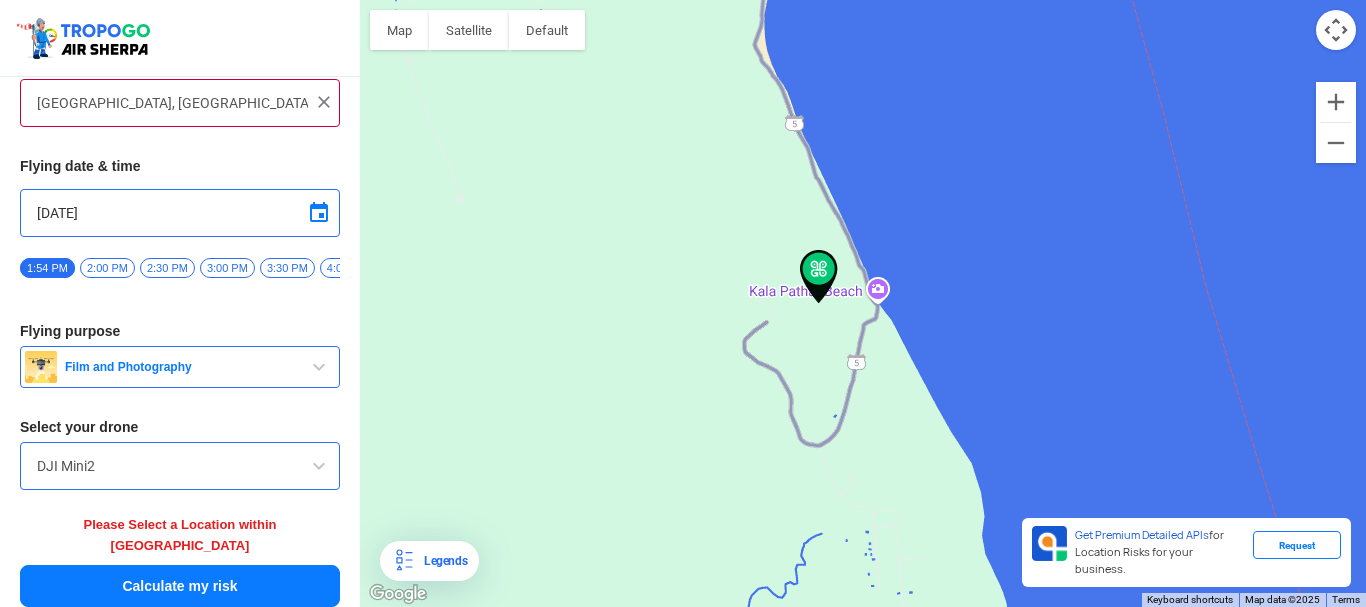 click on "To navigate, press the arrow keys." 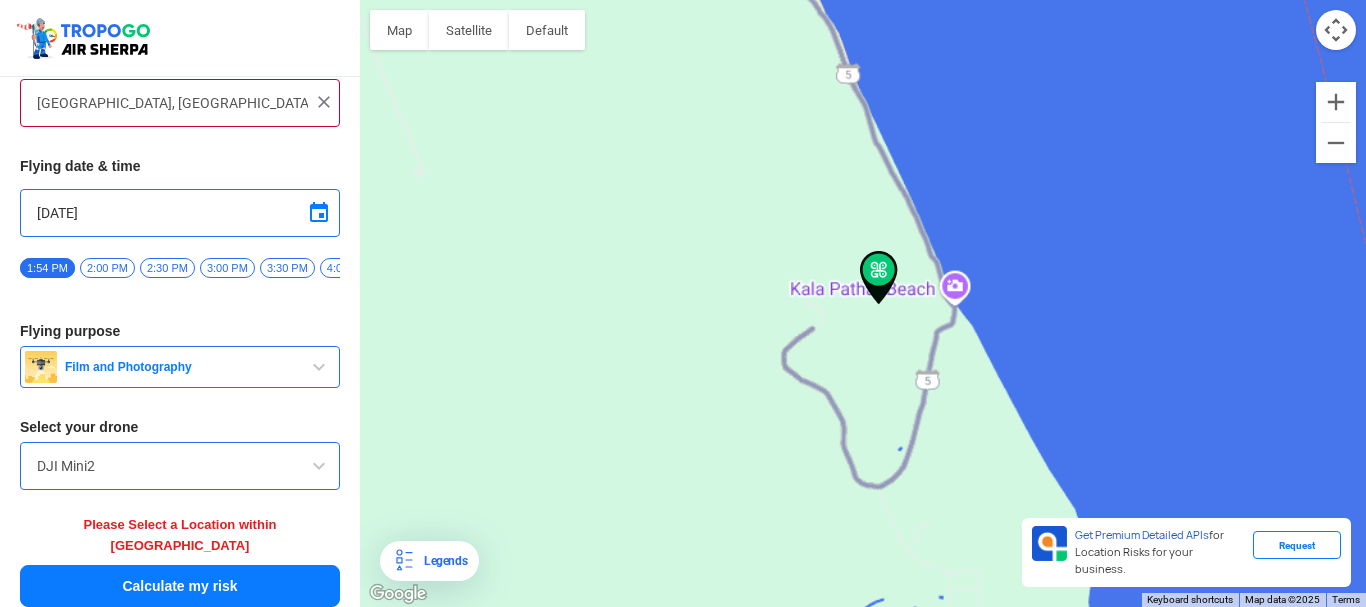 type on "[PERSON_NAME], [GEOGRAPHIC_DATA], [GEOGRAPHIC_DATA]" 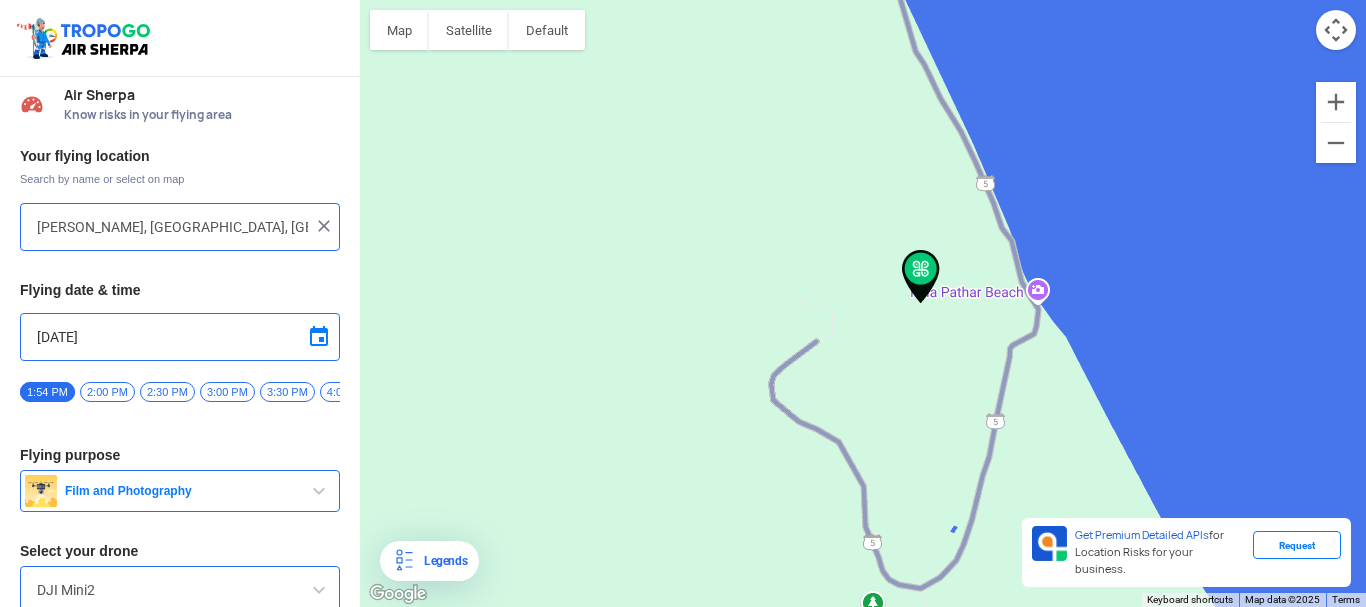 scroll, scrollTop: 0, scrollLeft: 0, axis: both 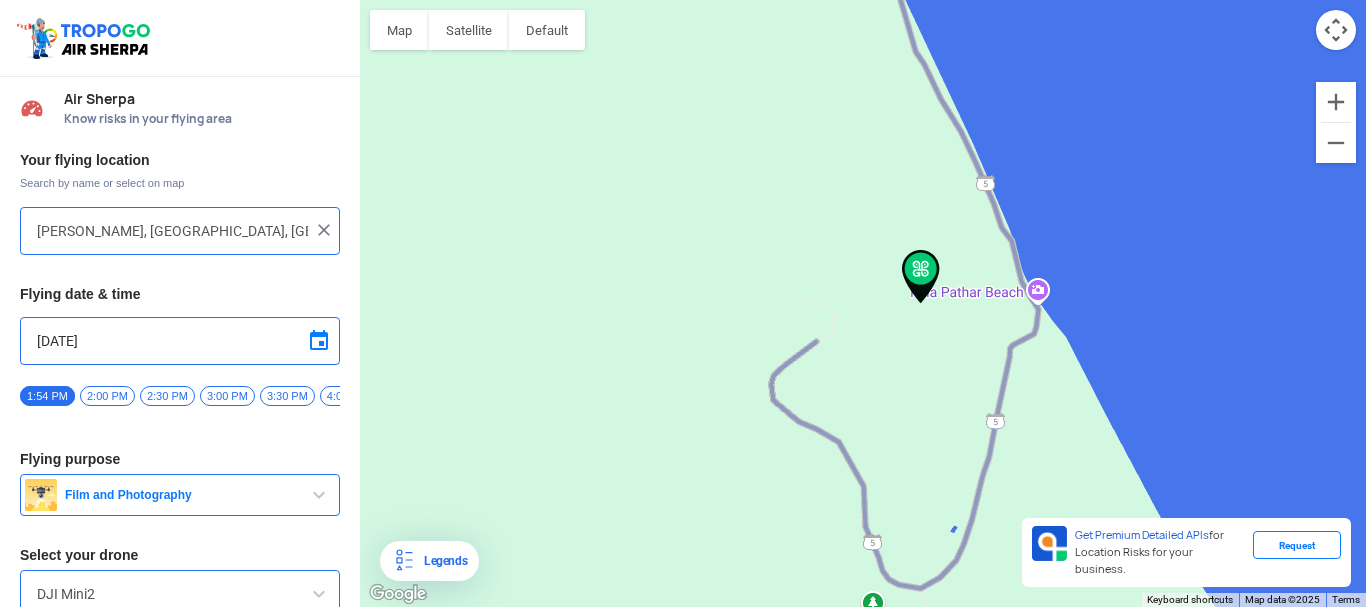 click on "To navigate, press the arrow keys." 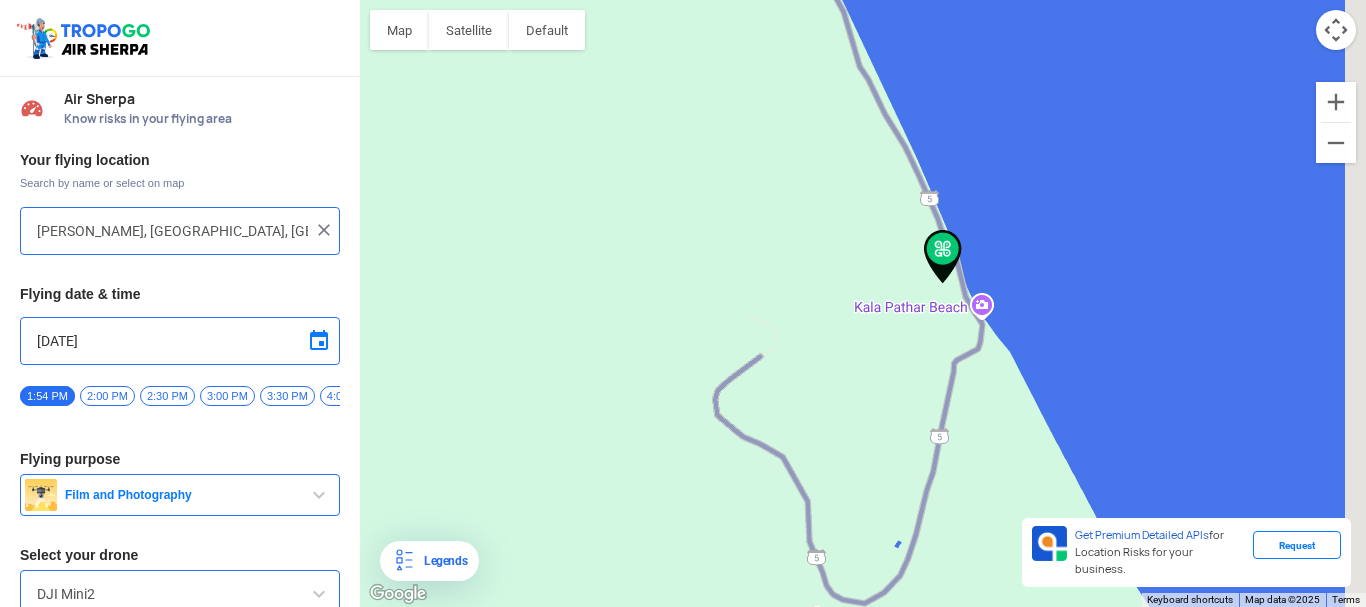 click on "To navigate, press the arrow keys." 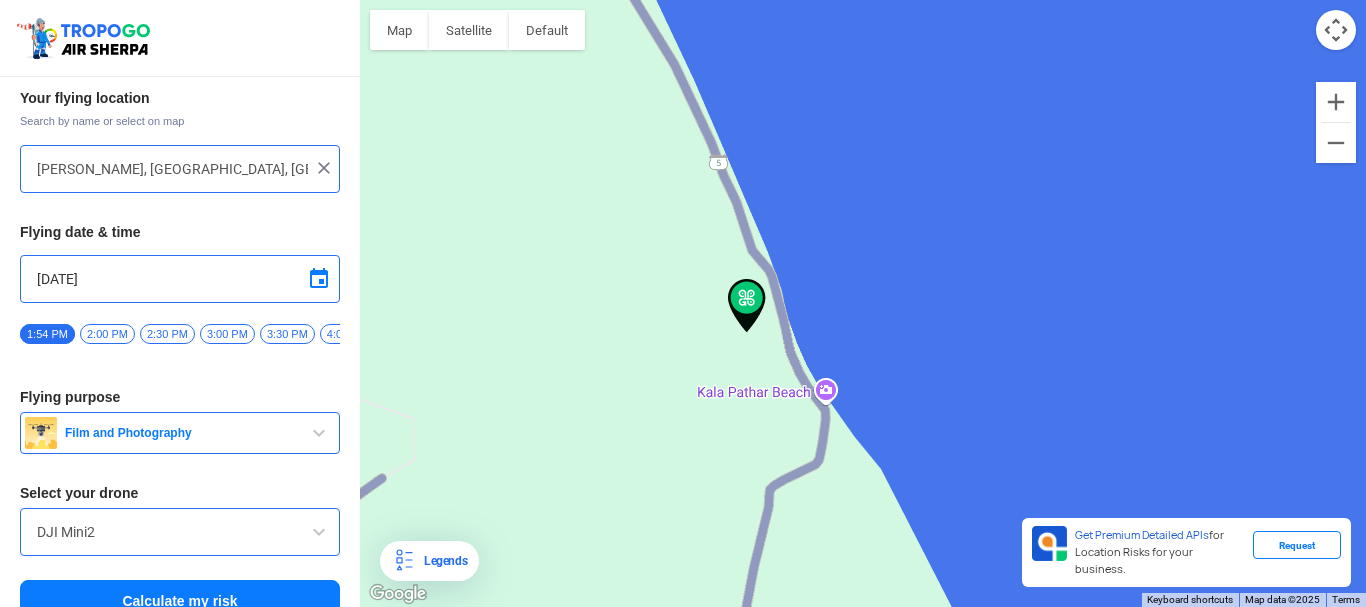 scroll, scrollTop: 97, scrollLeft: 0, axis: vertical 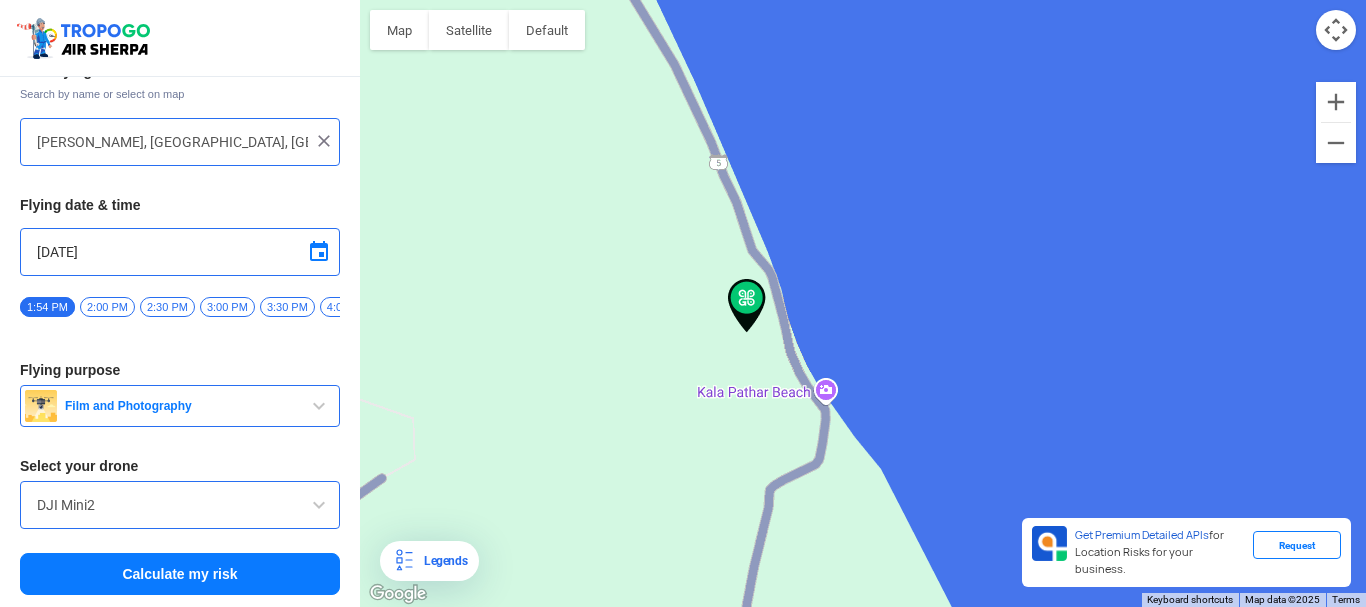 click on "Calculate my risk" at bounding box center (180, 574) 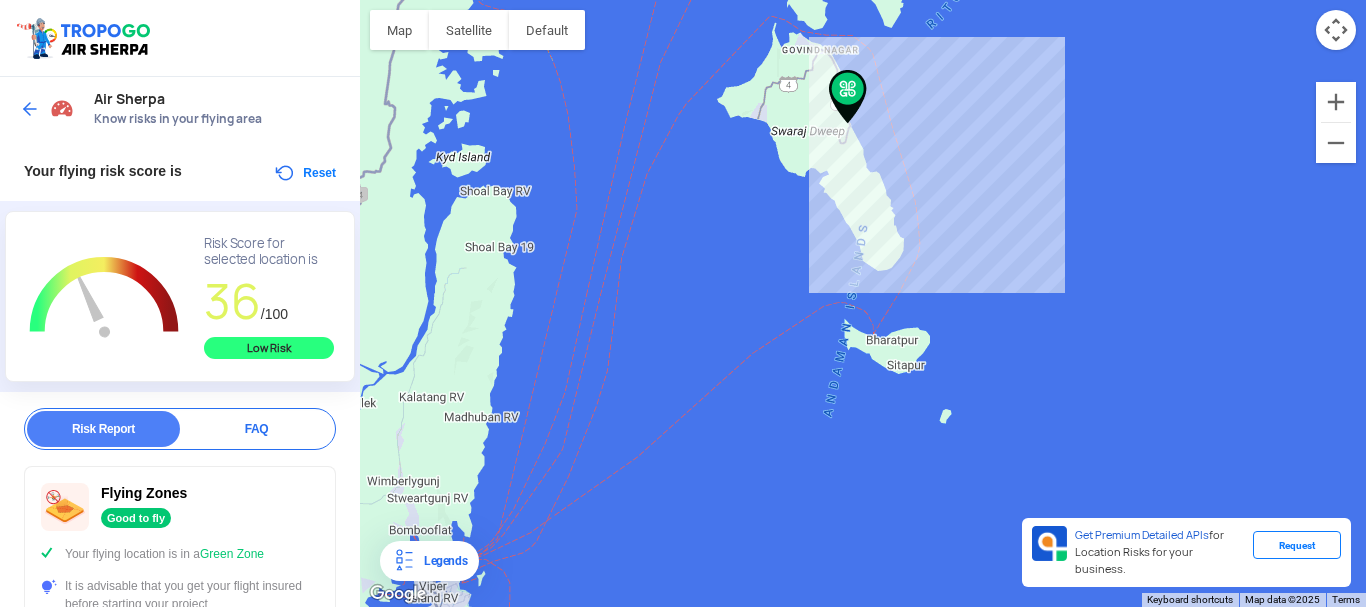 drag, startPoint x: 538, startPoint y: 317, endPoint x: 806, endPoint y: 59, distance: 372.00537 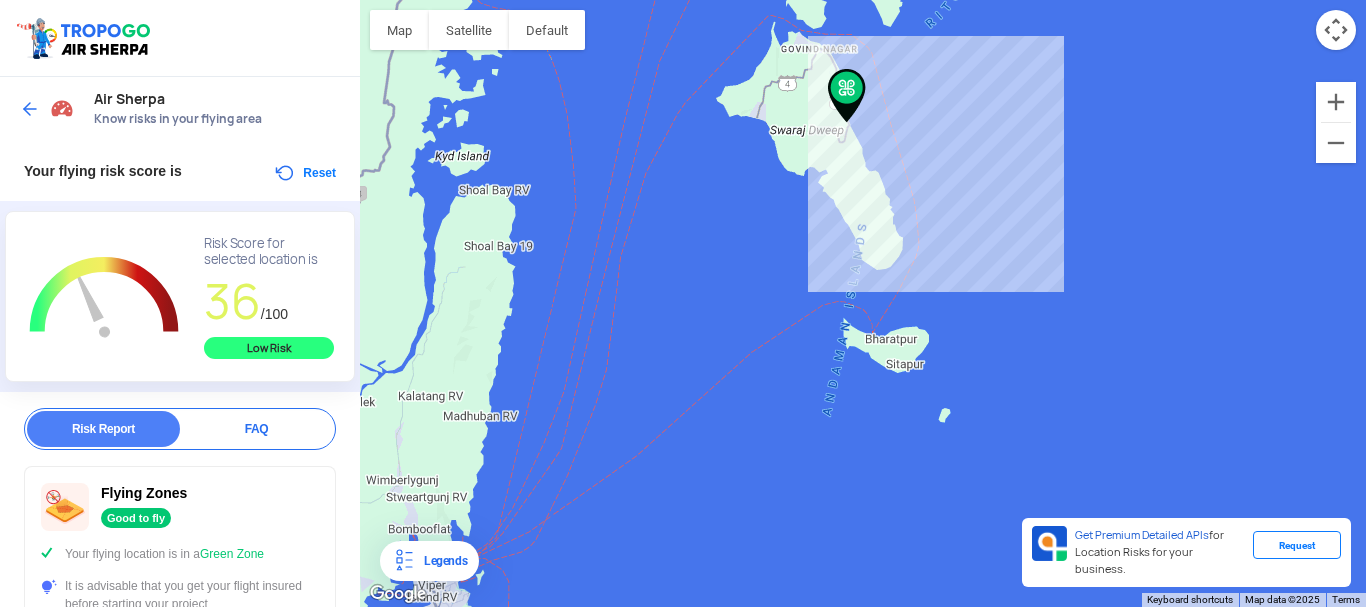 click at bounding box center (30, 109) 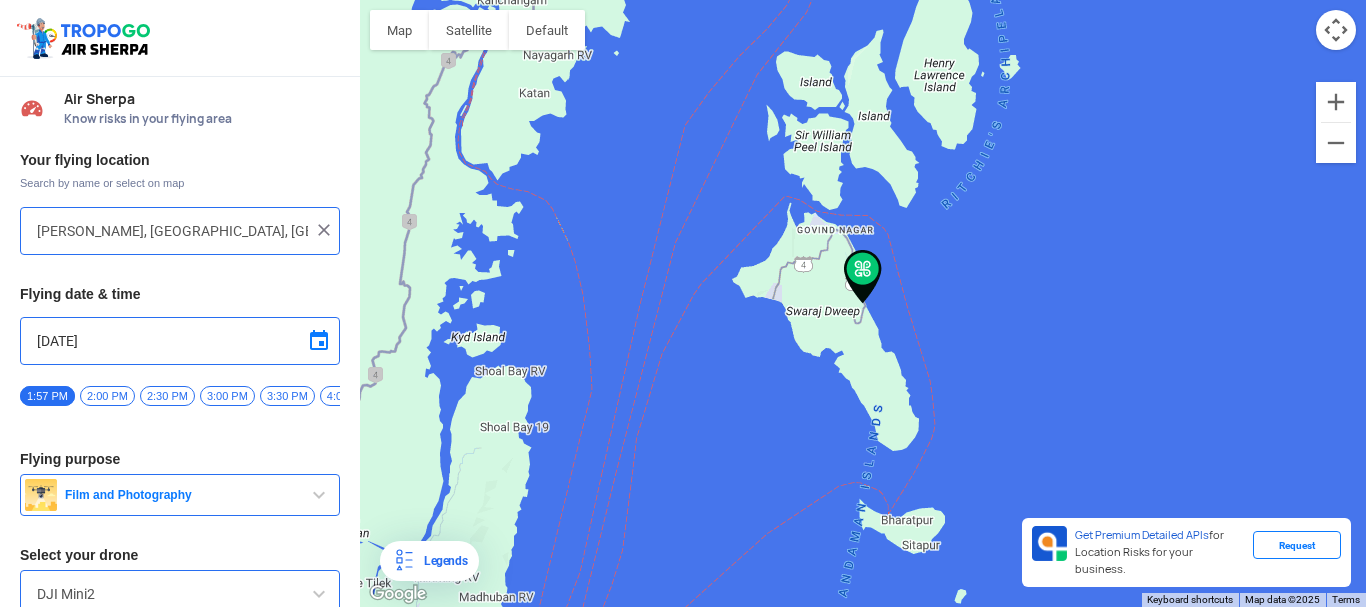 click on "To navigate, press the arrow keys." 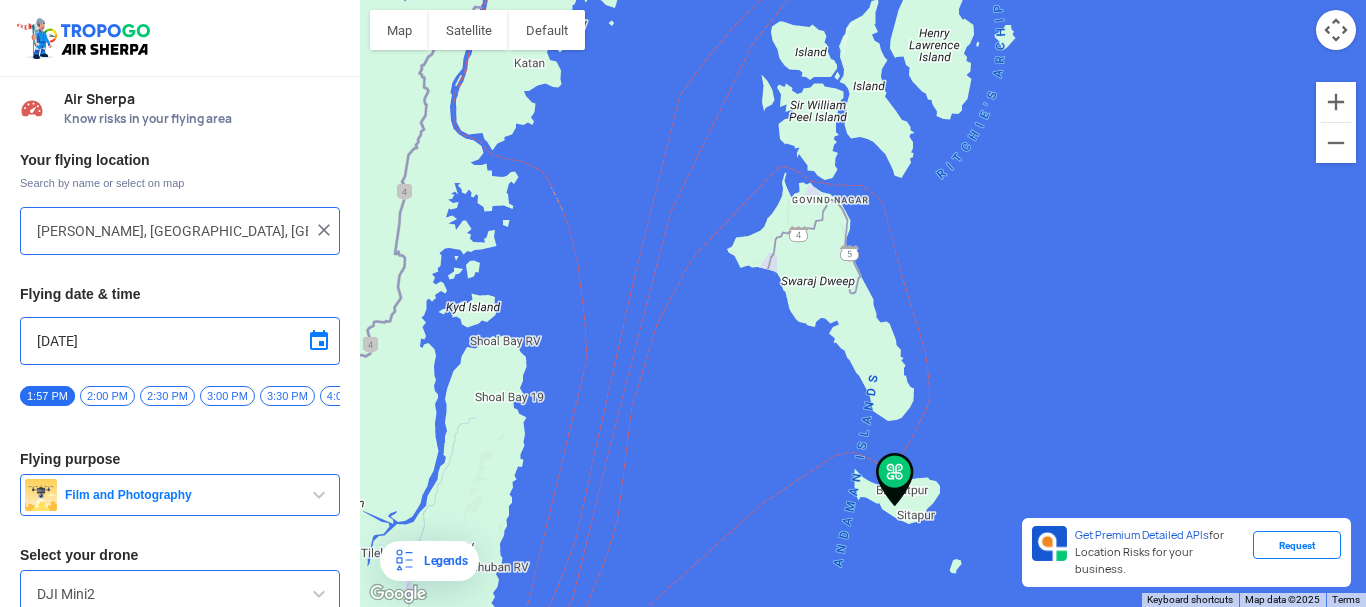 type on "[PERSON_NAME], [GEOGRAPHIC_DATA], [GEOGRAPHIC_DATA]" 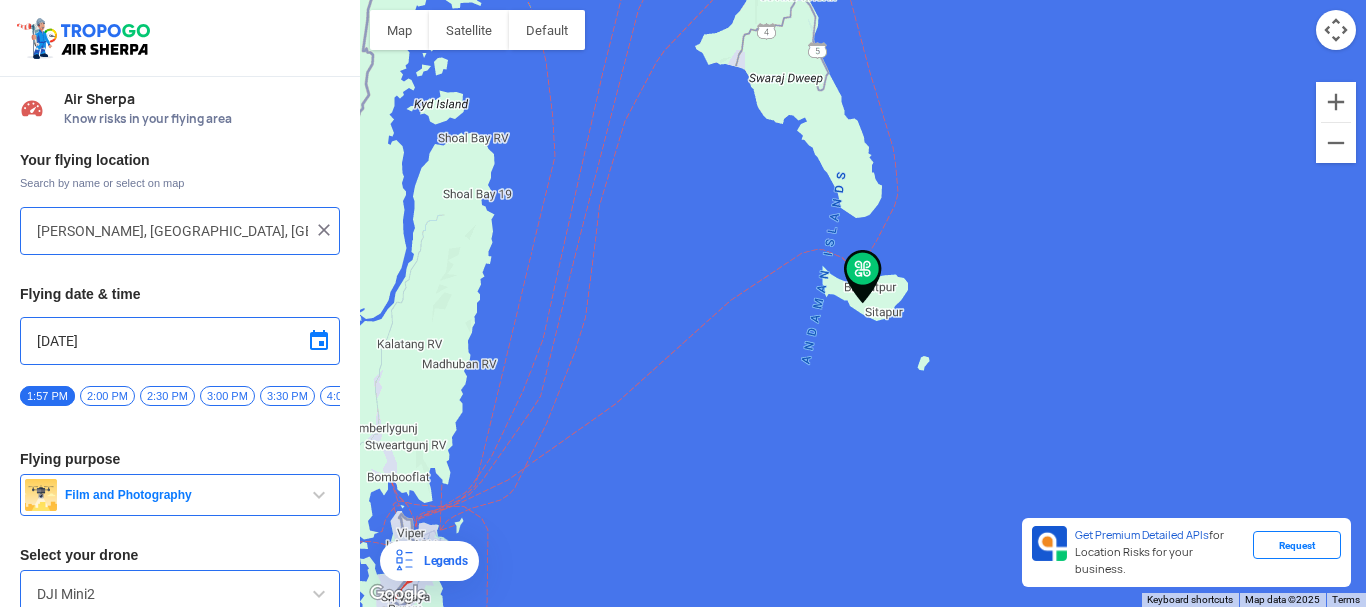 scroll, scrollTop: 97, scrollLeft: 0, axis: vertical 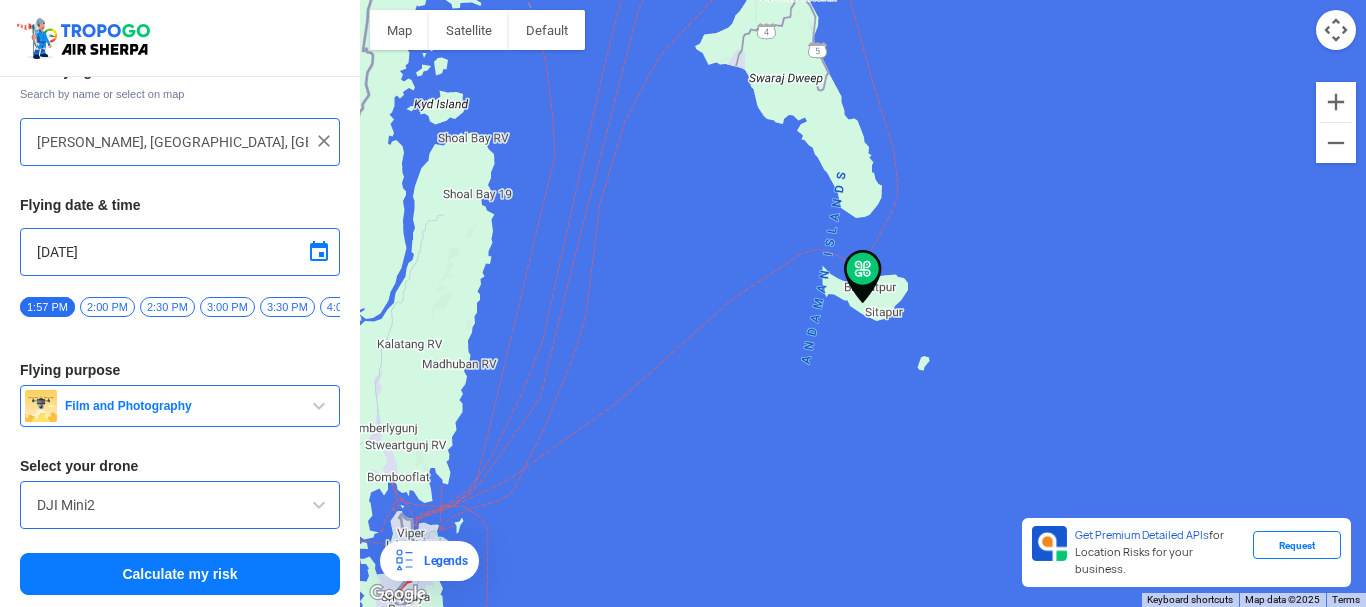click on "Calculate my risk" at bounding box center [180, 574] 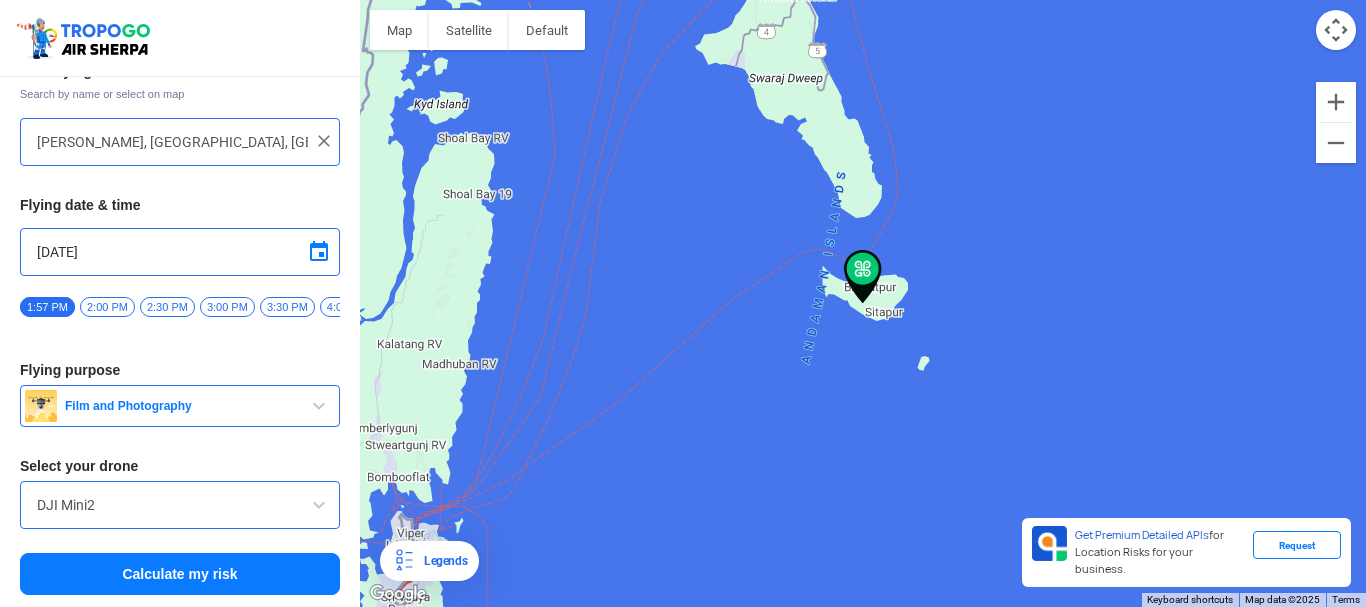 click on "Calculate my risk" at bounding box center (180, 574) 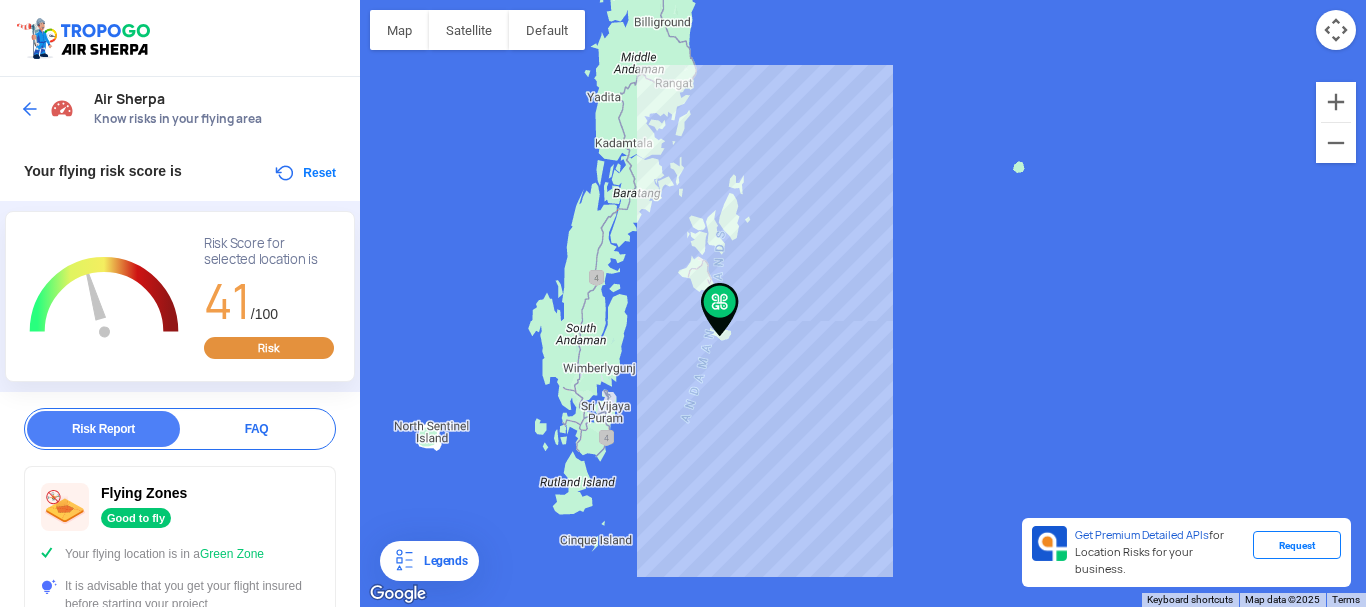 click on "To navigate, press the arrow keys." 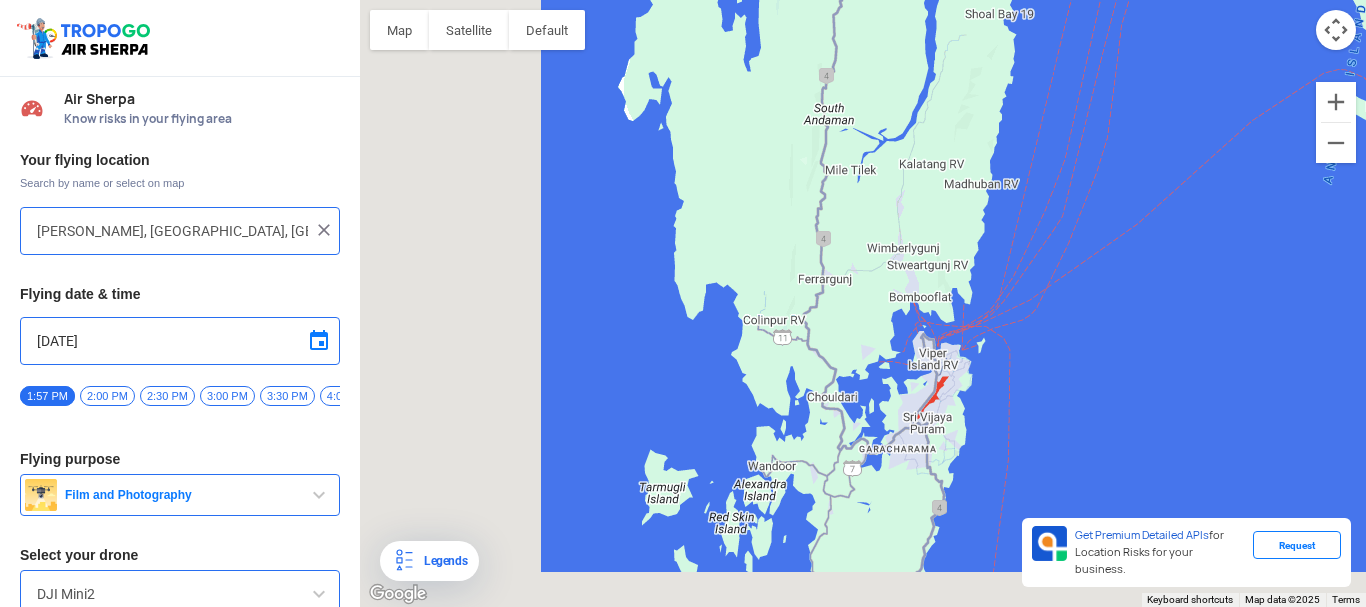 drag, startPoint x: 414, startPoint y: 385, endPoint x: 941, endPoint y: 203, distance: 557.54193 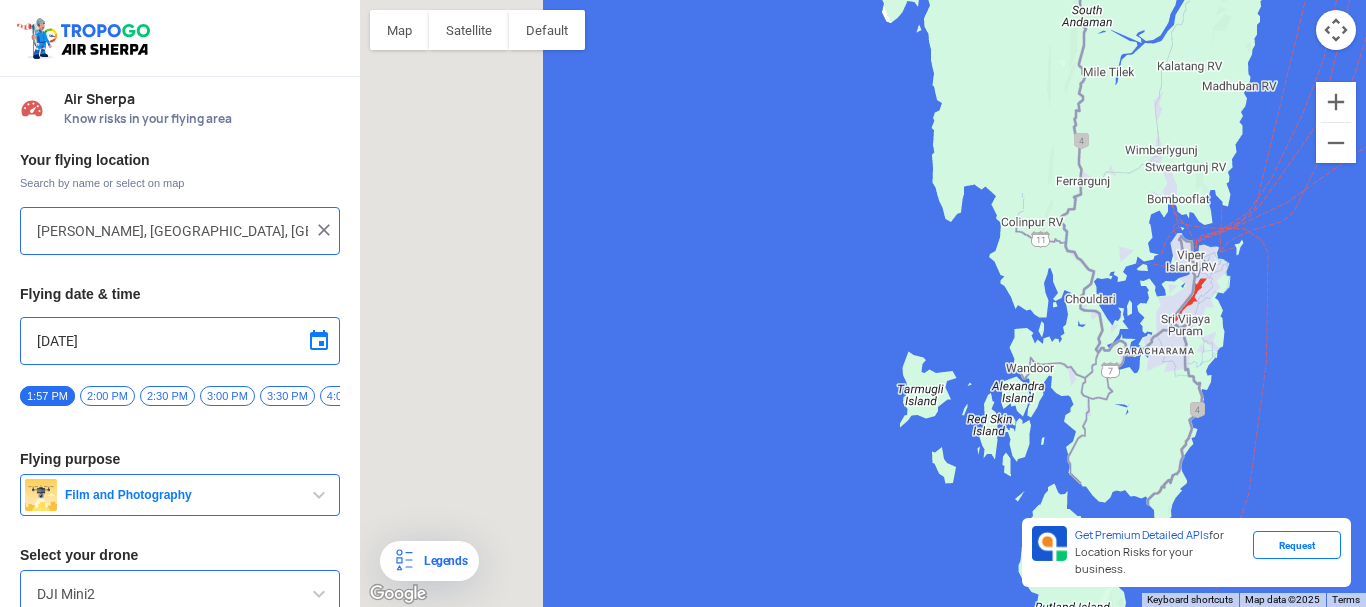 drag, startPoint x: 473, startPoint y: 401, endPoint x: 729, endPoint y: 298, distance: 275.94385 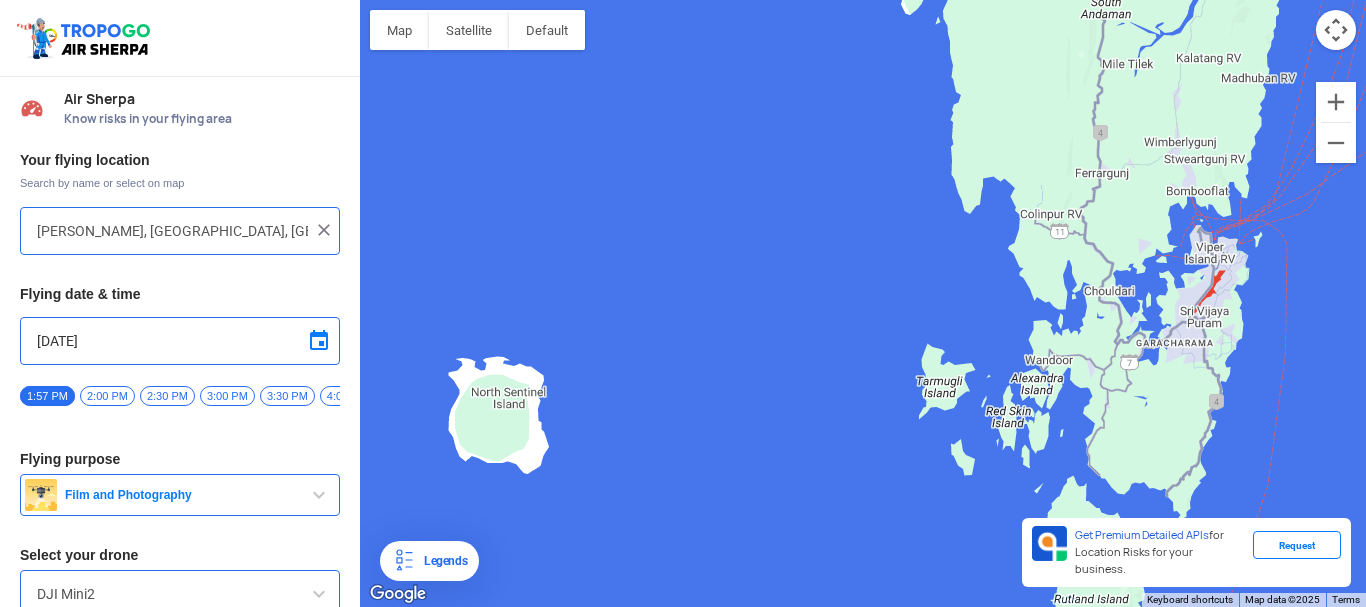 click on "To navigate, press the arrow keys." 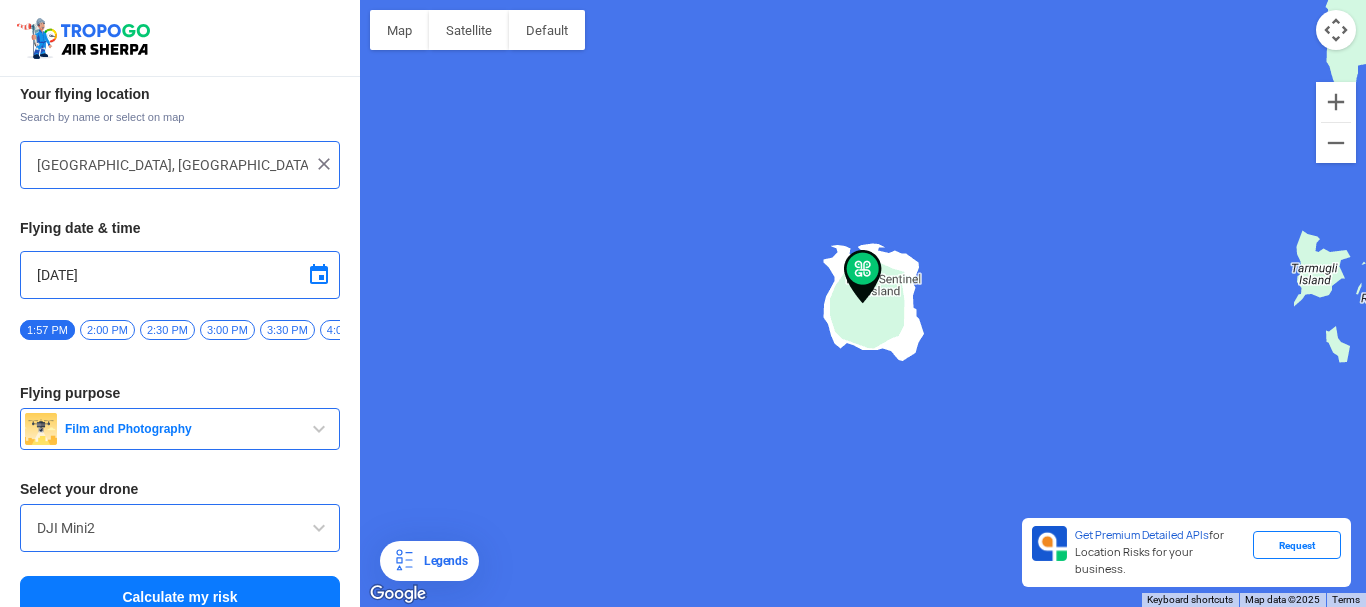 scroll, scrollTop: 97, scrollLeft: 0, axis: vertical 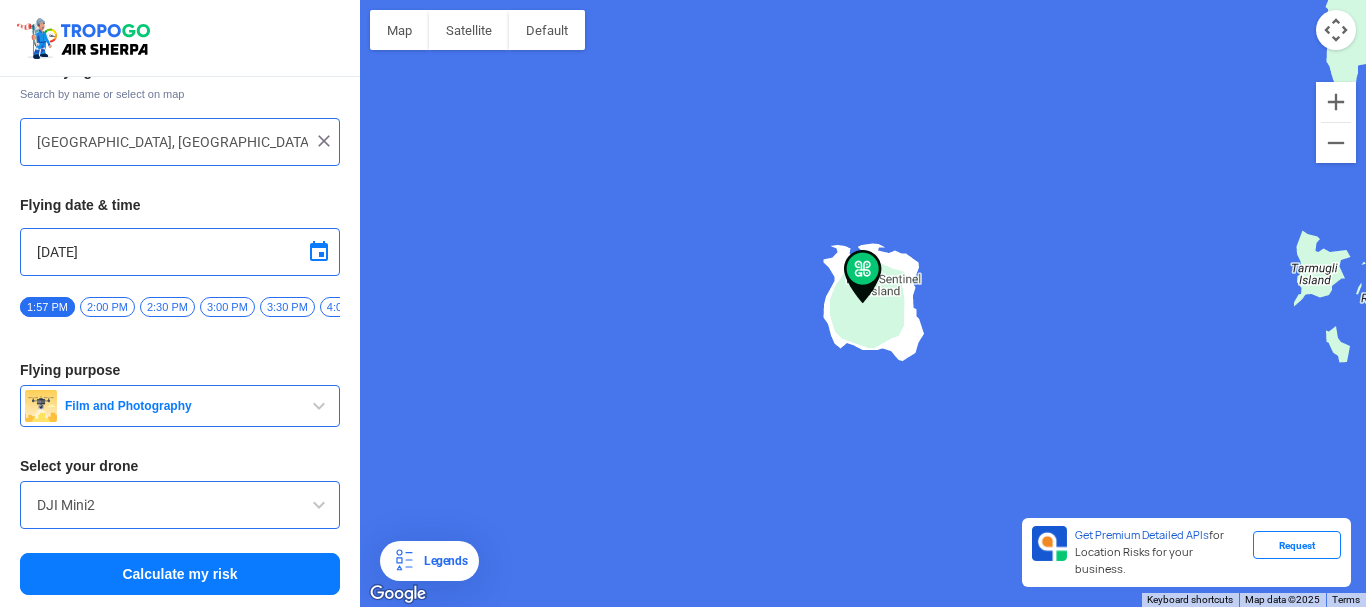 click on "Calculate my risk" at bounding box center (180, 574) 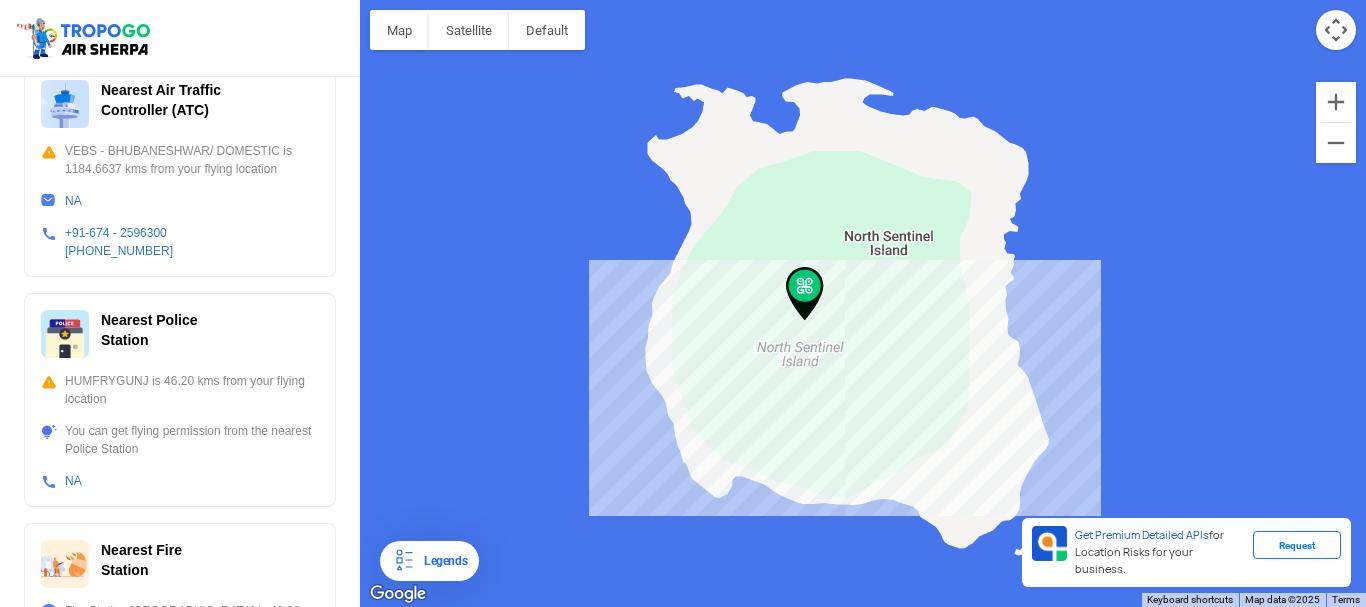 scroll, scrollTop: 516, scrollLeft: 0, axis: vertical 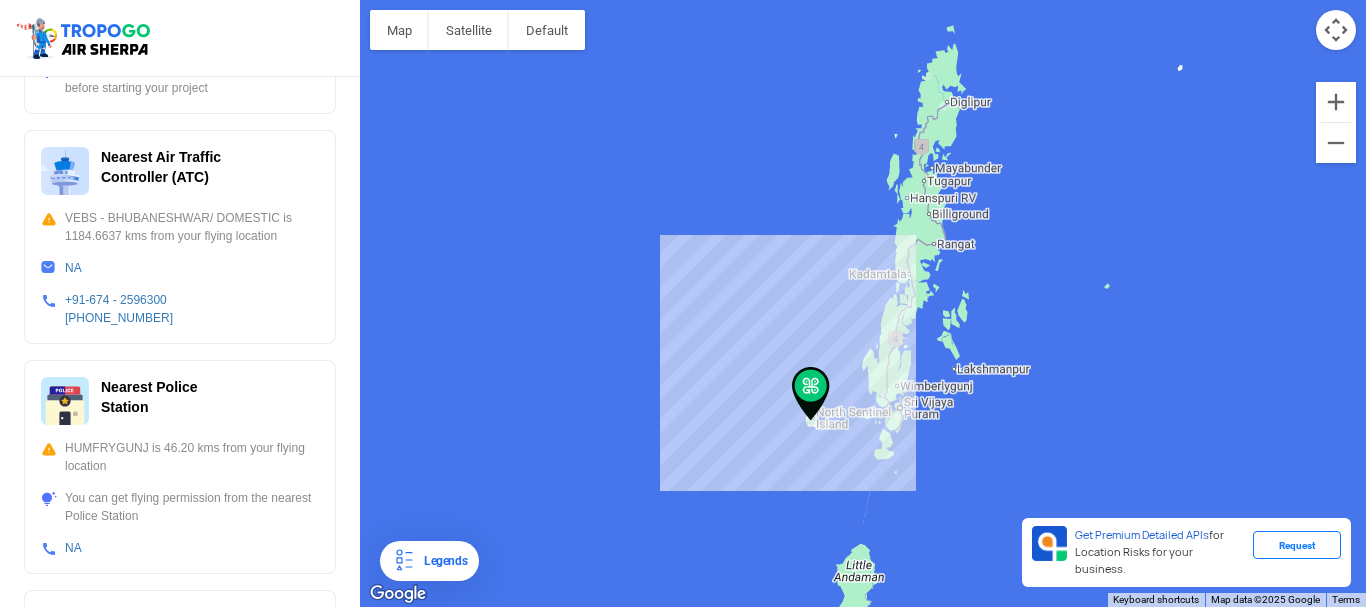 drag, startPoint x: 1006, startPoint y: 485, endPoint x: 860, endPoint y: 580, distance: 174.18668 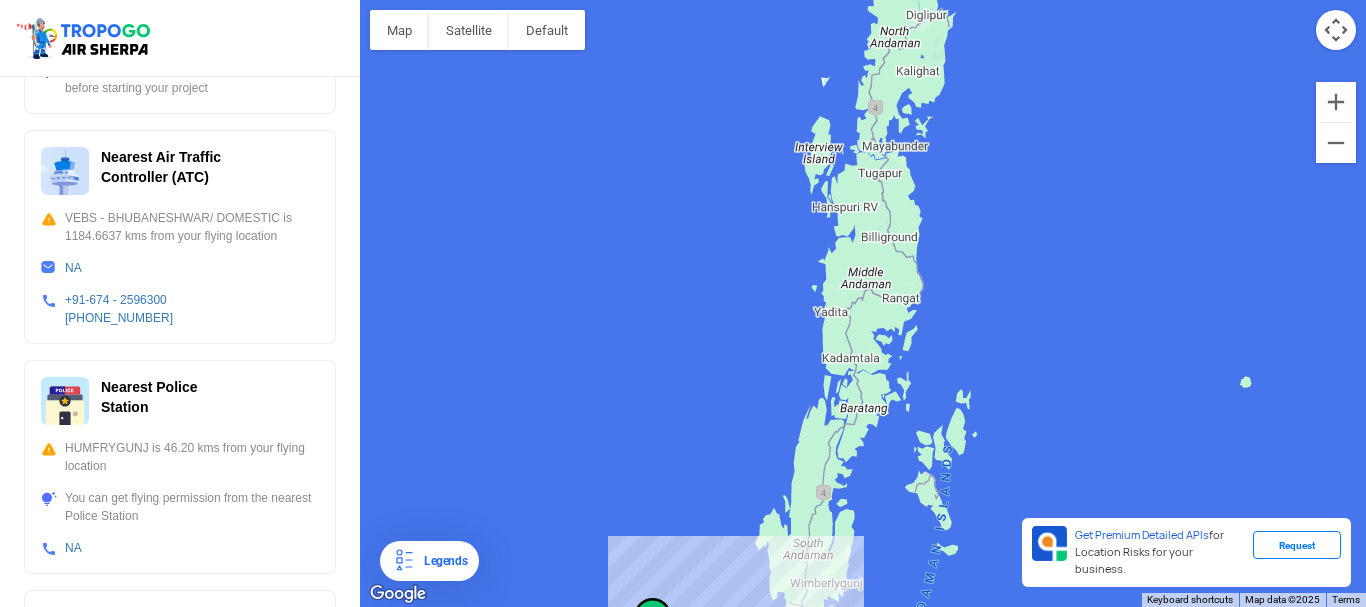 drag, startPoint x: 1271, startPoint y: 319, endPoint x: 996, endPoint y: 323, distance: 275.02908 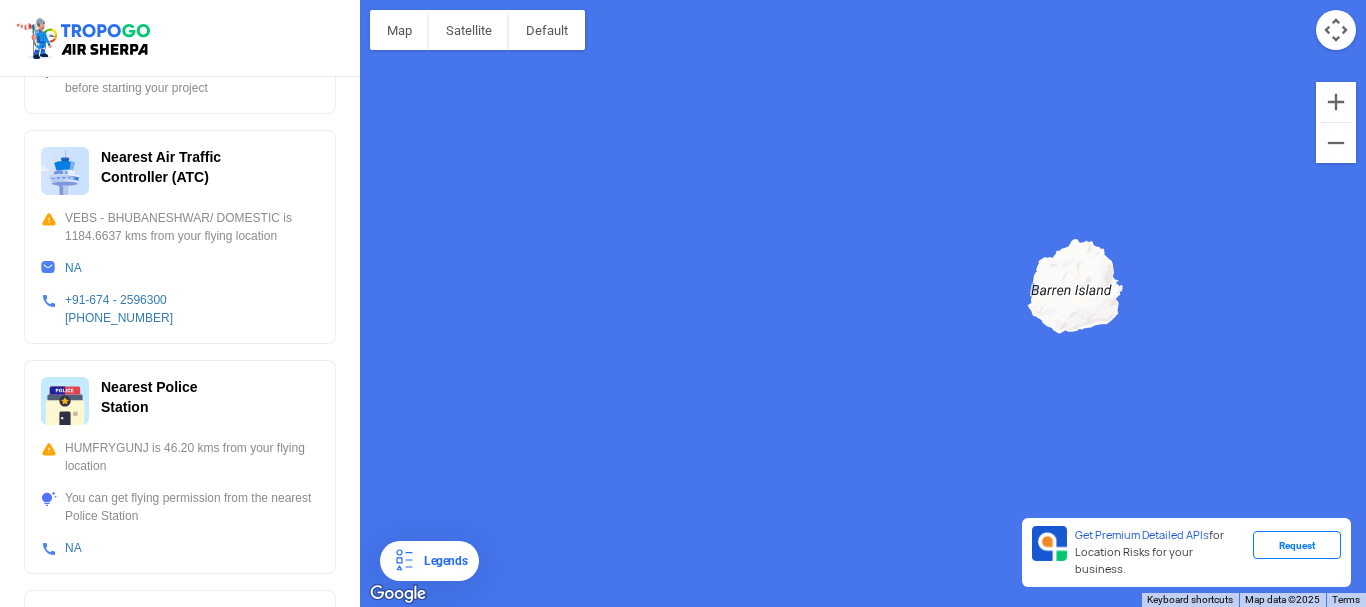 click on "To navigate, press the arrow keys." 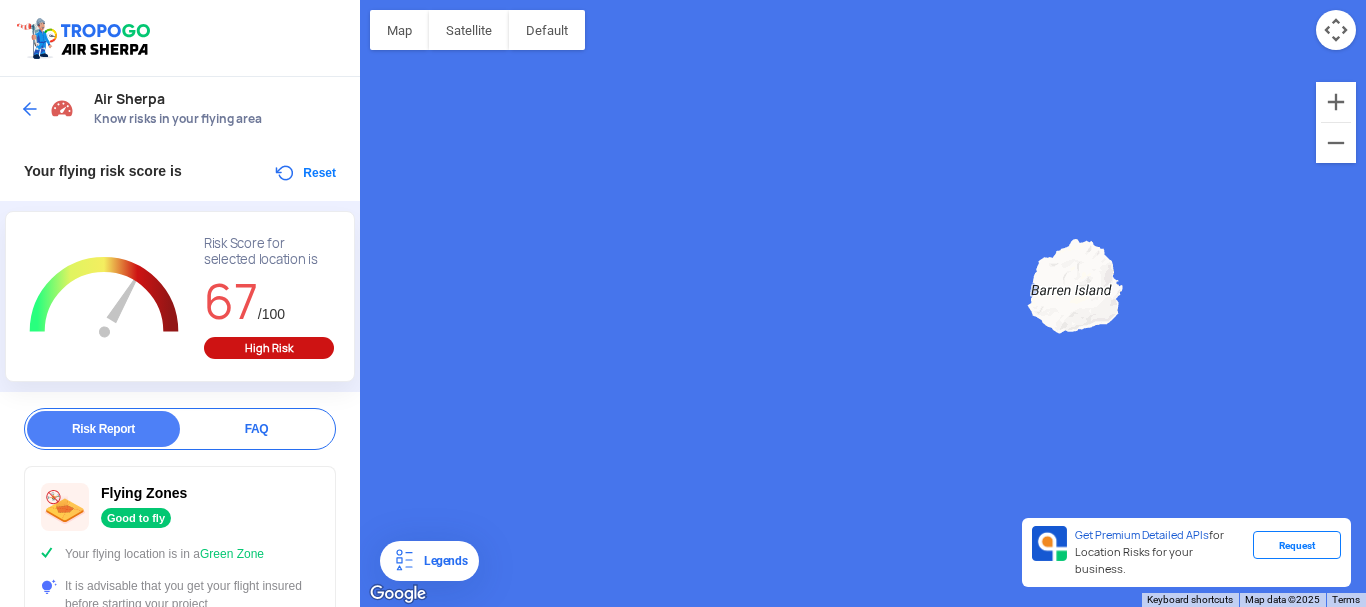 click at bounding box center (30, 109) 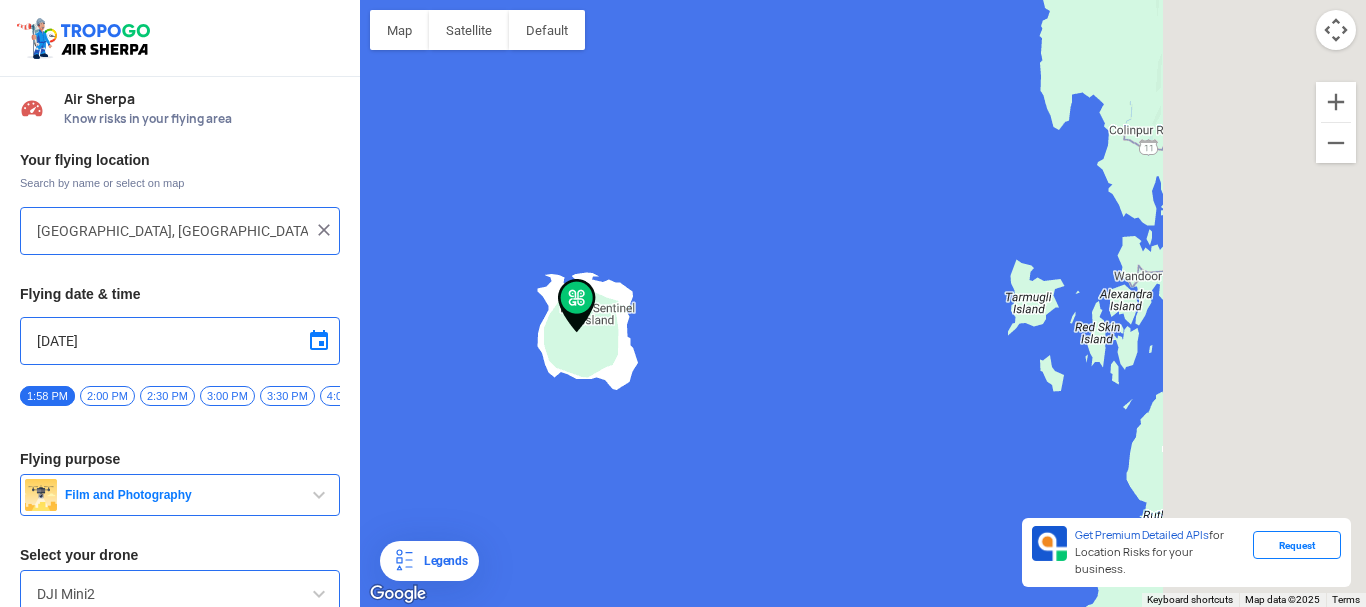 drag, startPoint x: 1339, startPoint y: 281, endPoint x: 579, endPoint y: 344, distance: 762.6067 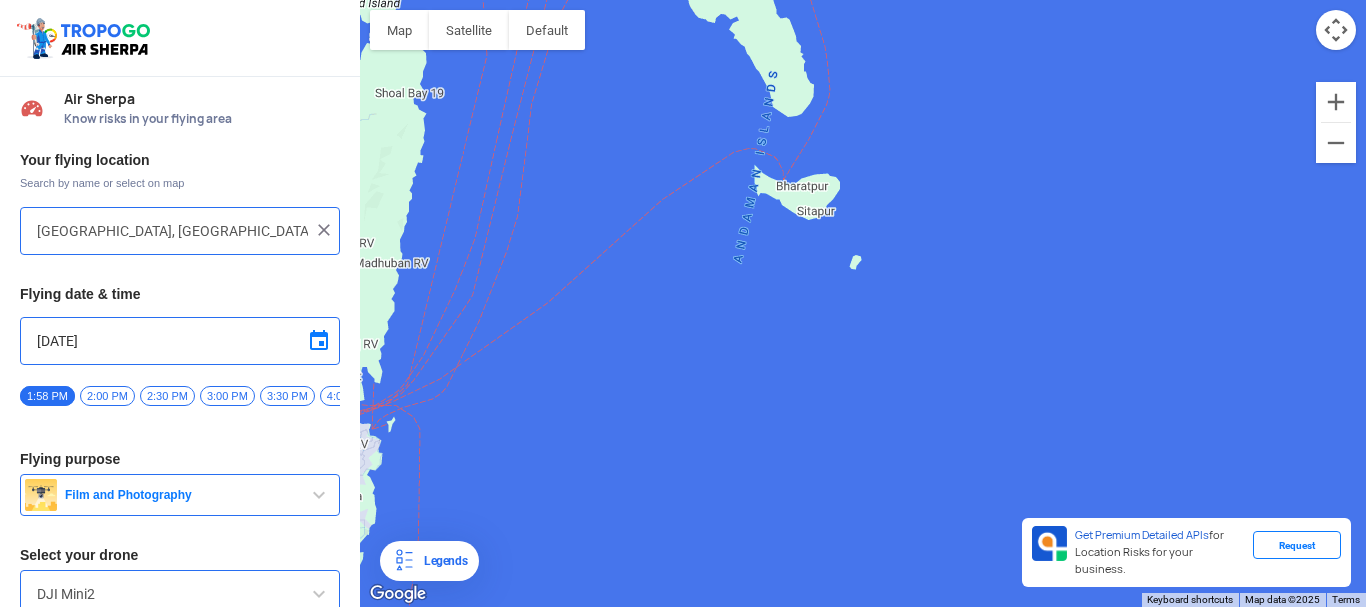 drag, startPoint x: 1156, startPoint y: 175, endPoint x: 824, endPoint y: 410, distance: 406.7542 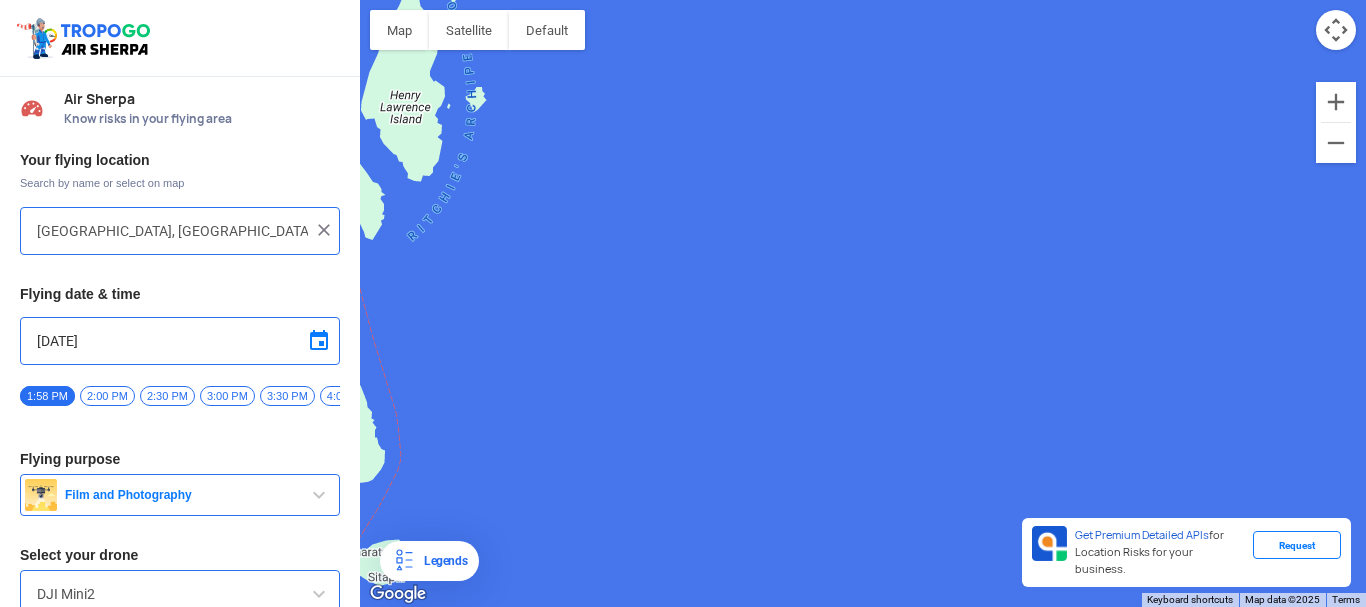 drag, startPoint x: 1150, startPoint y: 267, endPoint x: 706, endPoint y: 646, distance: 583.7611 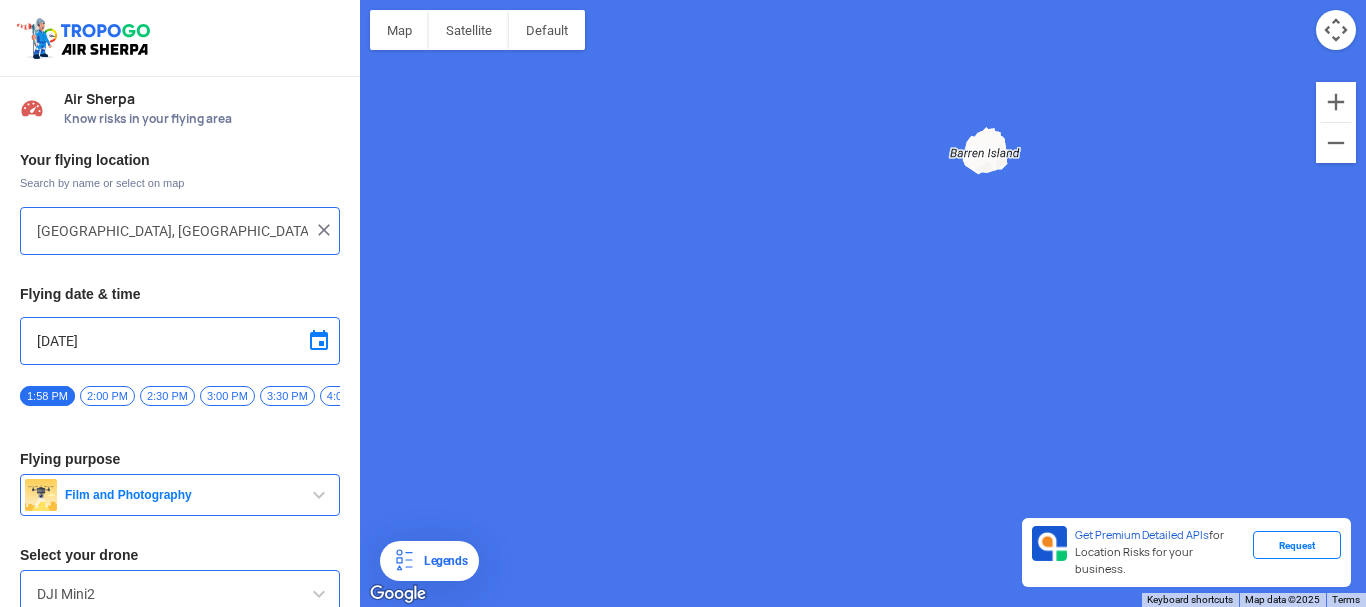 drag, startPoint x: 1123, startPoint y: 257, endPoint x: 492, endPoint y: 534, distance: 689.1226 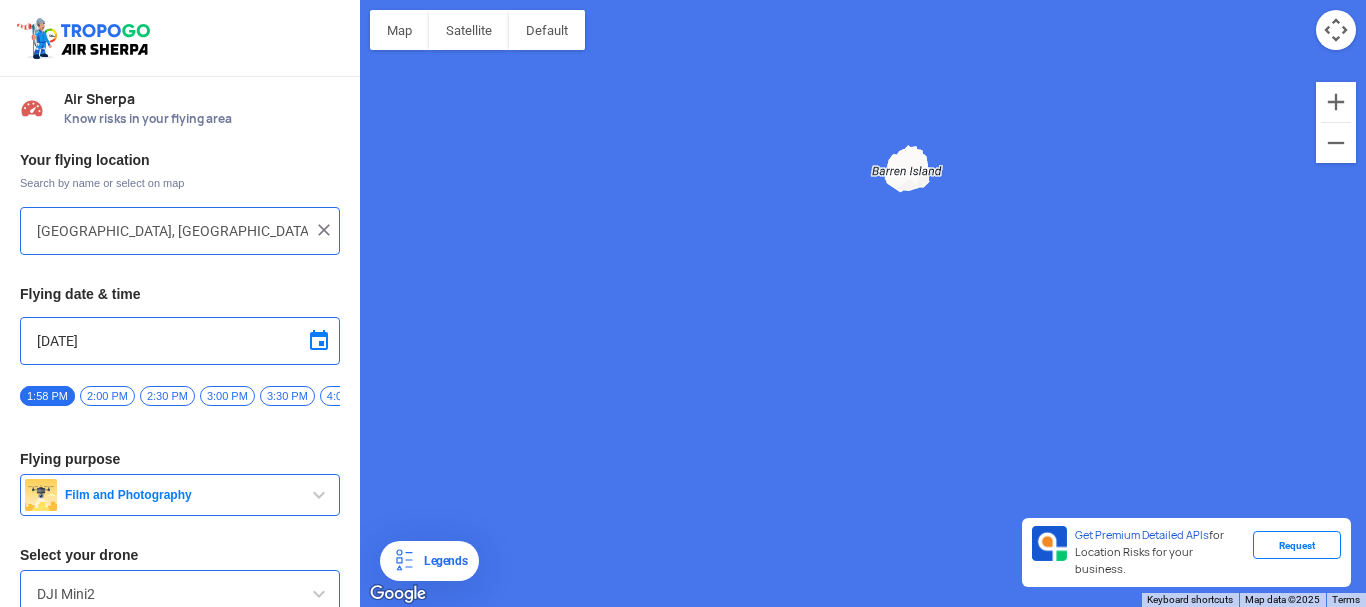 click on "To navigate, press the arrow keys." 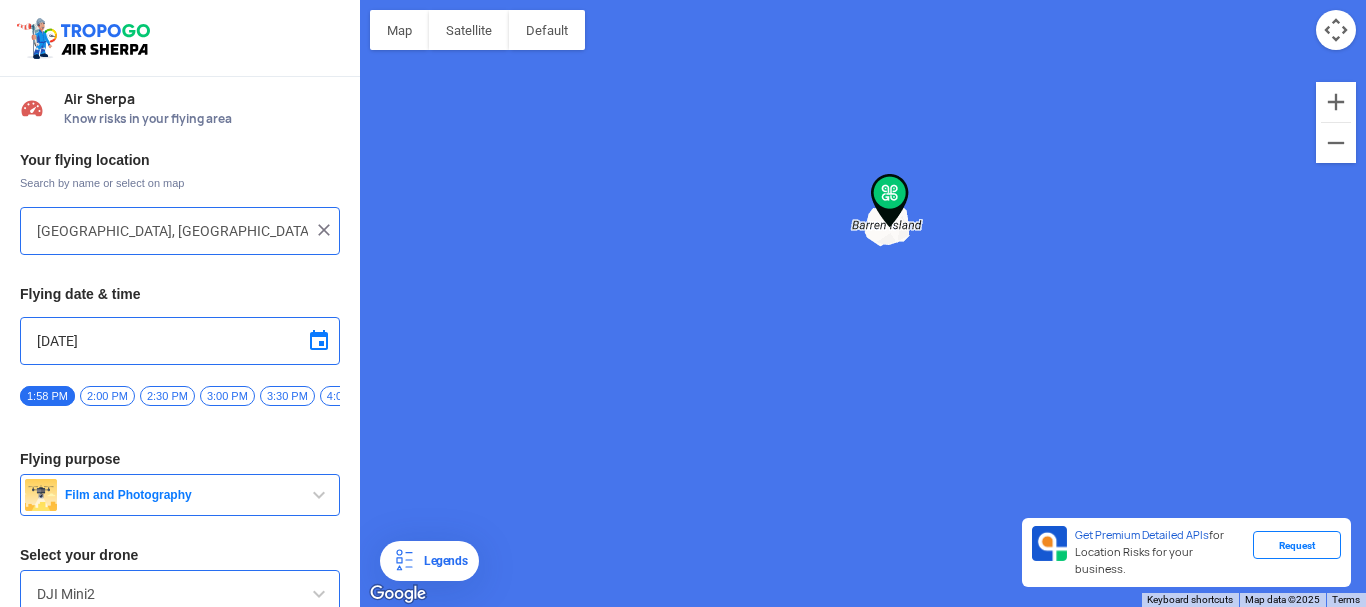 type on "Unnamed Road" 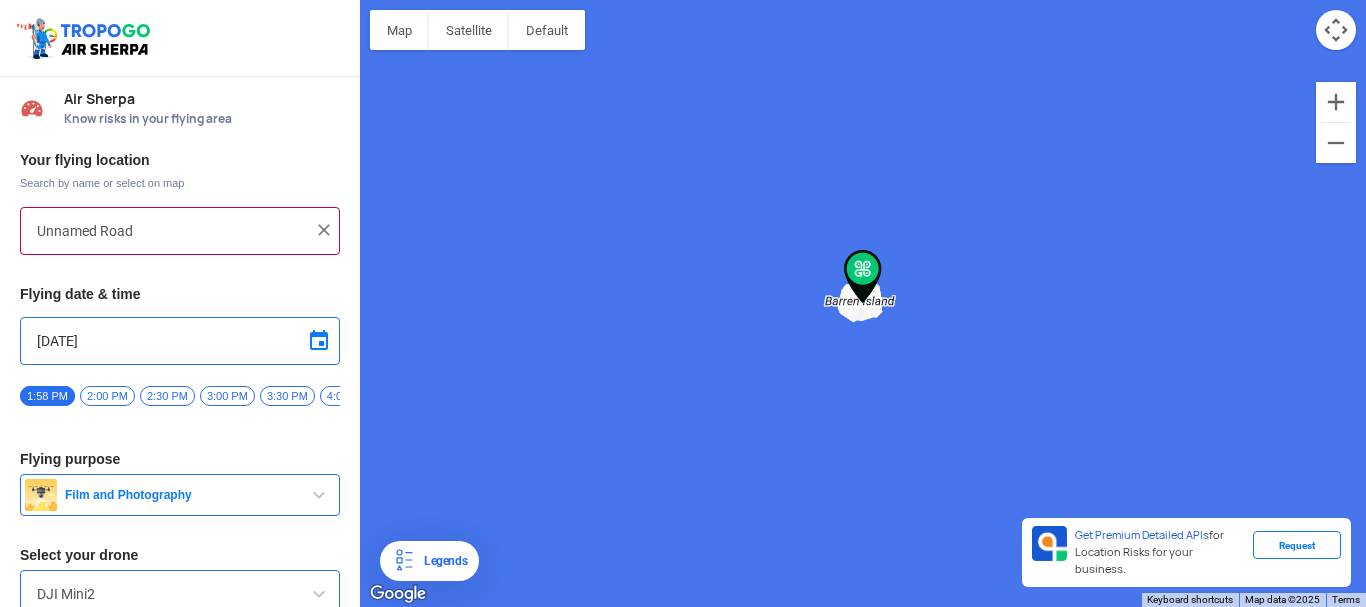 scroll, scrollTop: 128, scrollLeft: 0, axis: vertical 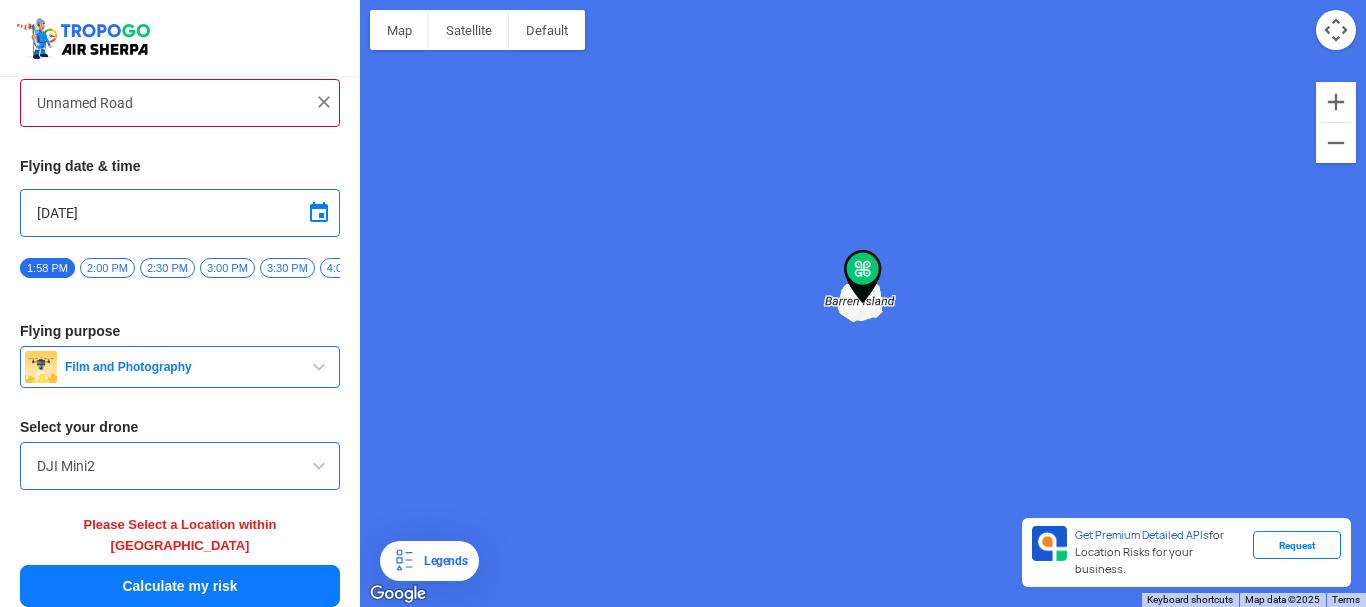 click on "Calculate my risk" at bounding box center (180, 586) 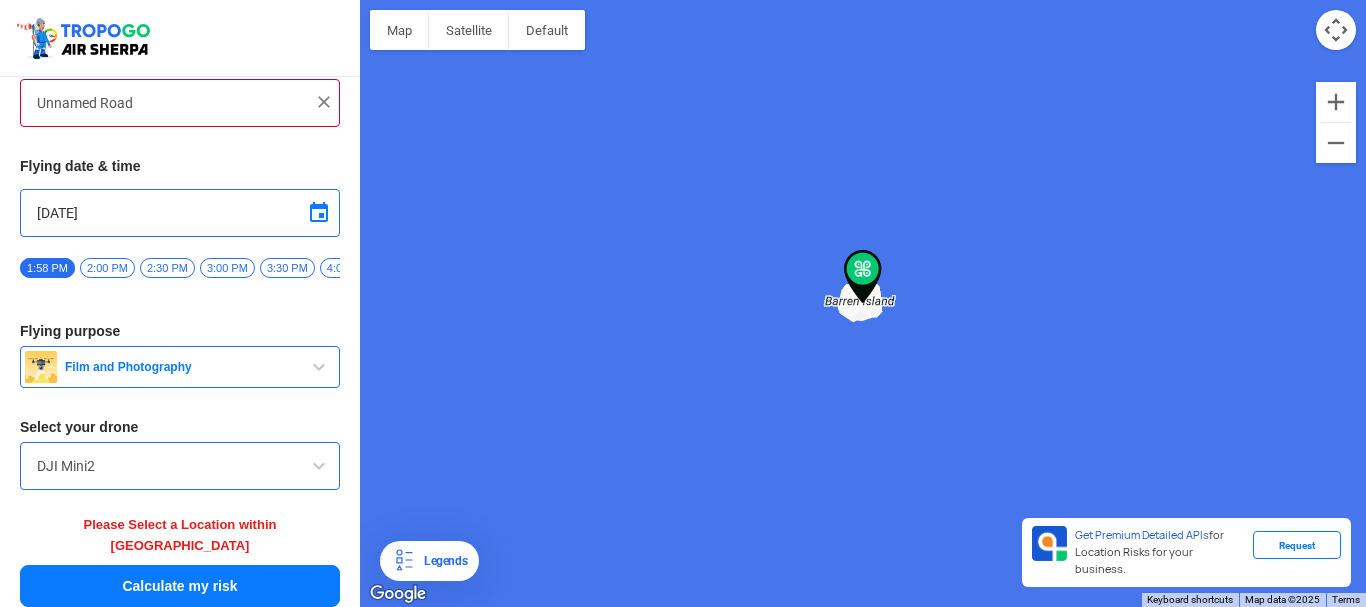 click on "Calculate my risk" at bounding box center [180, 586] 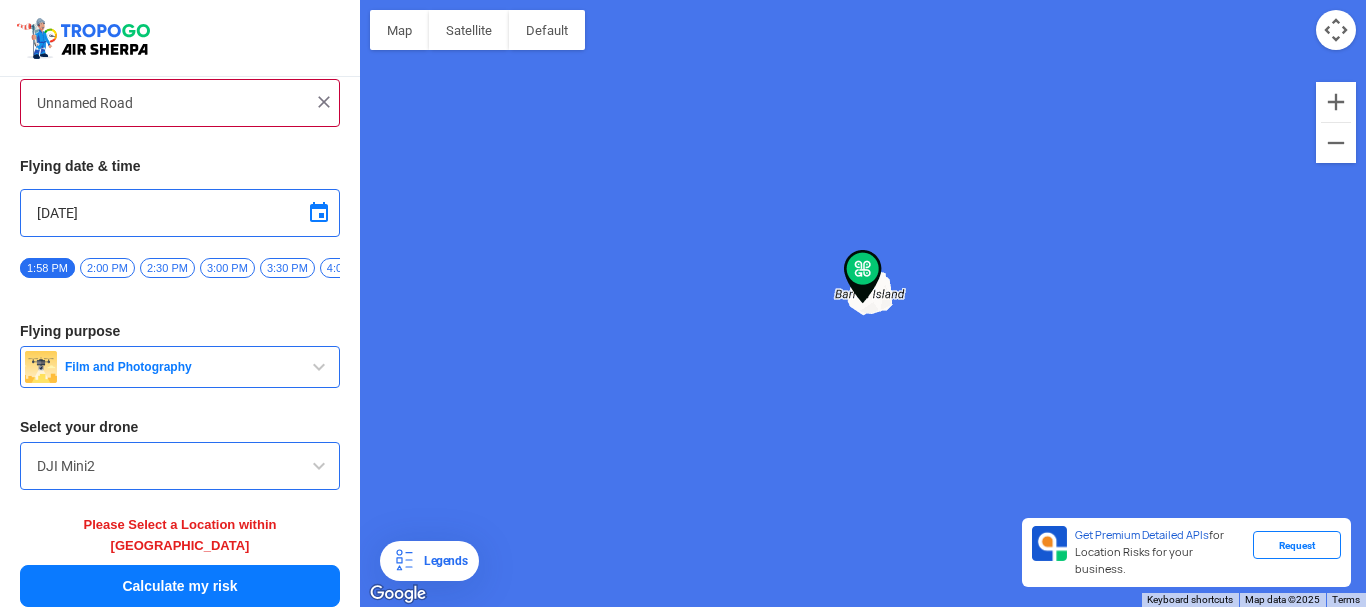 click on "Calculate my risk" at bounding box center (180, 586) 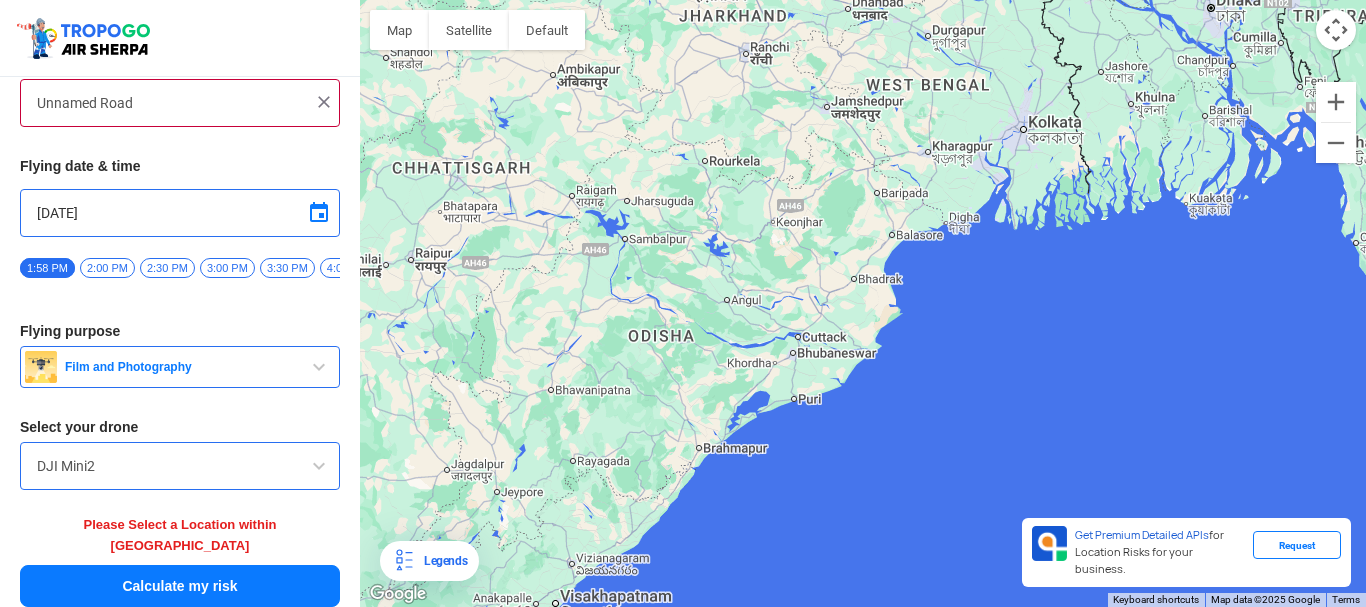 drag, startPoint x: 730, startPoint y: 434, endPoint x: 1102, endPoint y: 569, distance: 395.73856 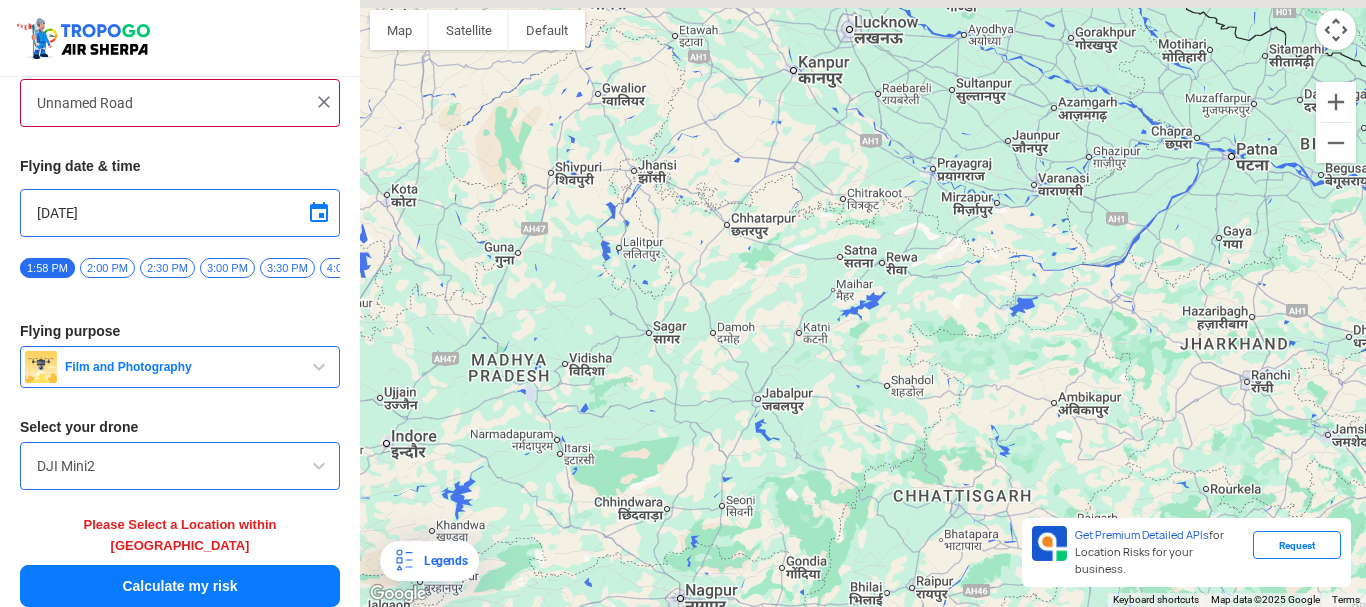 drag, startPoint x: 879, startPoint y: 165, endPoint x: 886, endPoint y: 435, distance: 270.09073 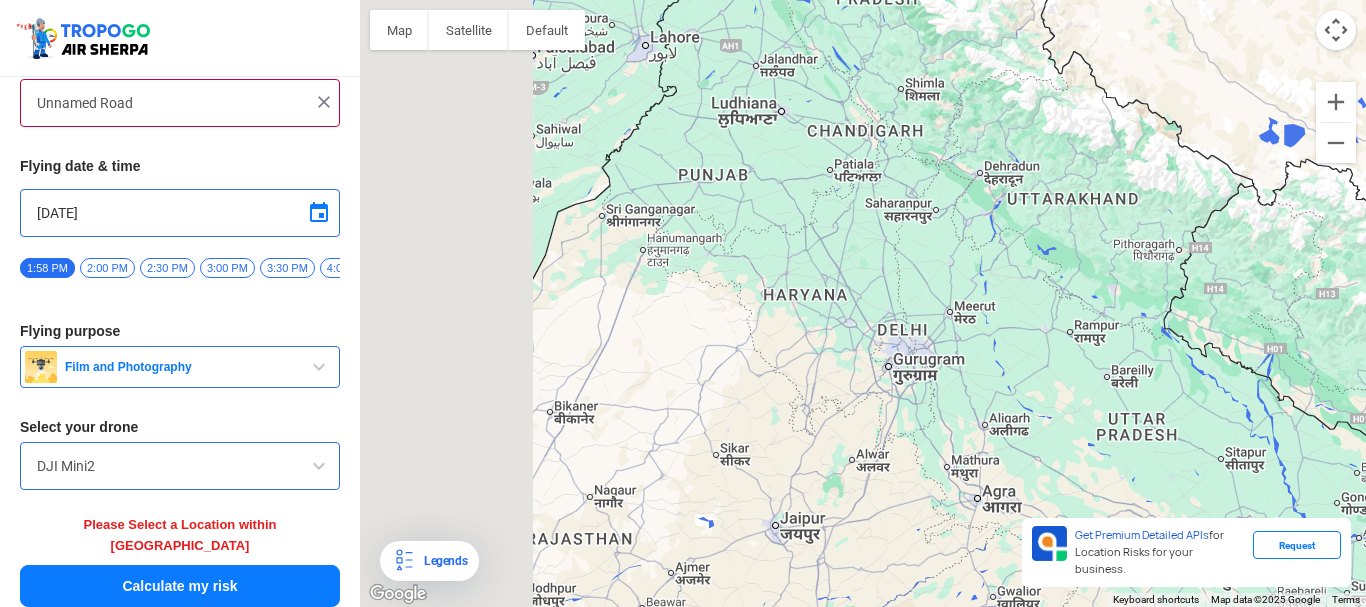drag, startPoint x: 768, startPoint y: 200, endPoint x: 1159, endPoint y: 301, distance: 403.83414 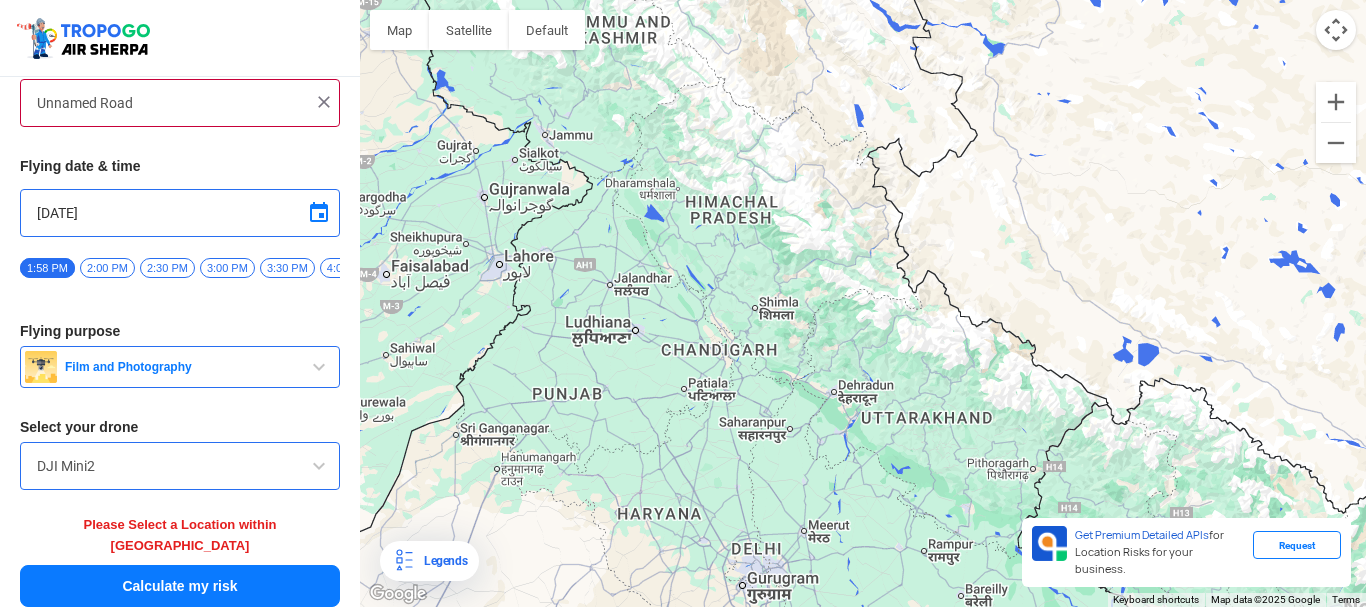 drag, startPoint x: 897, startPoint y: 142, endPoint x: 745, endPoint y: 363, distance: 268.22565 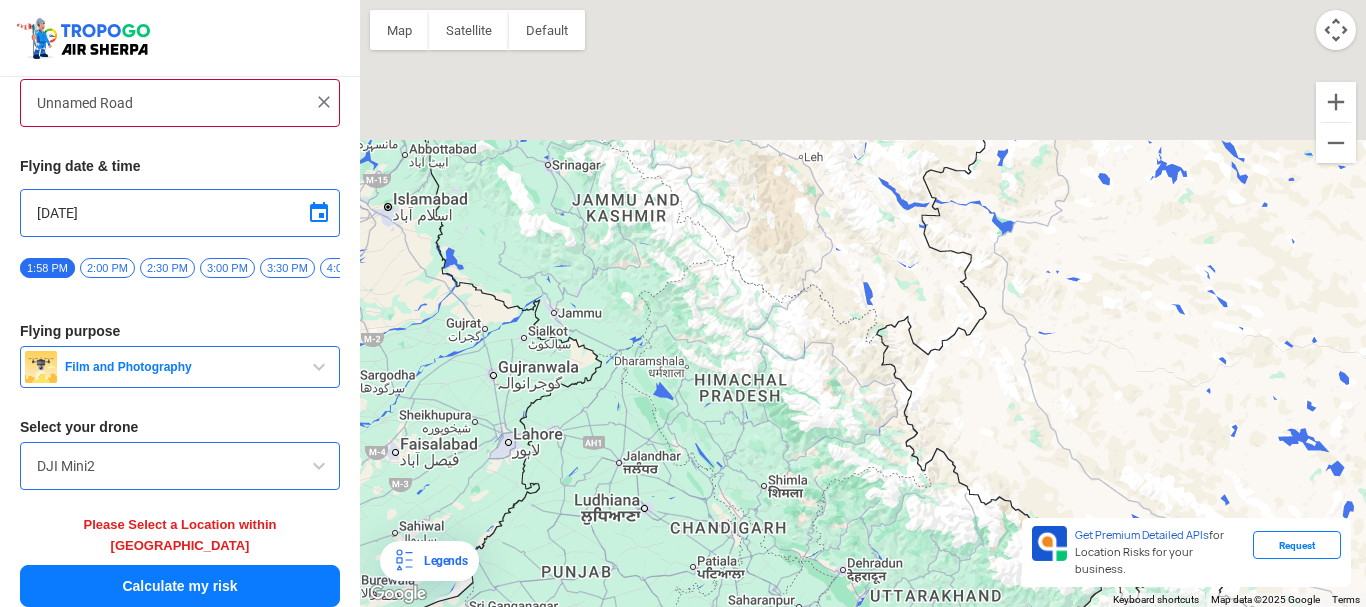 drag, startPoint x: 776, startPoint y: 124, endPoint x: 785, endPoint y: 304, distance: 180.22485 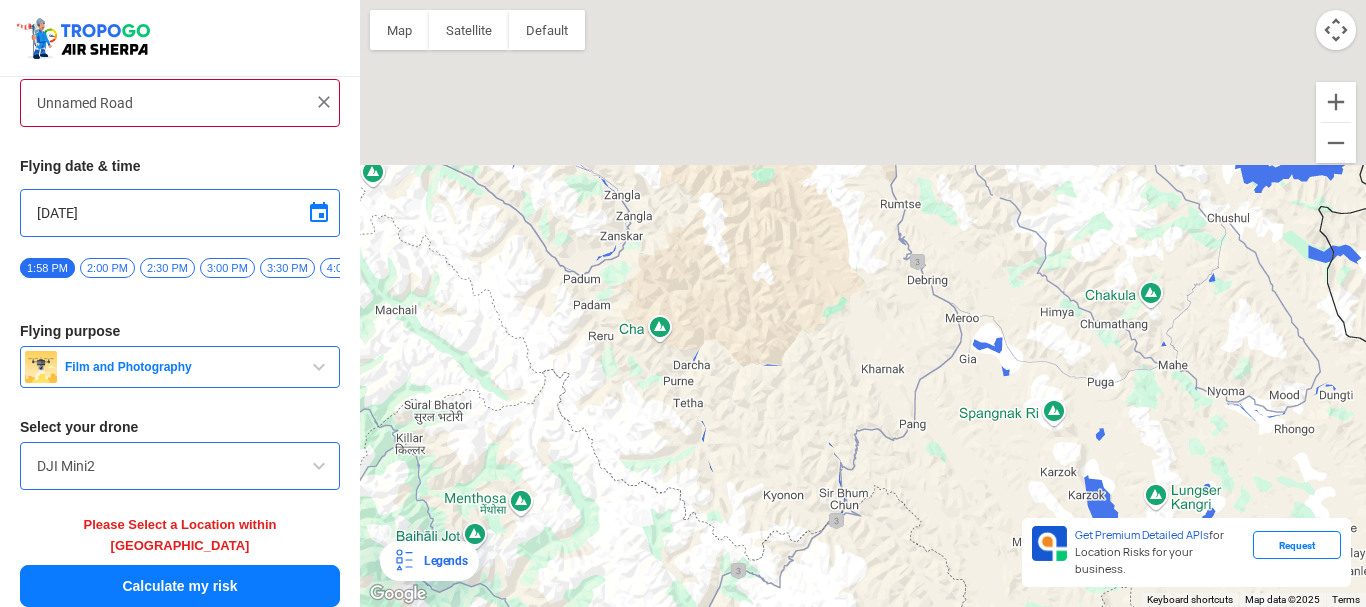 drag, startPoint x: 843, startPoint y: 161, endPoint x: 831, endPoint y: 424, distance: 263.27362 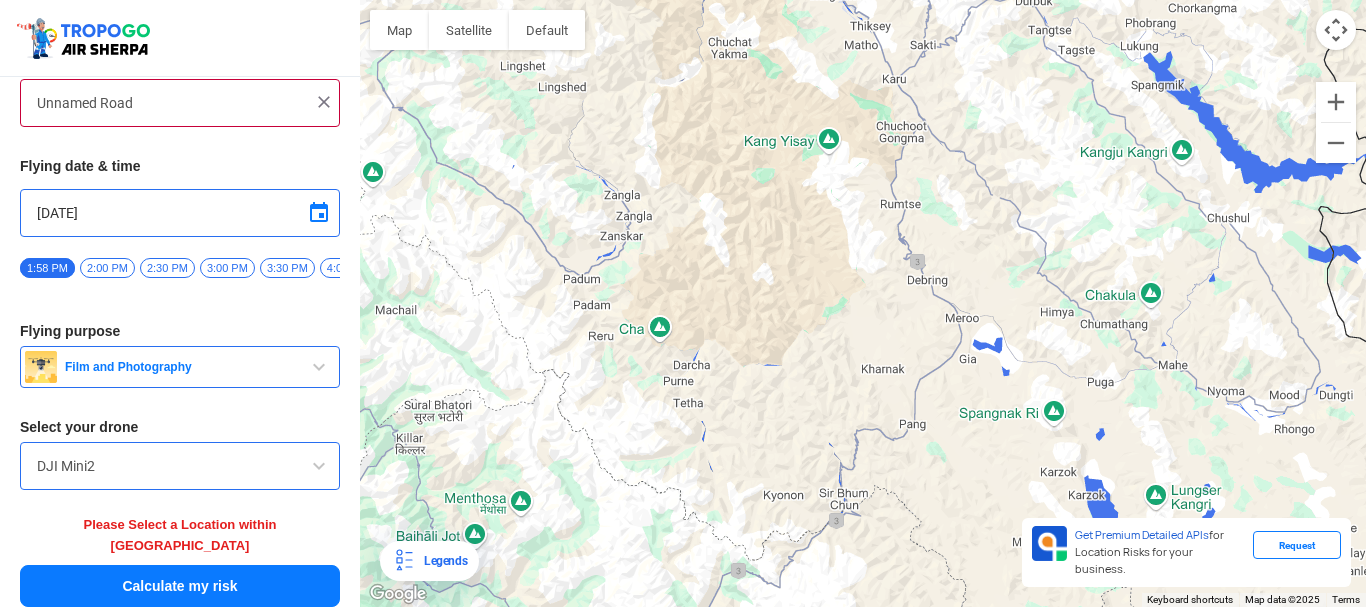 drag, startPoint x: 858, startPoint y: 210, endPoint x: 853, endPoint y: 239, distance: 29.427877 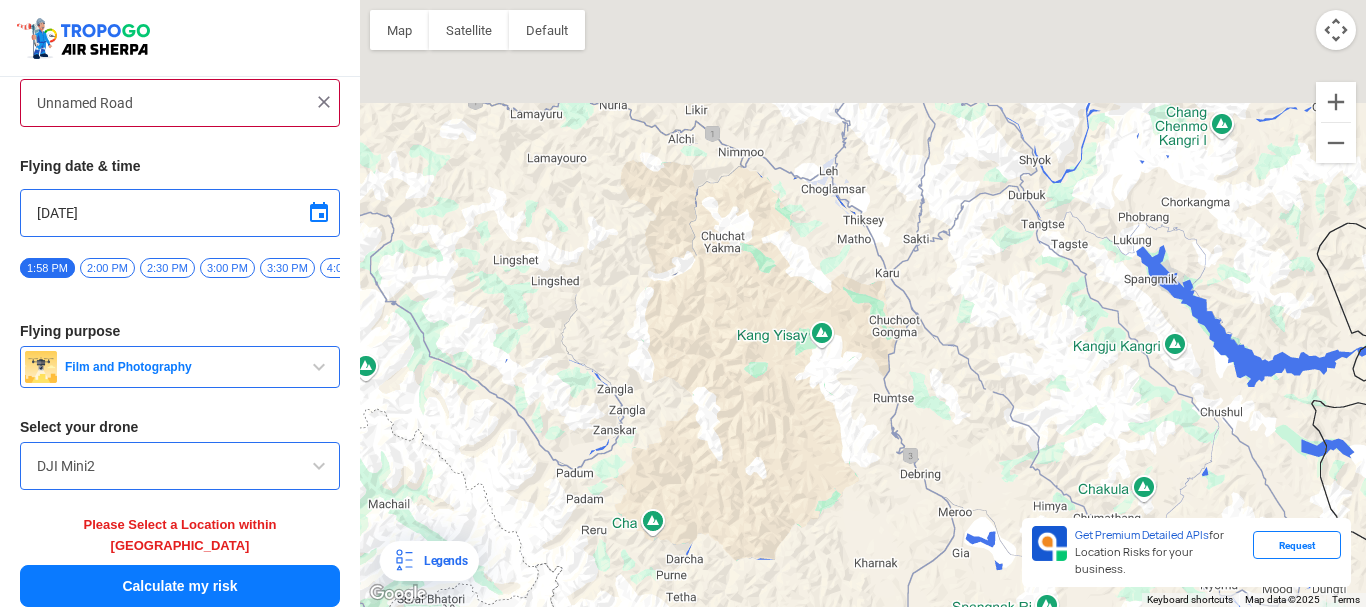 drag, startPoint x: 858, startPoint y: 190, endPoint x: 858, endPoint y: 391, distance: 201 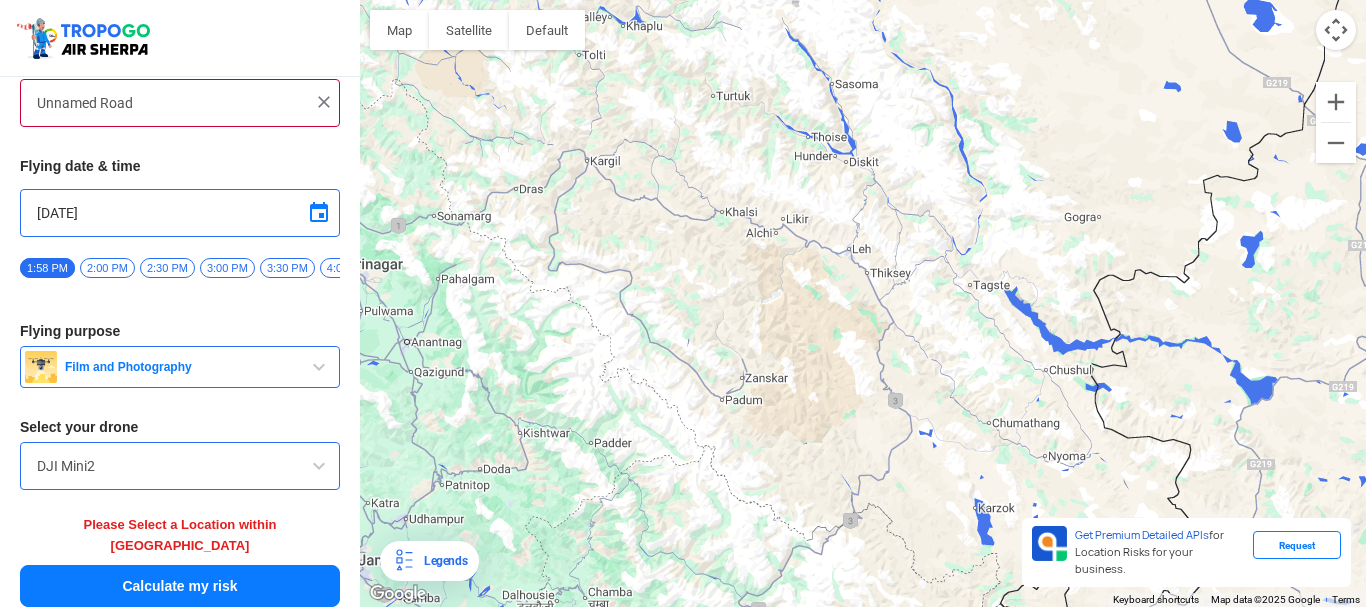 drag, startPoint x: 770, startPoint y: 284, endPoint x: 779, endPoint y: 300, distance: 18.35756 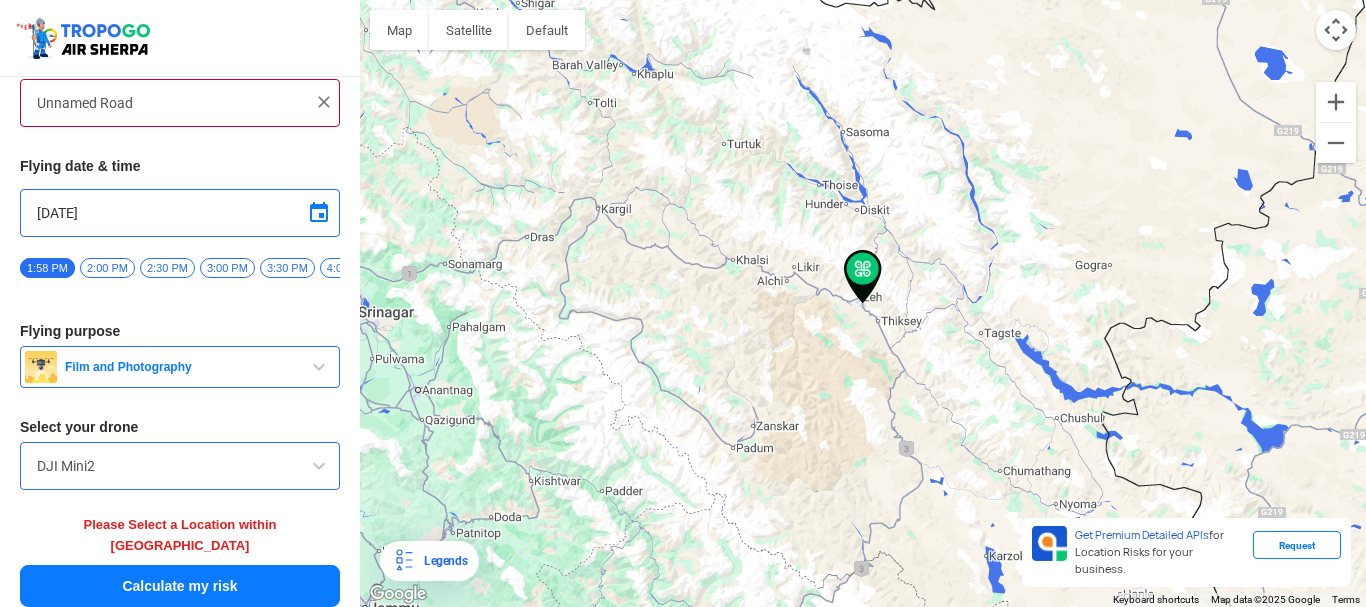 scroll, scrollTop: 97, scrollLeft: 0, axis: vertical 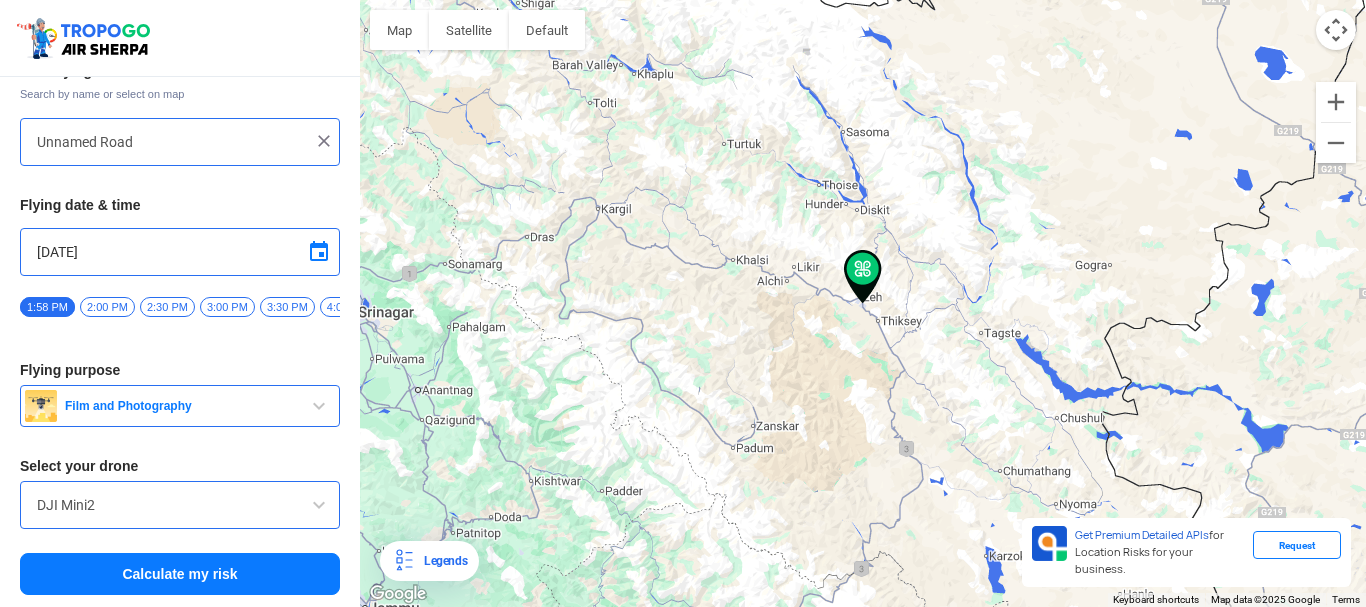 click on "Calculate my risk" at bounding box center [180, 574] 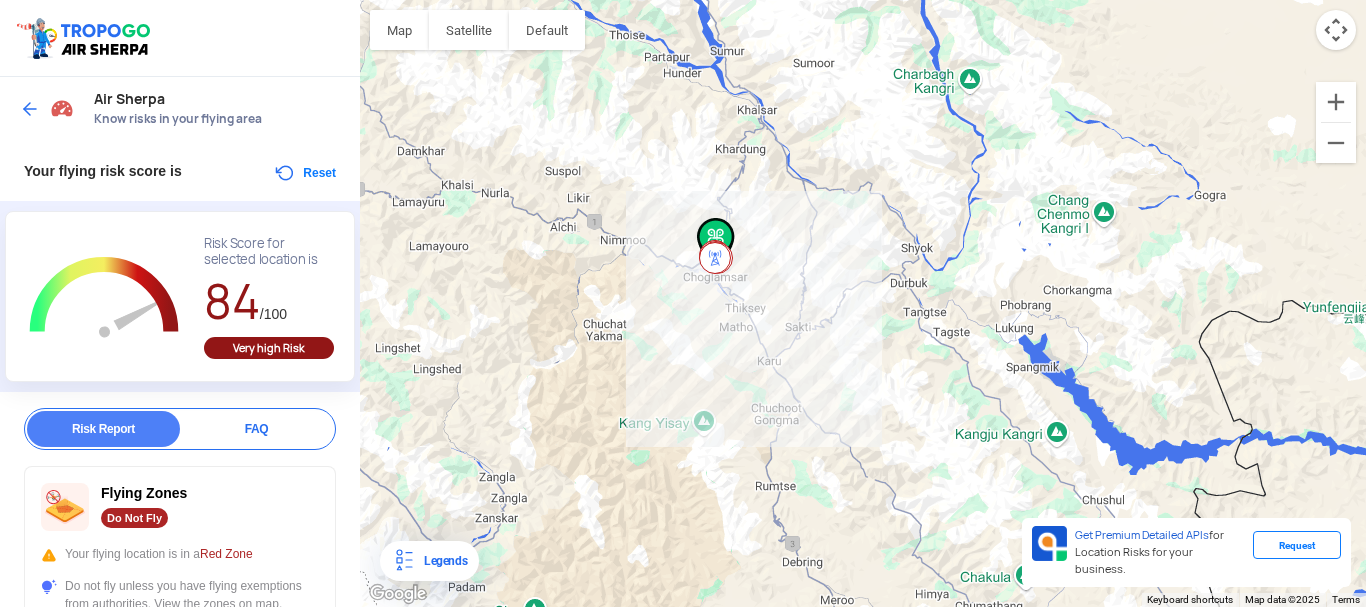 drag, startPoint x: 1088, startPoint y: 293, endPoint x: 766, endPoint y: 179, distance: 341.58453 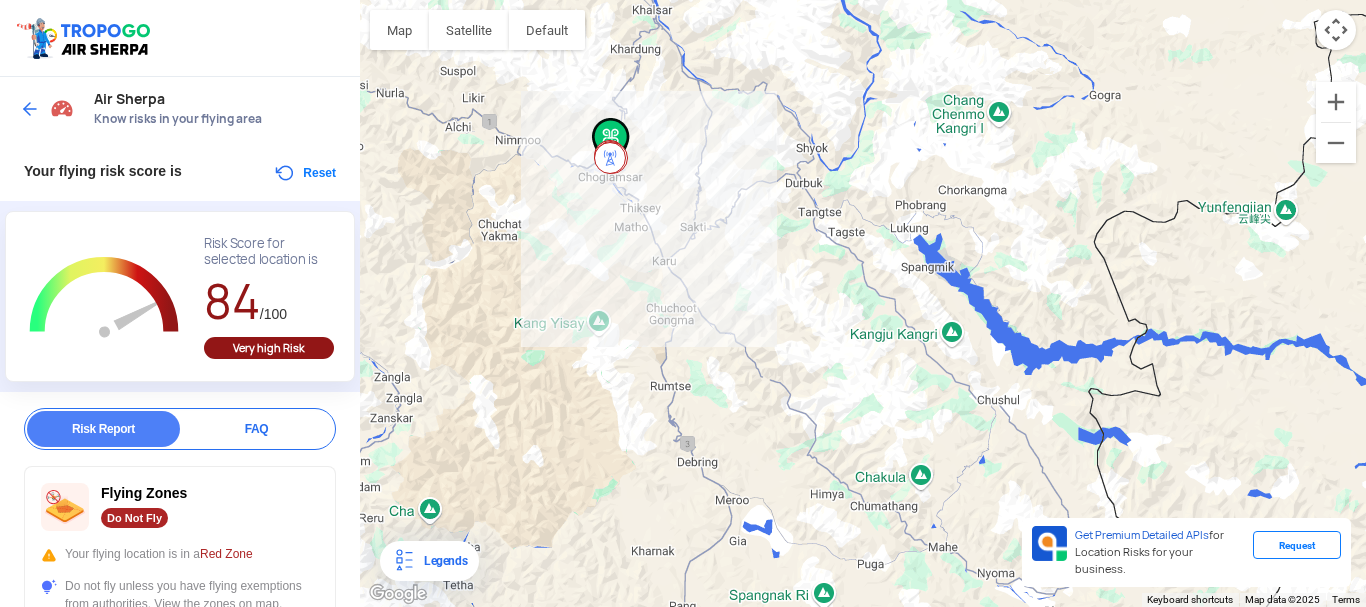 drag, startPoint x: 862, startPoint y: 257, endPoint x: 762, endPoint y: 159, distance: 140.01428 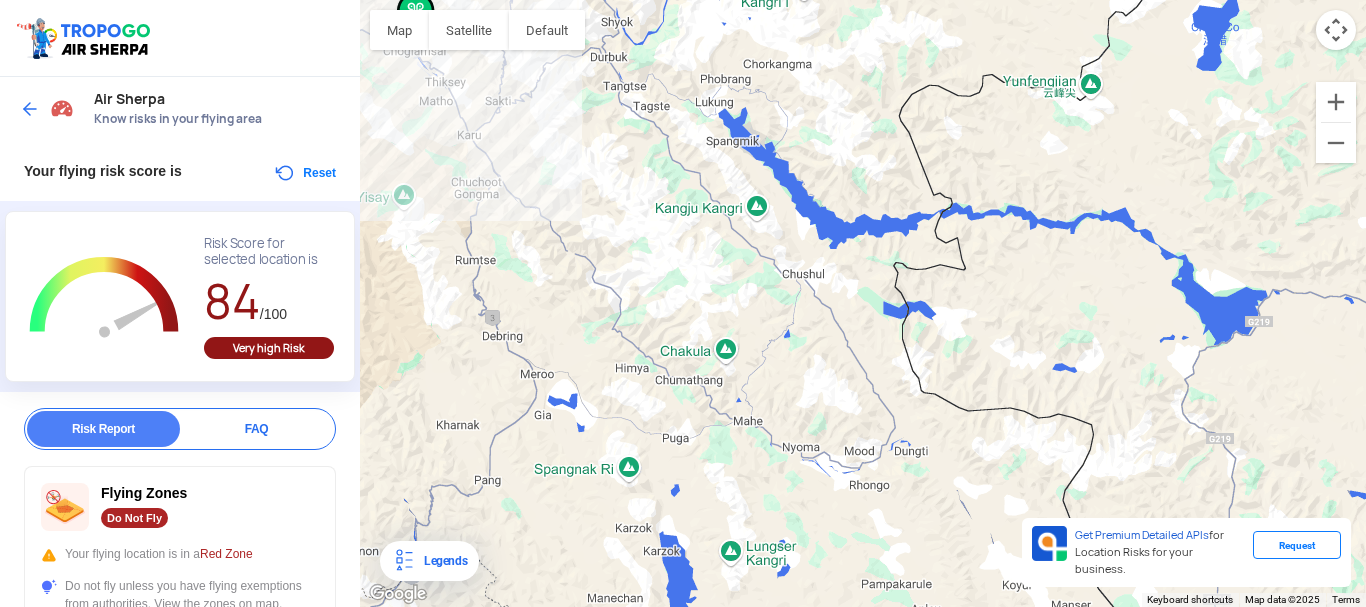 drag, startPoint x: 927, startPoint y: 339, endPoint x: 727, endPoint y: 213, distance: 236.38104 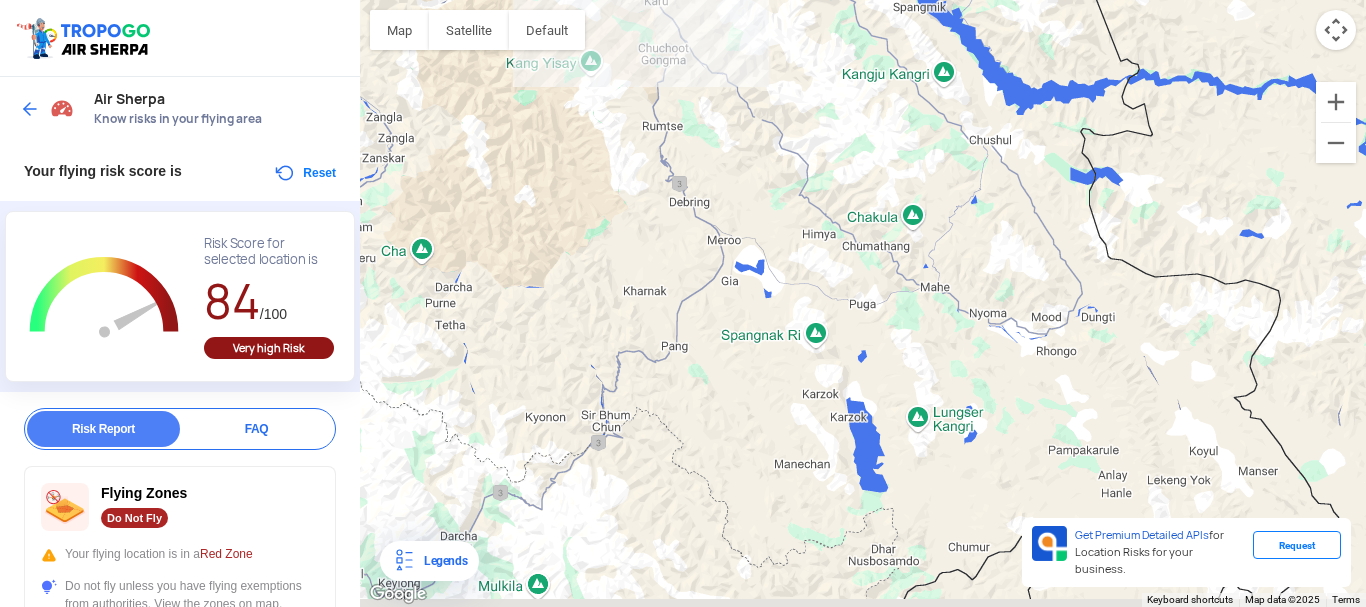 drag, startPoint x: 727, startPoint y: 213, endPoint x: 934, endPoint y: 66, distance: 253.8858 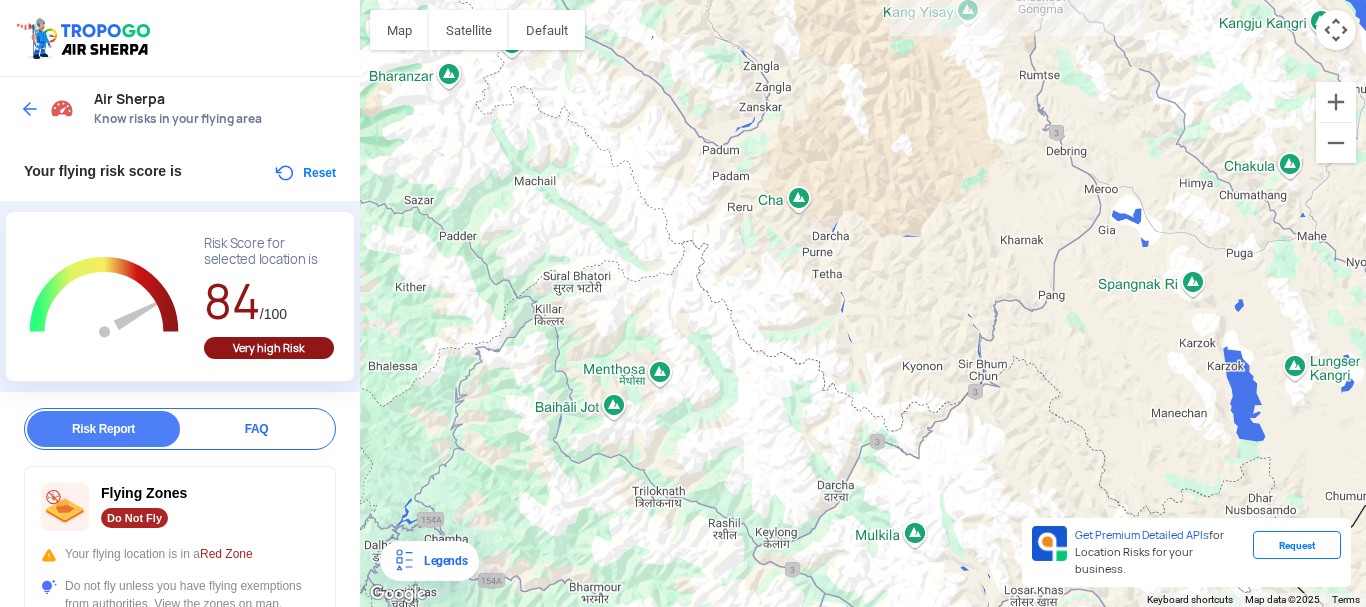 drag, startPoint x: 788, startPoint y: 394, endPoint x: 1140, endPoint y: 351, distance: 354.6167 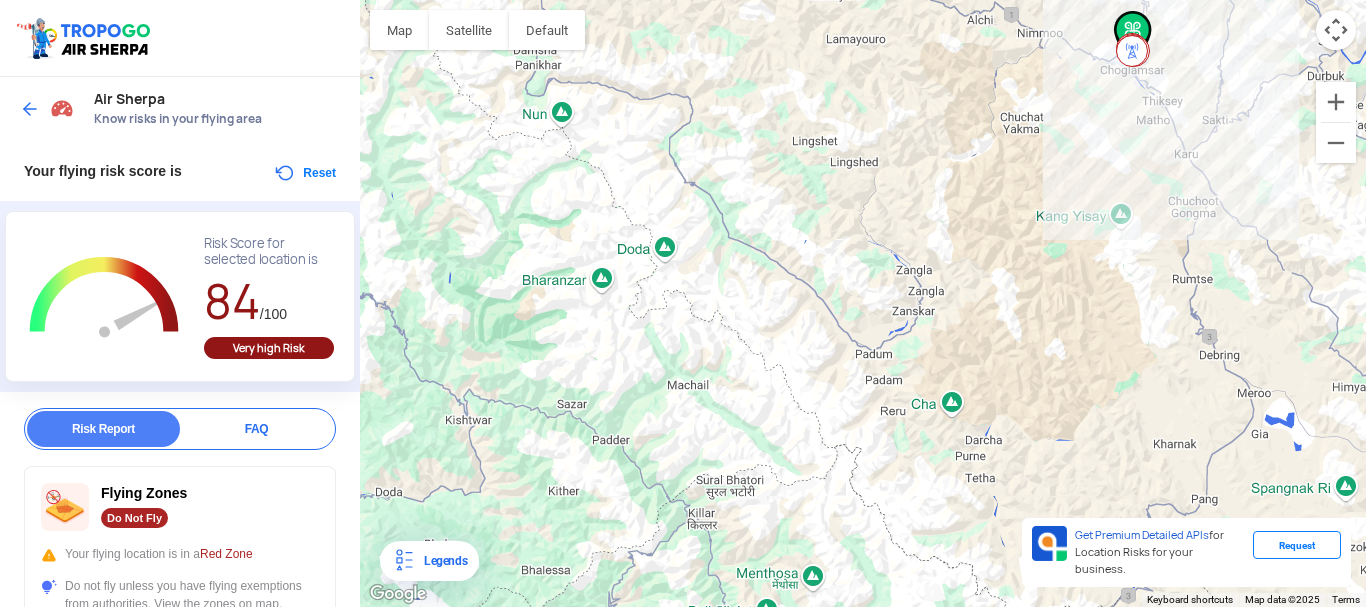drag, startPoint x: 917, startPoint y: 249, endPoint x: 1074, endPoint y: 456, distance: 259.80377 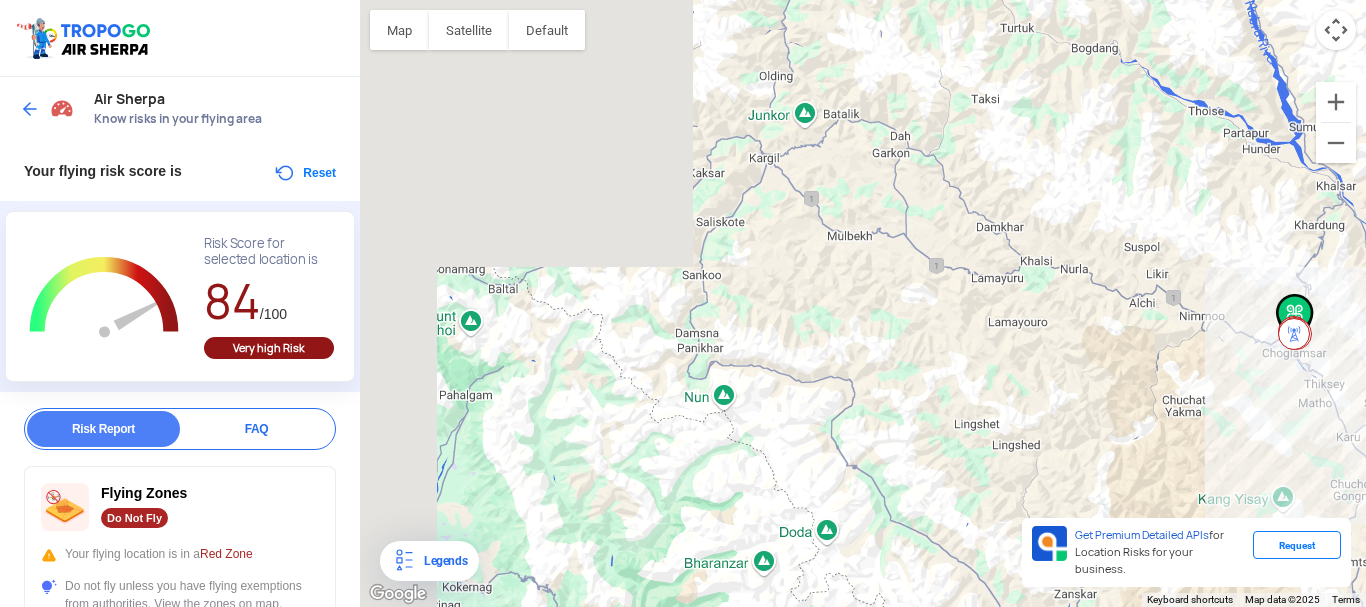 drag, startPoint x: 829, startPoint y: 247, endPoint x: 987, endPoint y: 527, distance: 321.50272 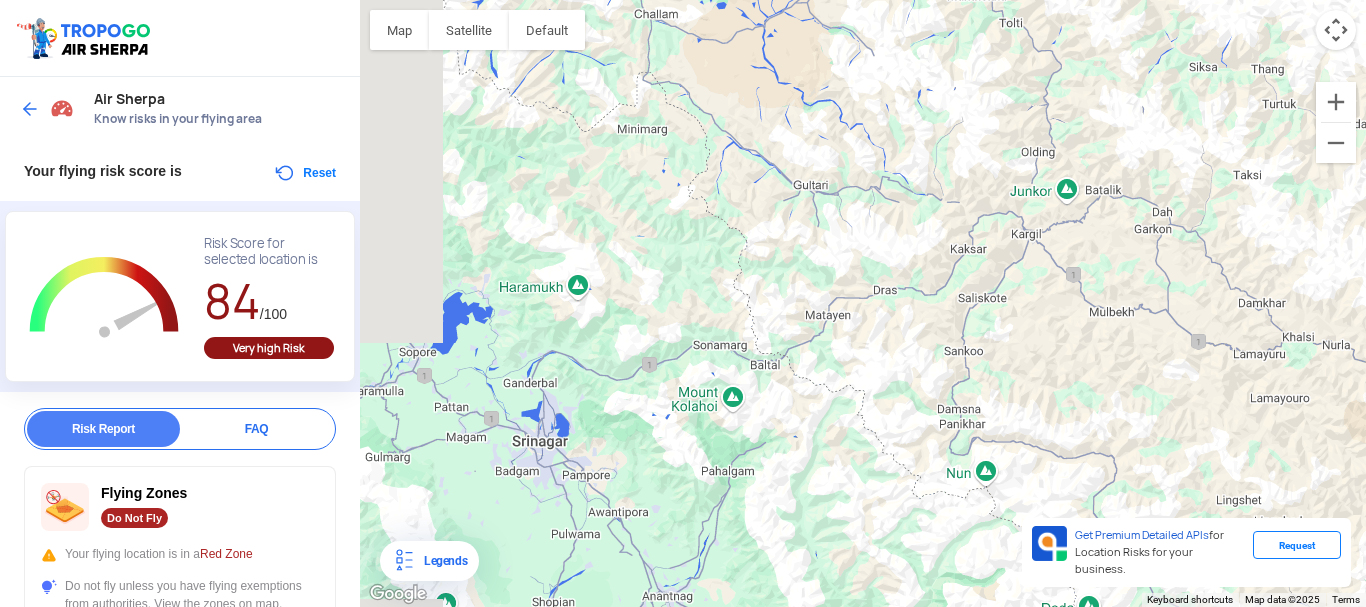 drag, startPoint x: 868, startPoint y: 227, endPoint x: 1132, endPoint y: 289, distance: 271.1826 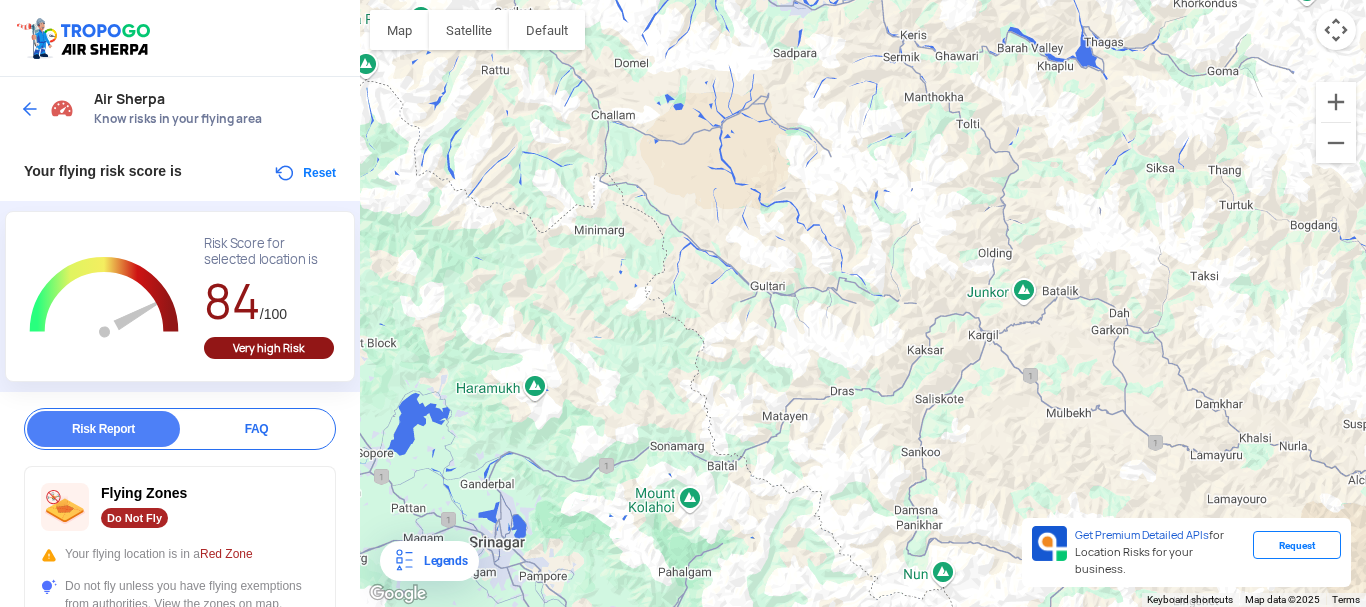 drag, startPoint x: 818, startPoint y: 178, endPoint x: 740, endPoint y: 354, distance: 192.50974 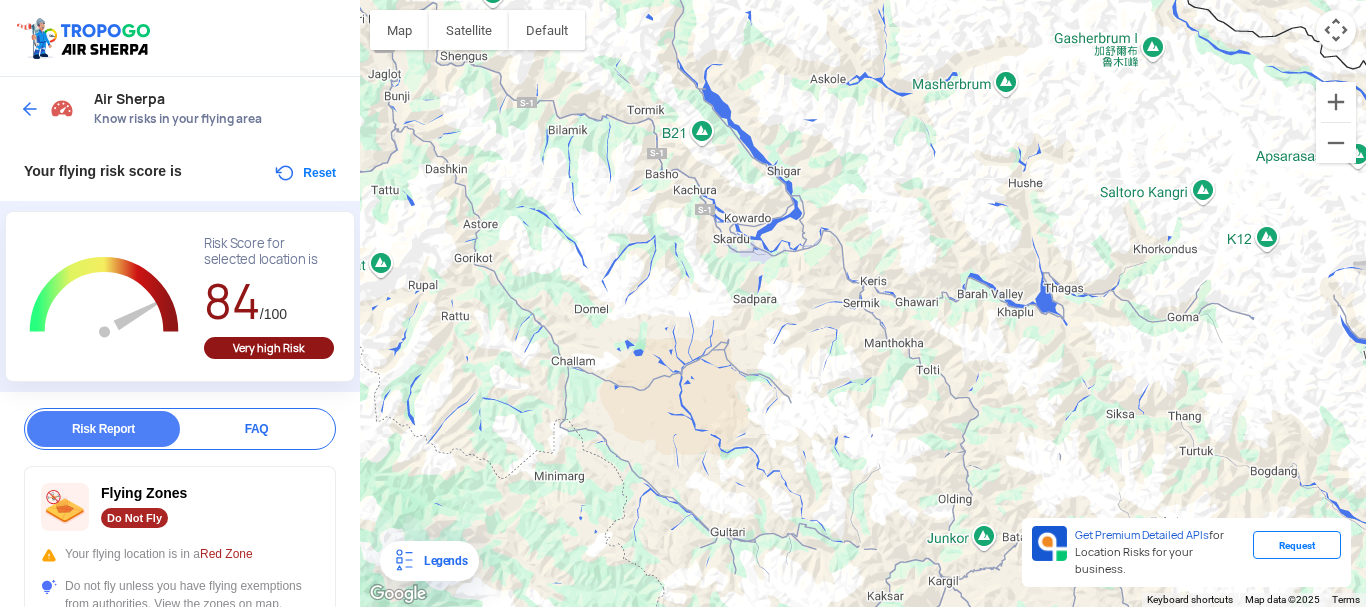 drag, startPoint x: 832, startPoint y: 247, endPoint x: 833, endPoint y: 417, distance: 170.00294 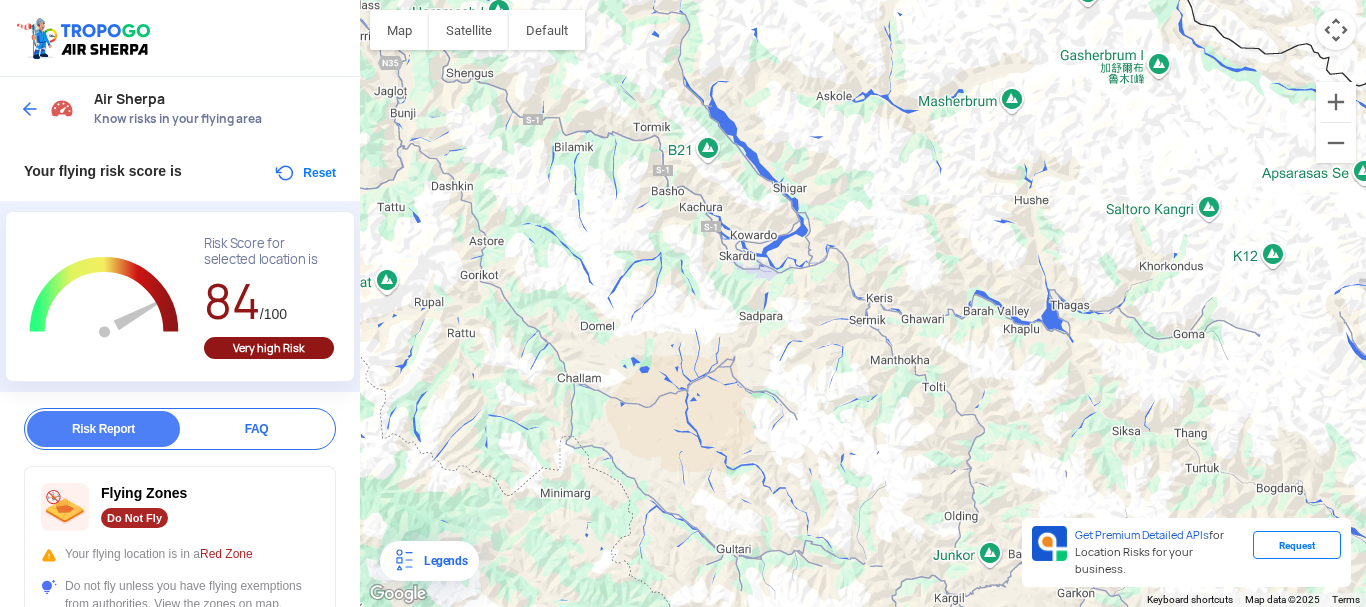 click at bounding box center [30, 109] 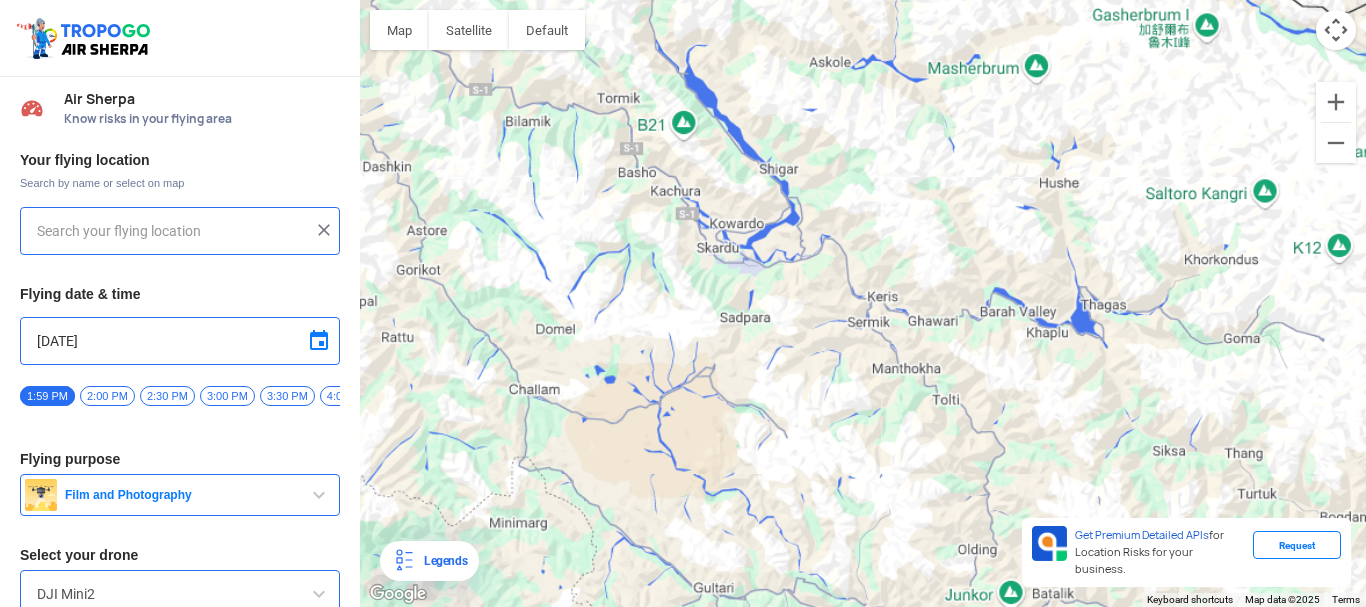 type on "Unnamed Road" 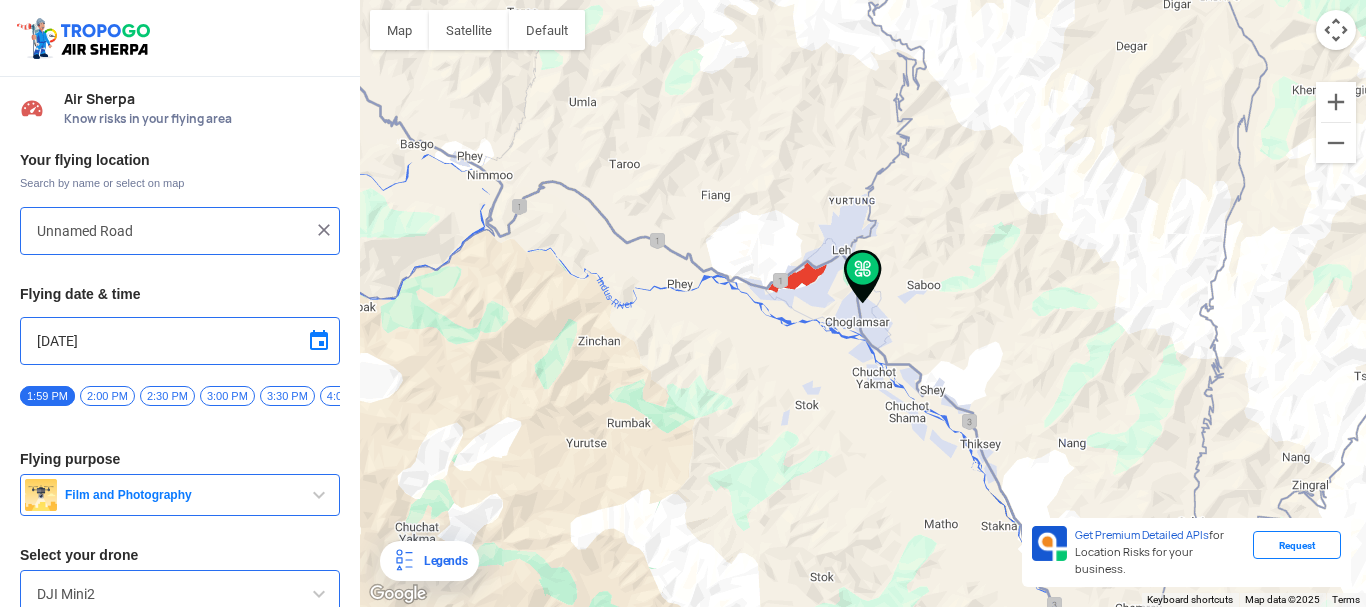 click at bounding box center [324, 230] 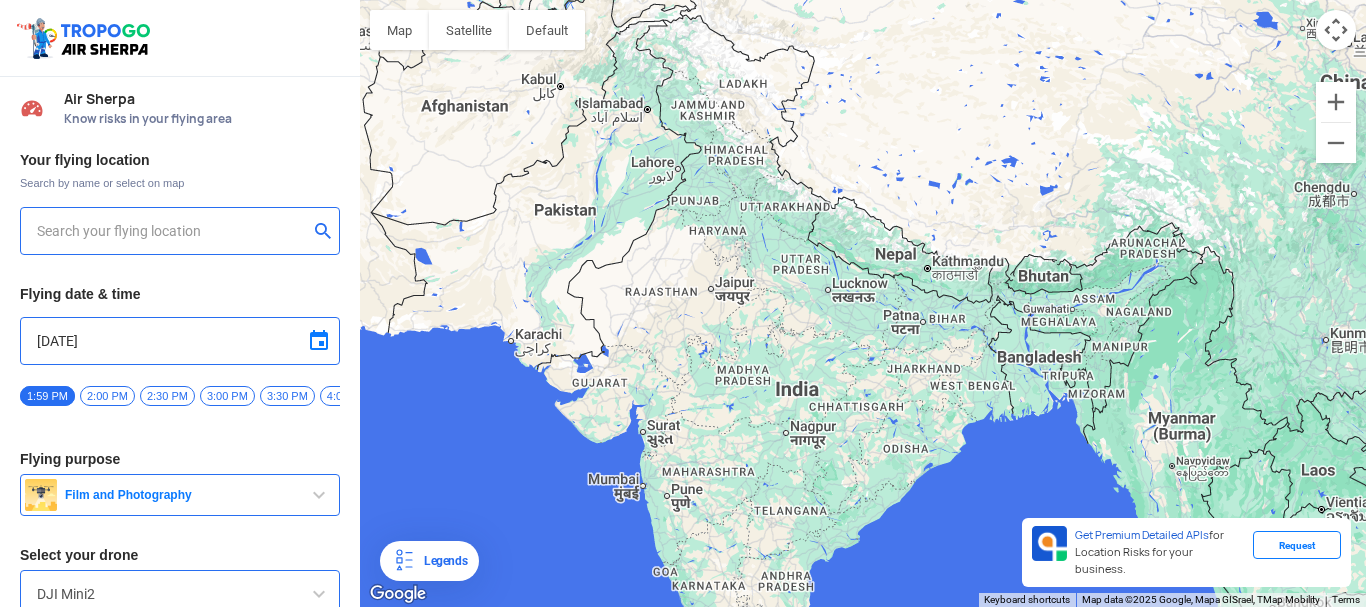 click at bounding box center [172, 231] 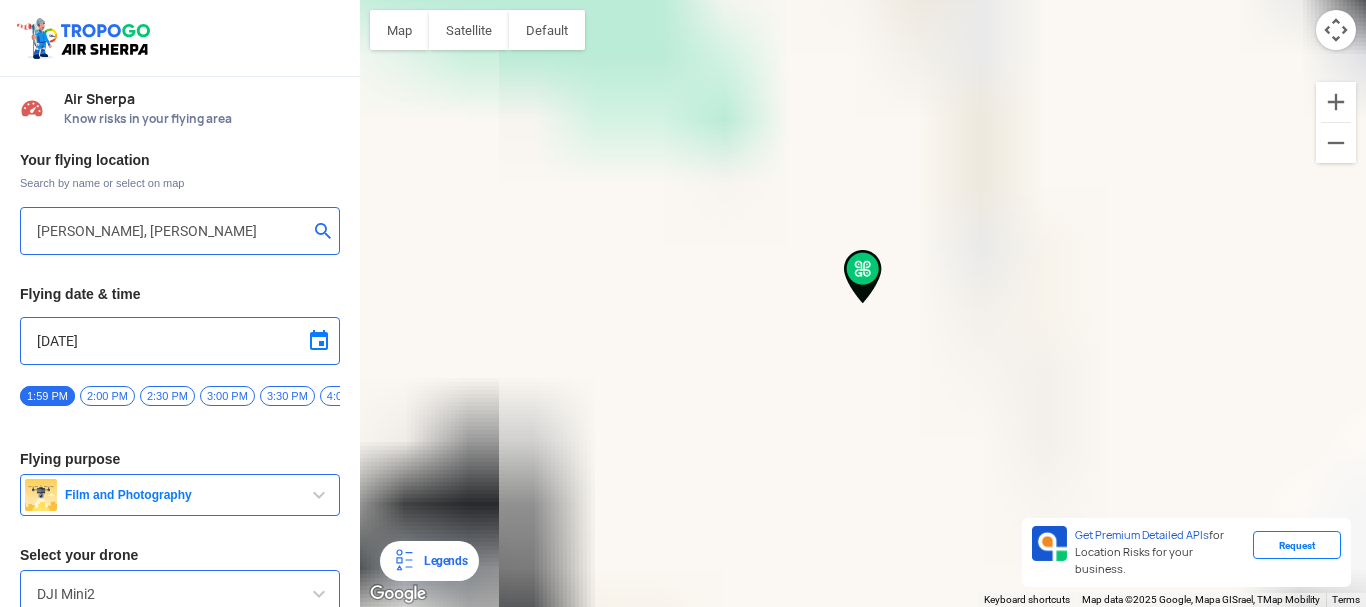 type on "Hanle, Ladakh 194404" 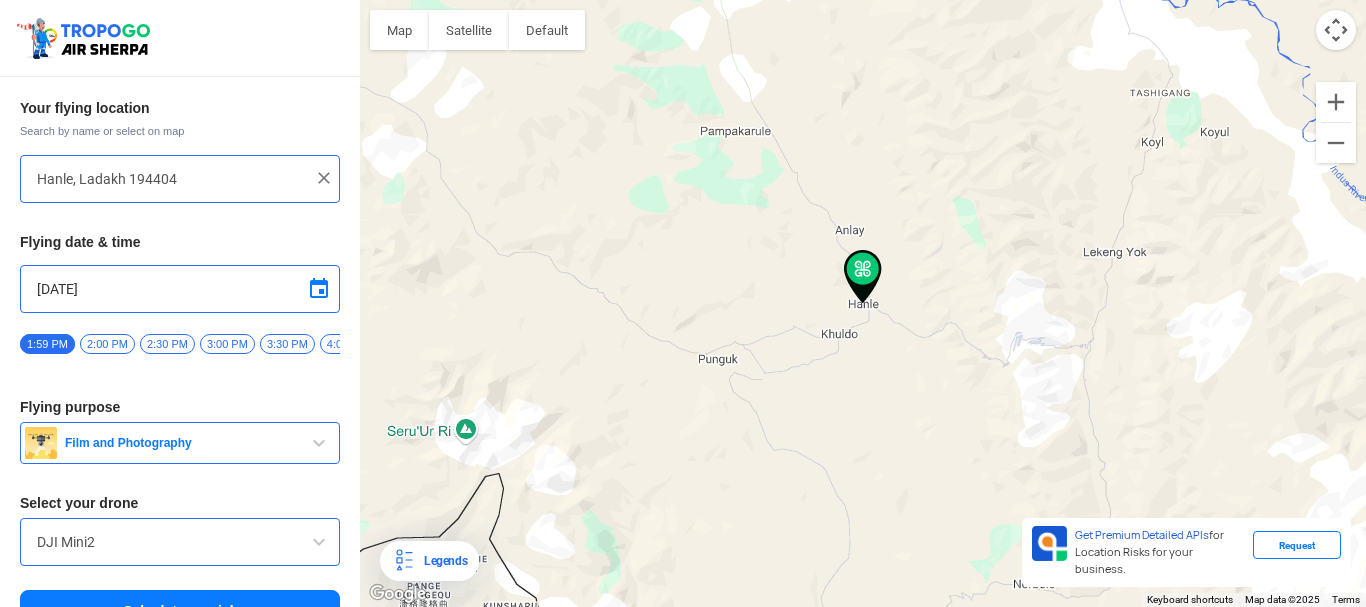 scroll, scrollTop: 97, scrollLeft: 0, axis: vertical 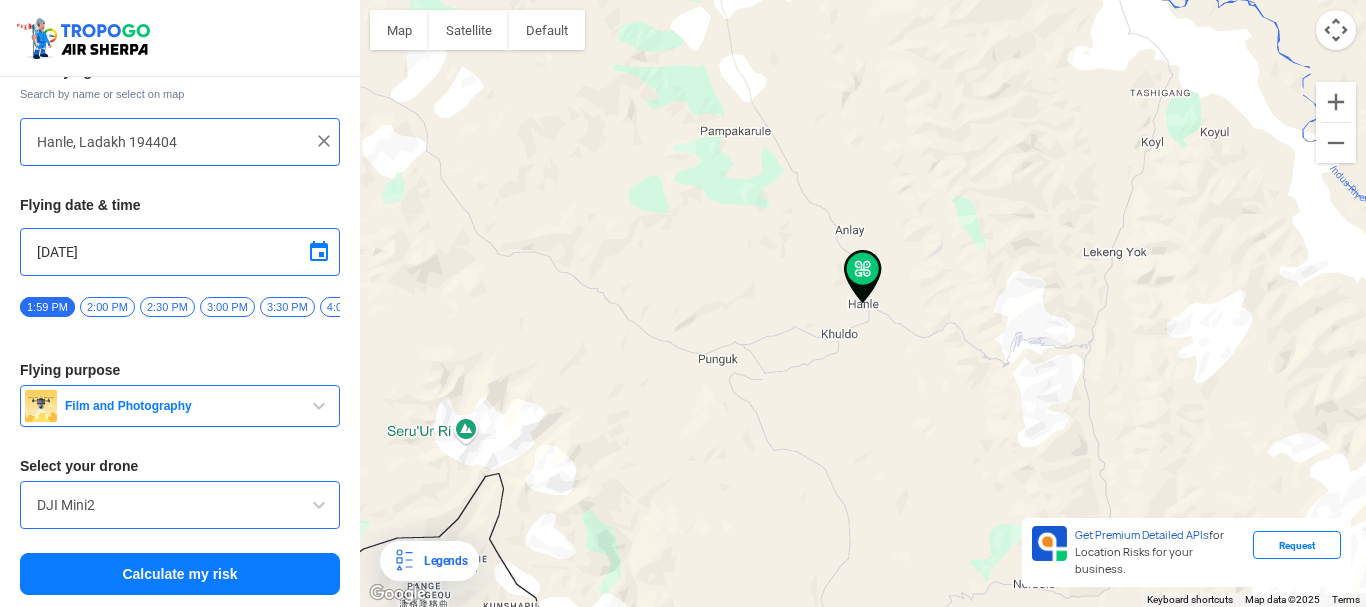 click on "Calculate my risk" at bounding box center (180, 574) 